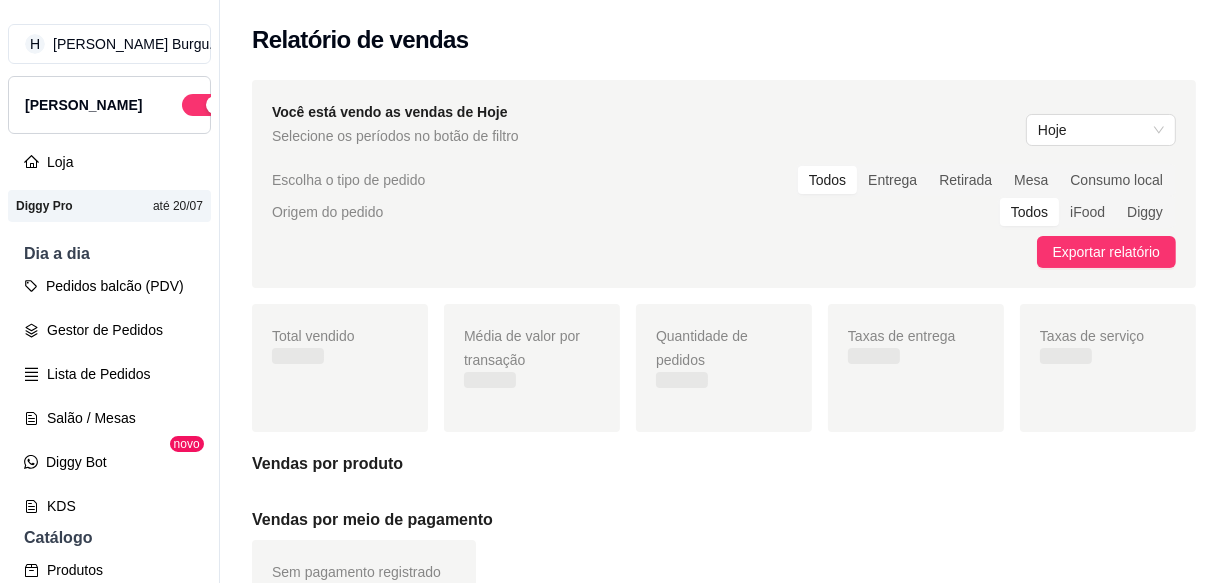 scroll, scrollTop: 0, scrollLeft: 0, axis: both 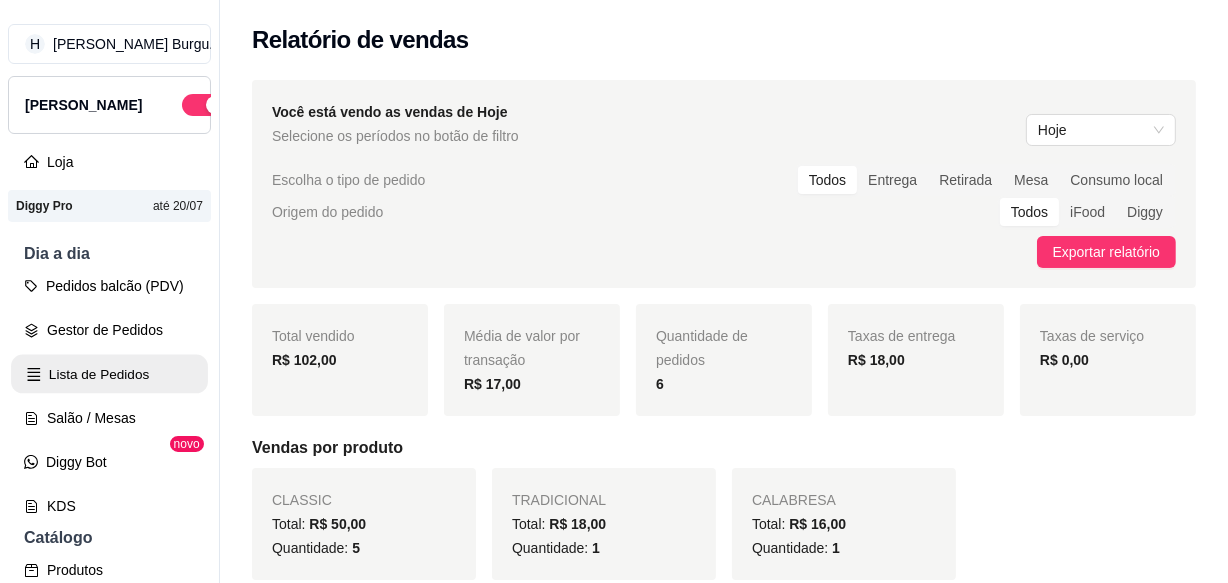 click on "Lista de Pedidos" at bounding box center [109, 374] 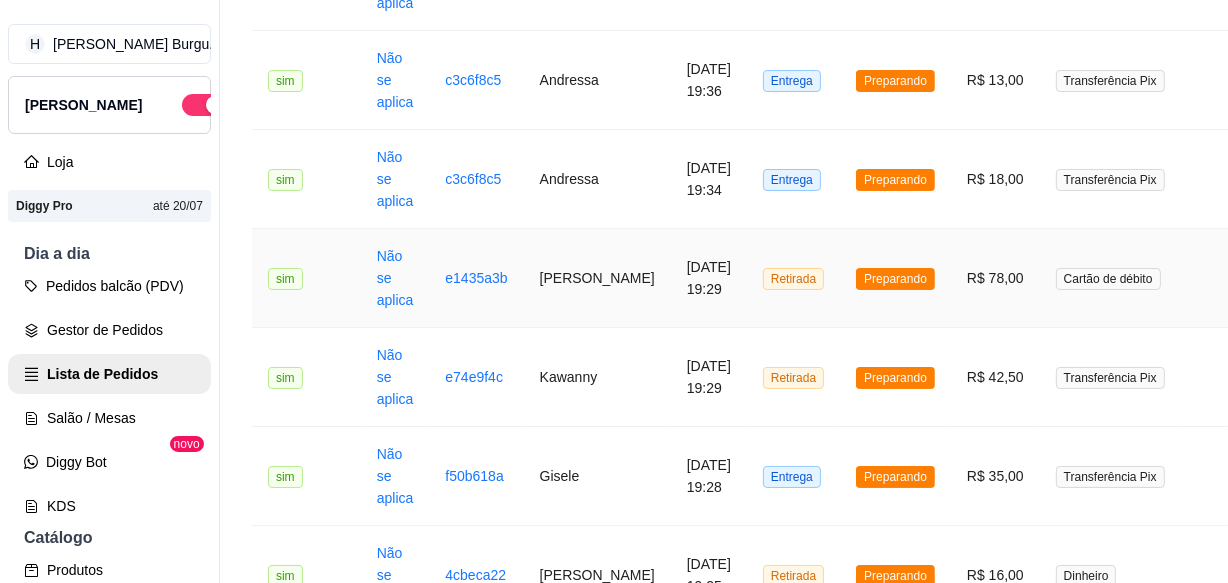scroll, scrollTop: 1272, scrollLeft: 0, axis: vertical 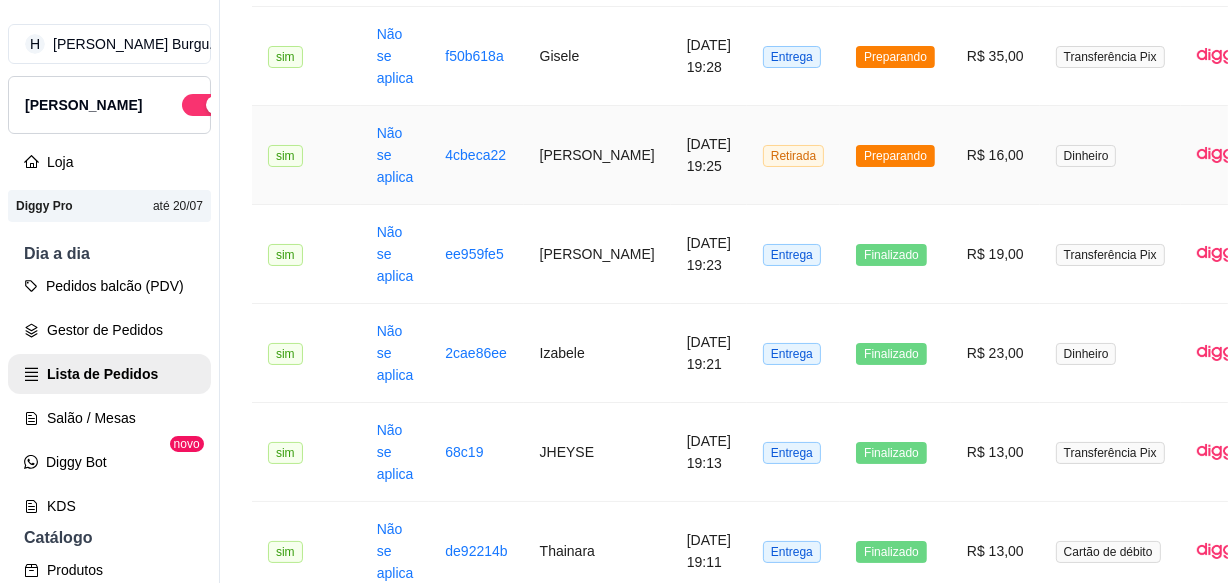 click on "Retirada" at bounding box center [793, 155] 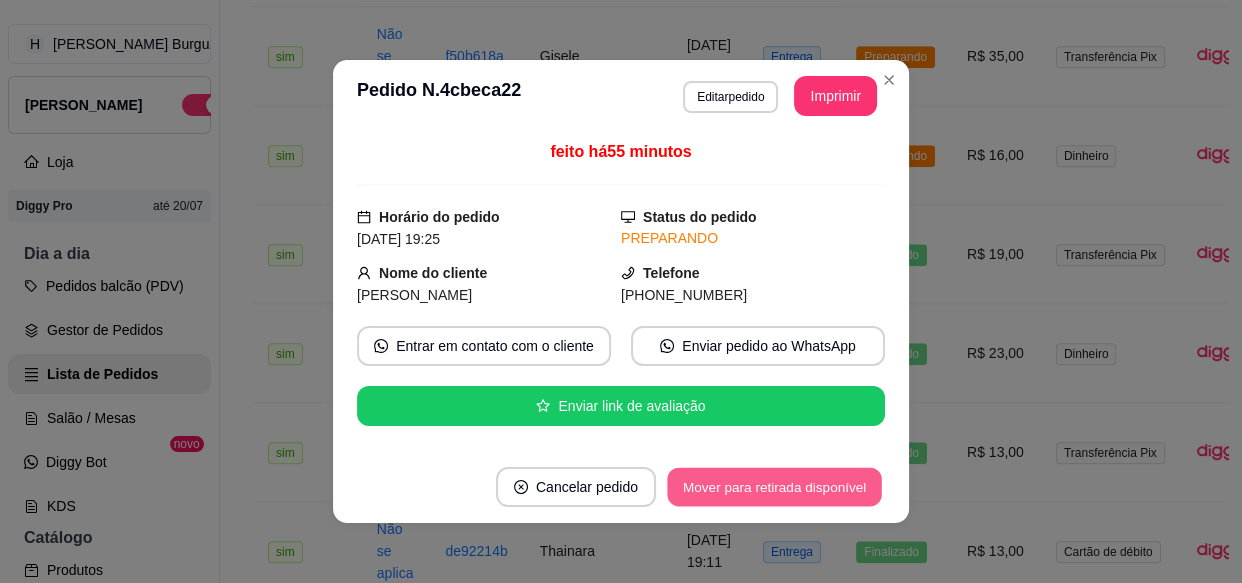 click on "Mover para retirada disponível" at bounding box center [774, 487] 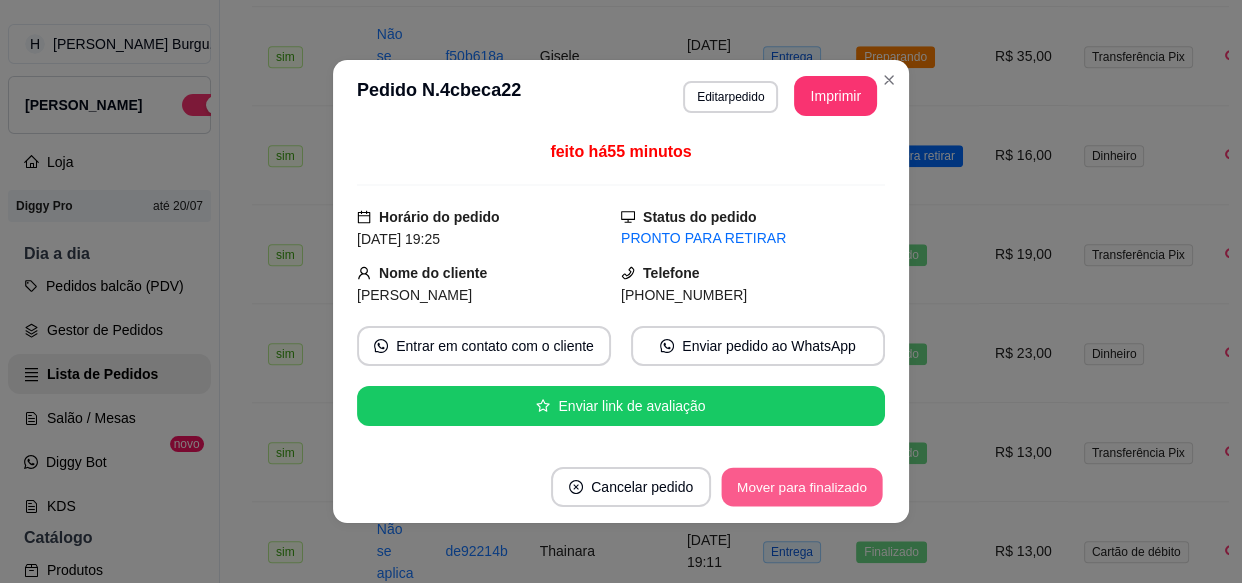 click on "Mover para finalizado" at bounding box center (802, 487) 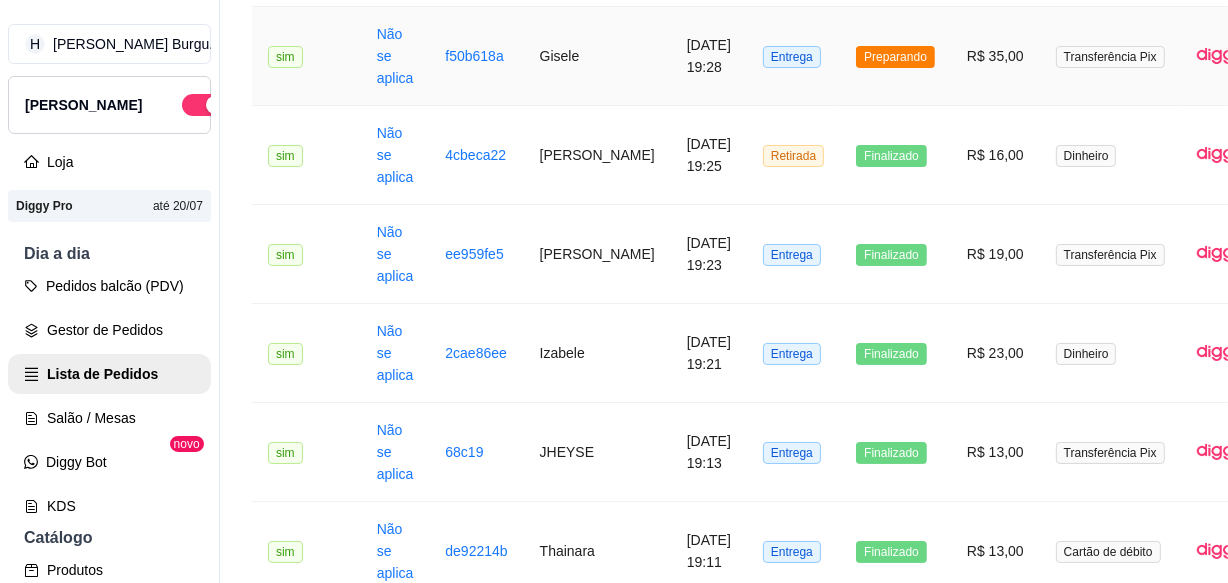 click on "Entrega" at bounding box center [793, 56] 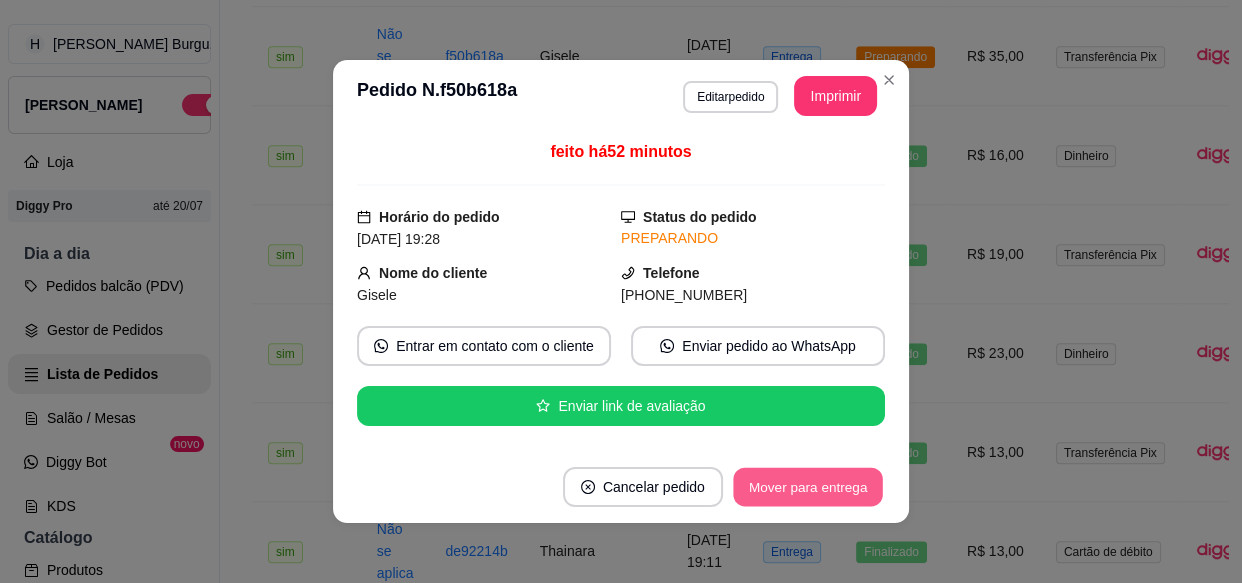 click on "Mover para entrega" at bounding box center (808, 487) 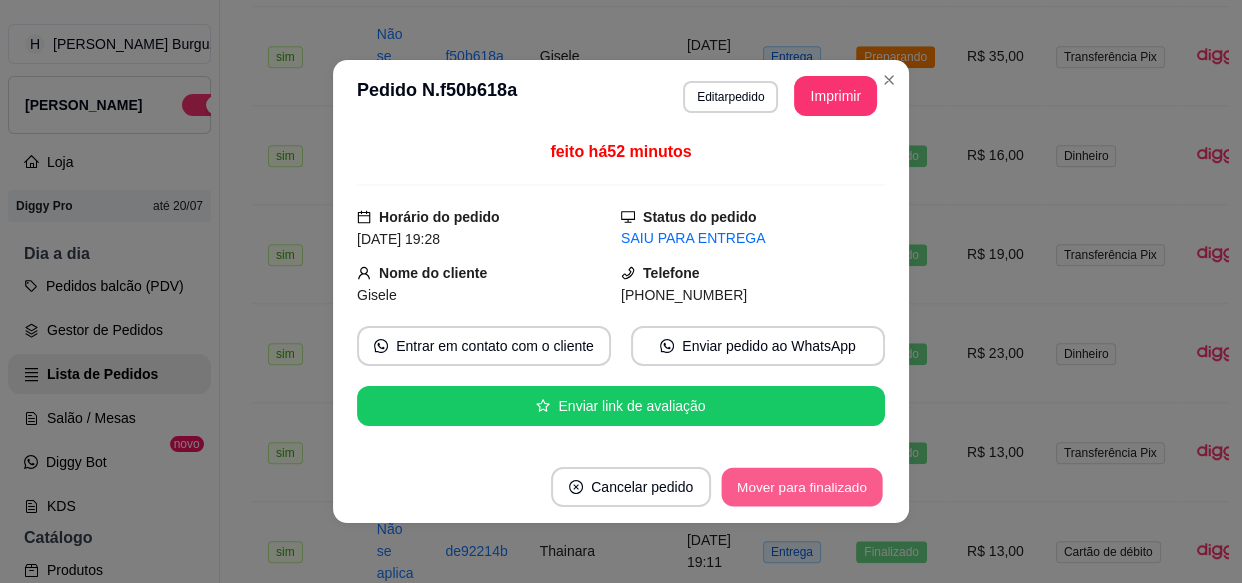 click on "Mover para finalizado" at bounding box center [802, 487] 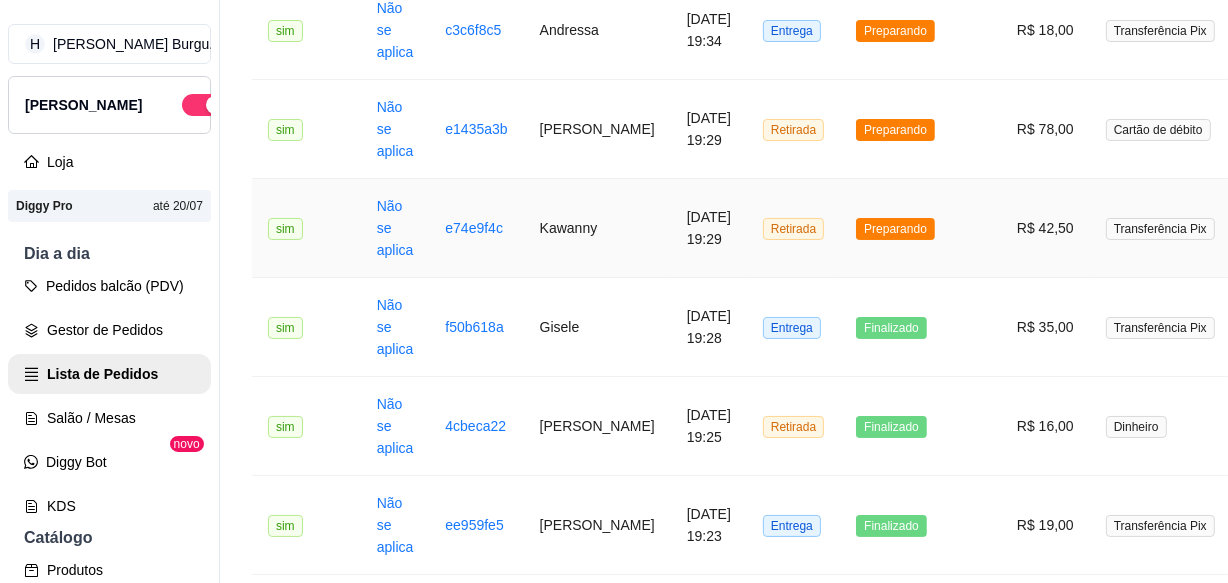 scroll, scrollTop: 1454, scrollLeft: 0, axis: vertical 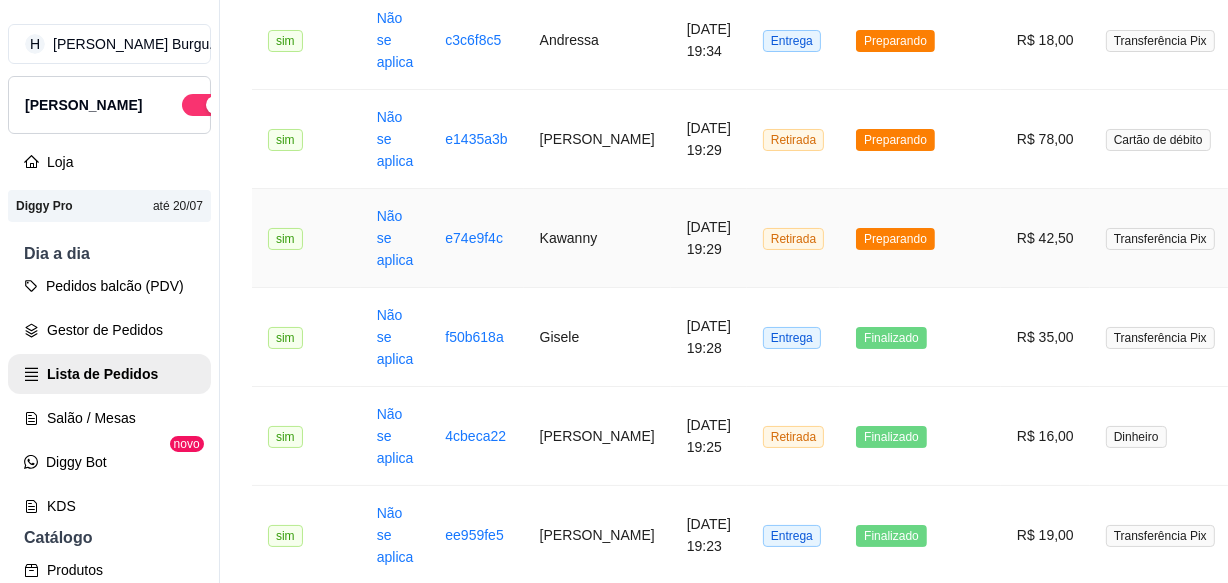 click on "Preparando" at bounding box center (920, 238) 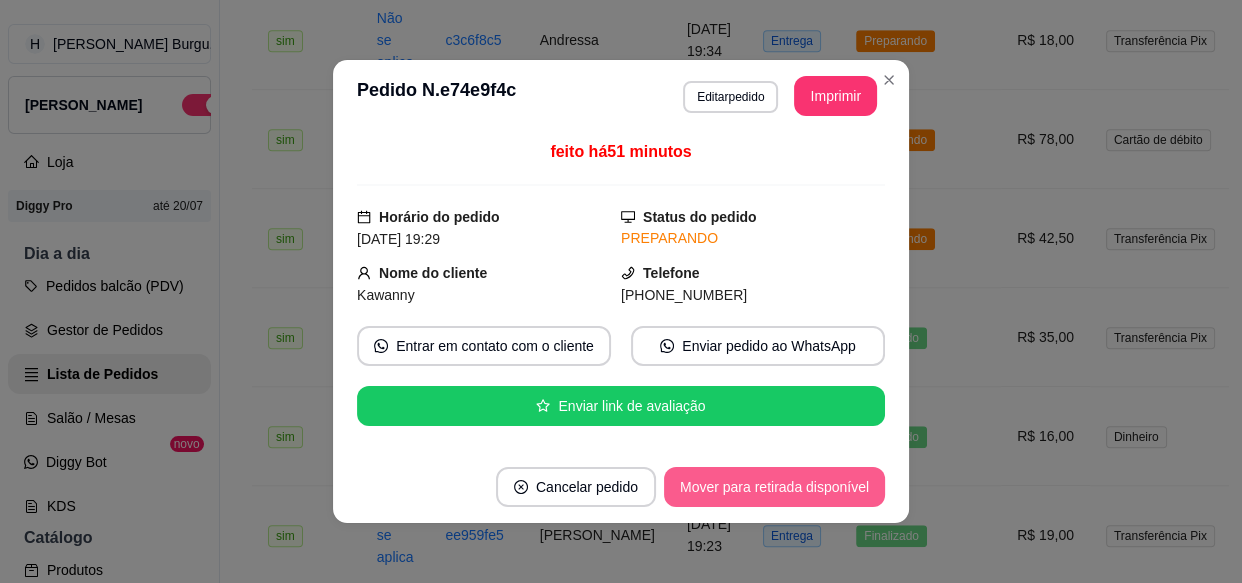 click on "Mover para retirada disponível" at bounding box center (774, 487) 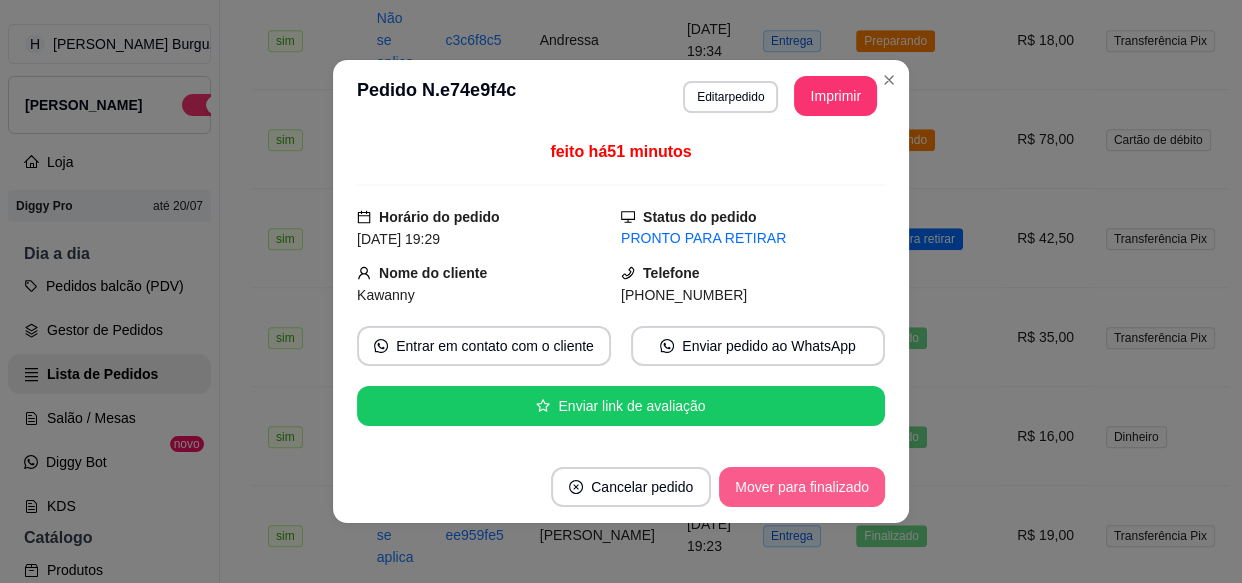 click on "Mover para finalizado" at bounding box center (802, 487) 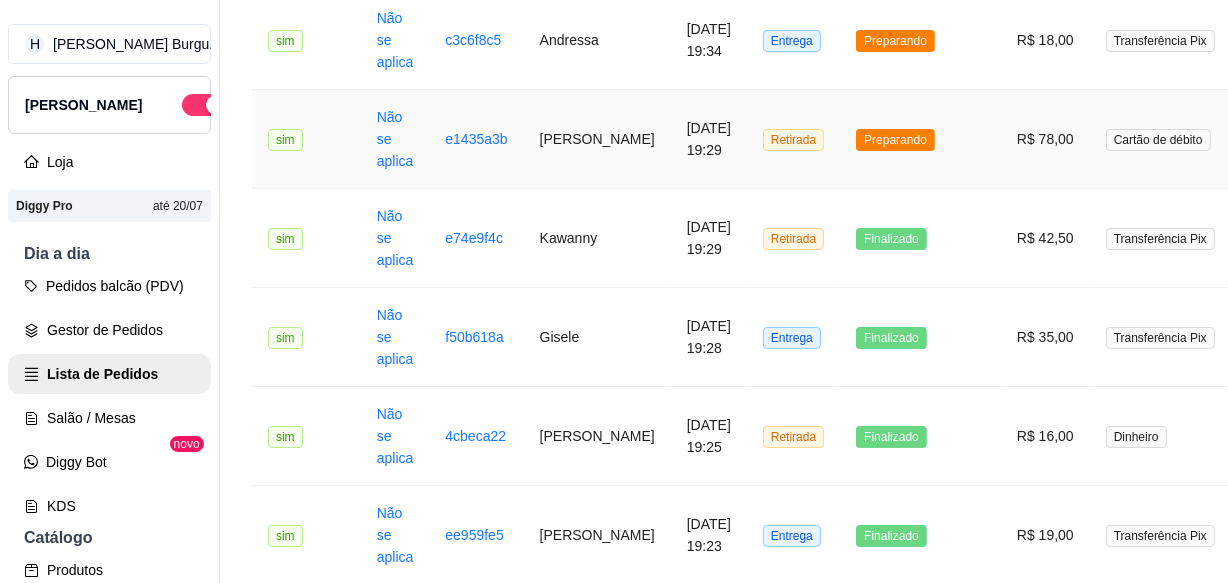 click on "Retirada" at bounding box center (793, 139) 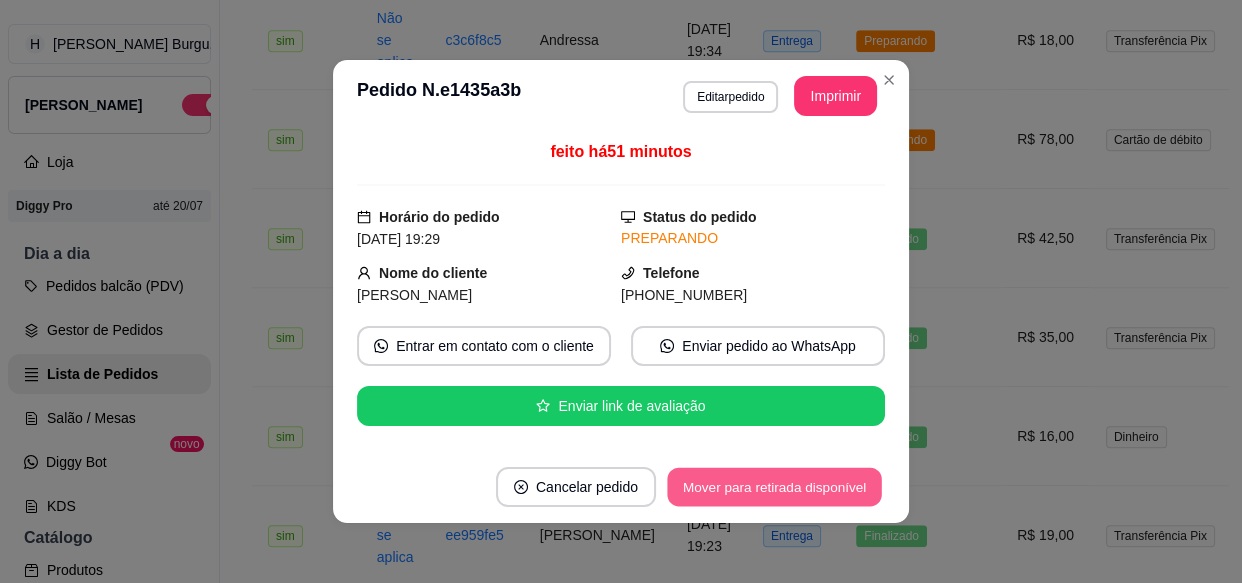 click on "Mover para retirada disponível" at bounding box center (774, 487) 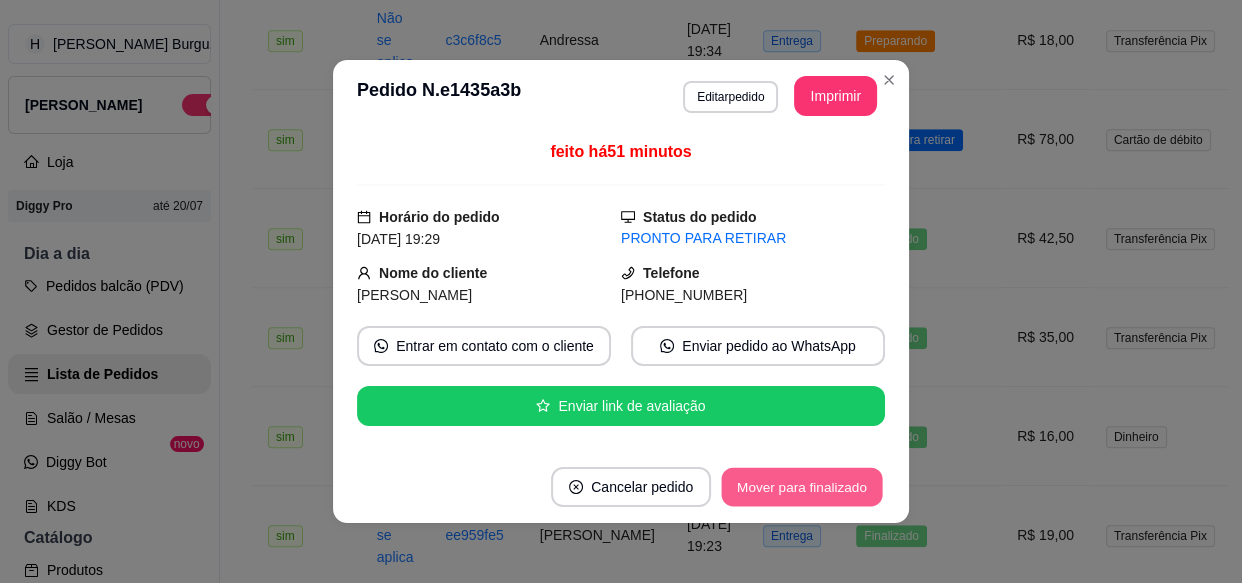 click on "Mover para finalizado" at bounding box center (802, 487) 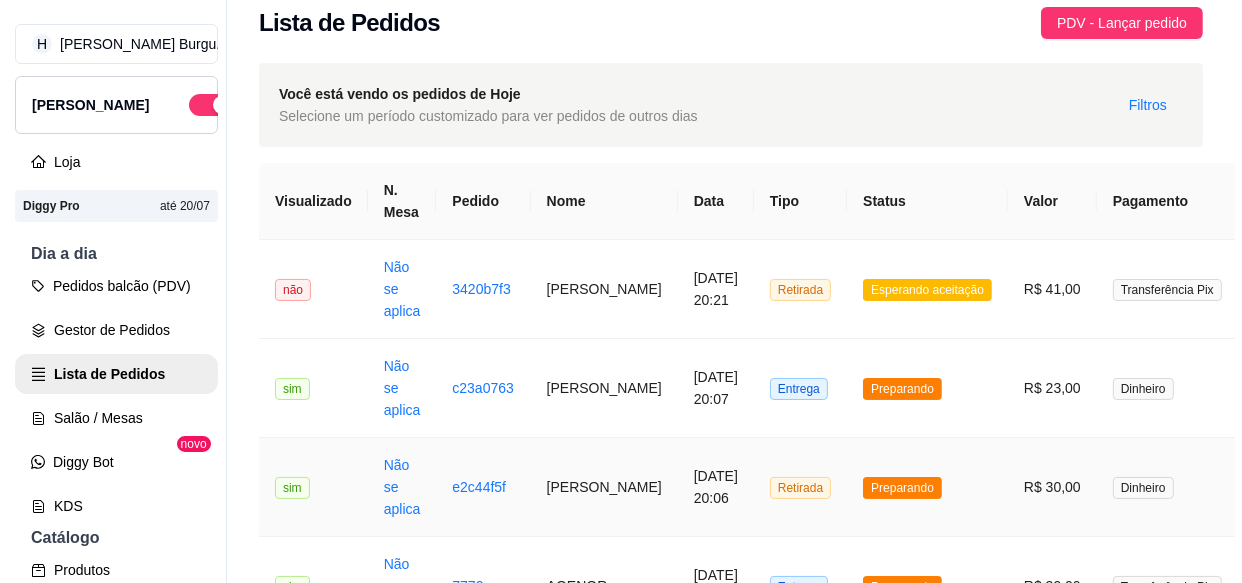 scroll, scrollTop: 0, scrollLeft: 0, axis: both 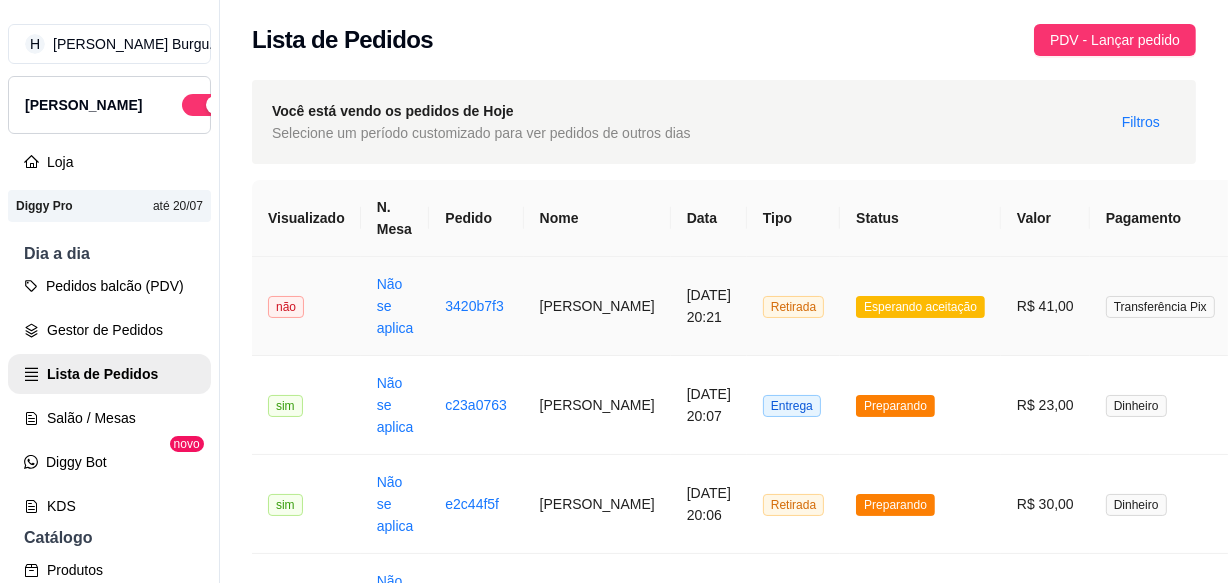 click on "Esperando aceitação" at bounding box center [920, 306] 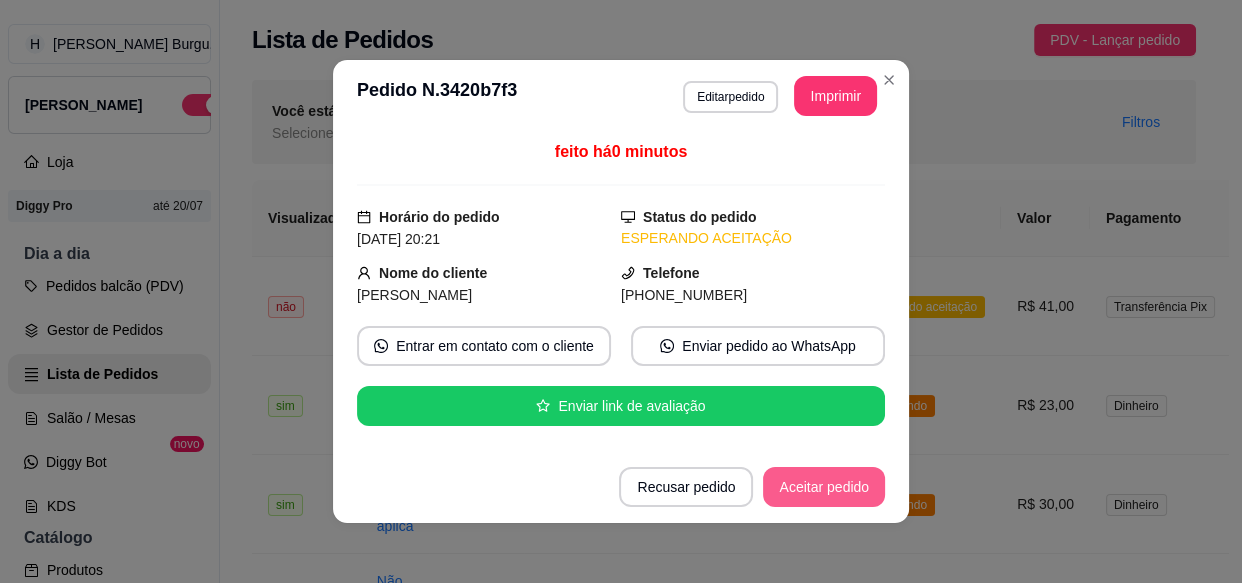 click on "Aceitar pedido" at bounding box center (824, 487) 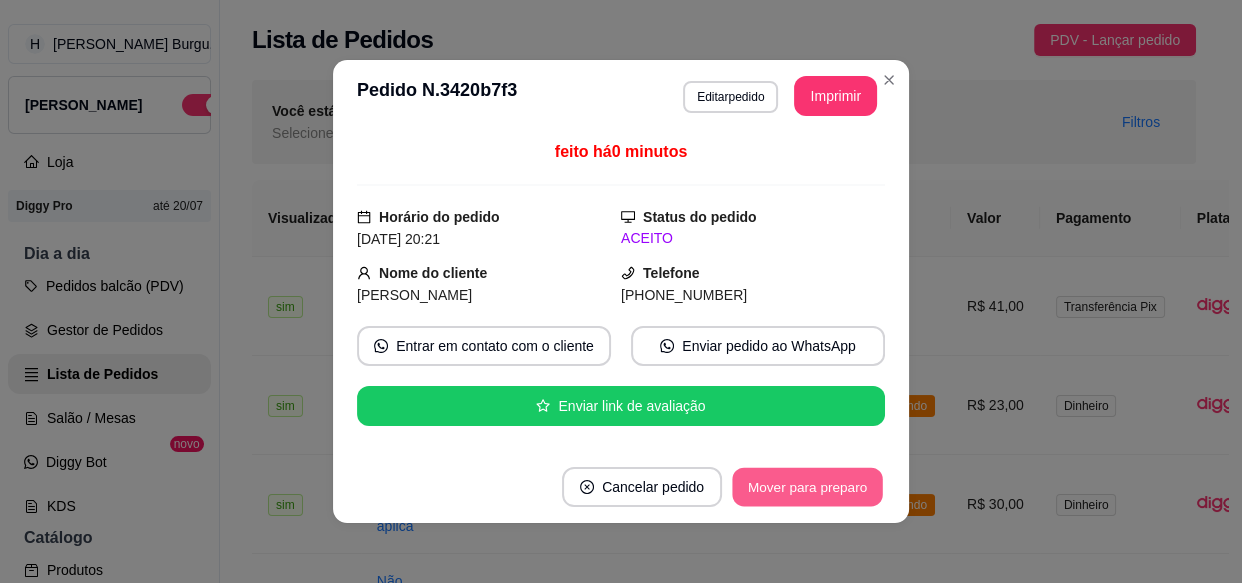 click on "Mover para preparo" at bounding box center (807, 487) 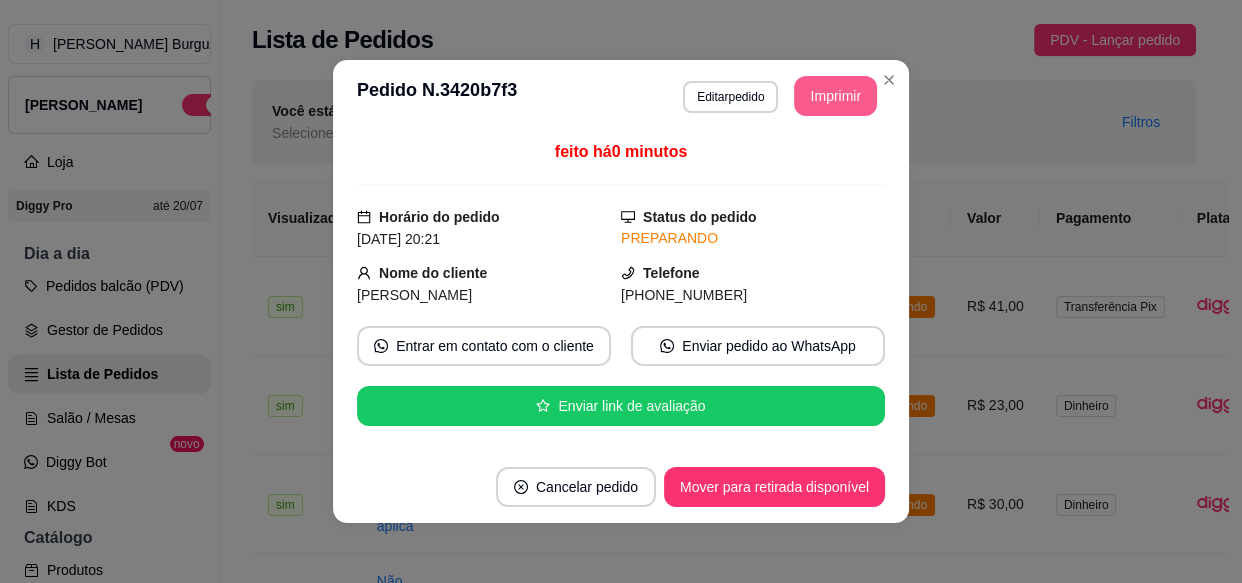 click on "Imprimir" at bounding box center (835, 96) 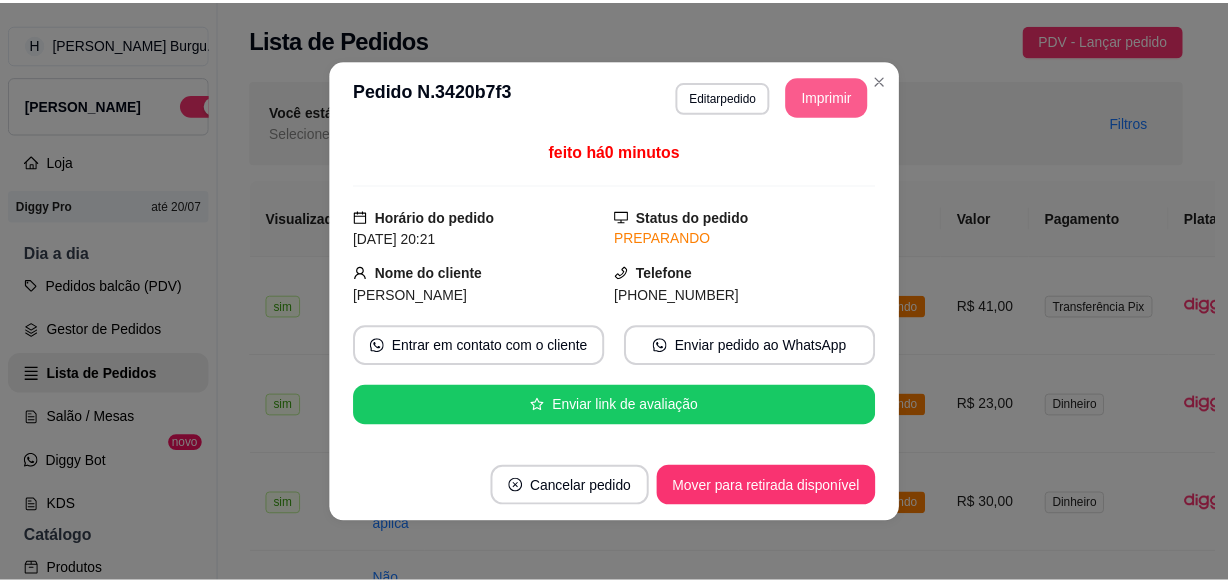 scroll, scrollTop: 0, scrollLeft: 0, axis: both 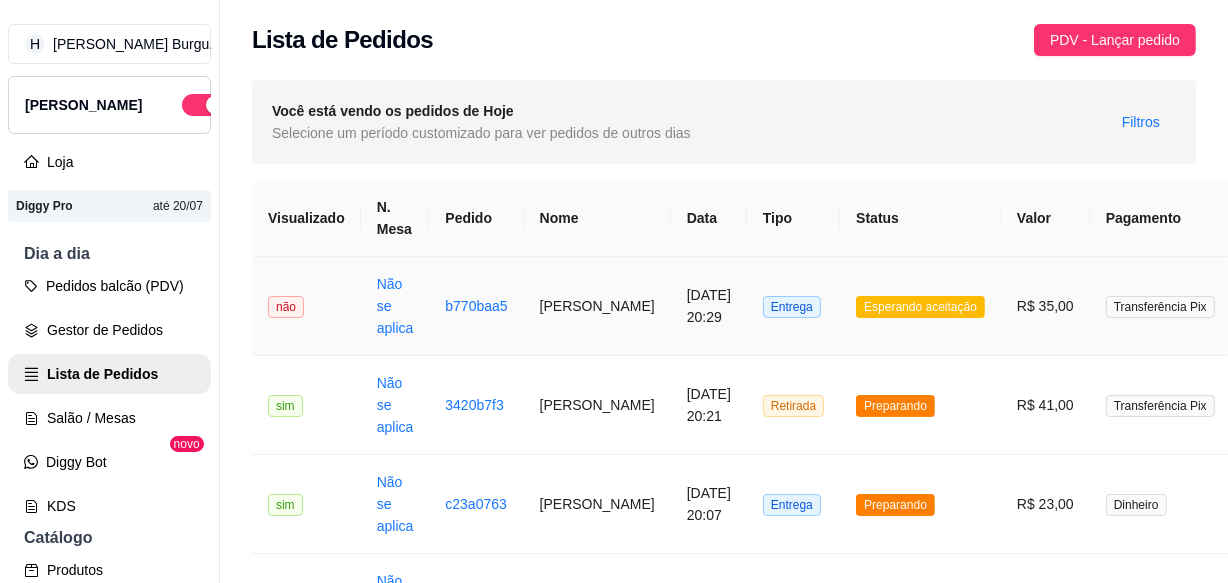click on "Entrega" at bounding box center [792, 307] 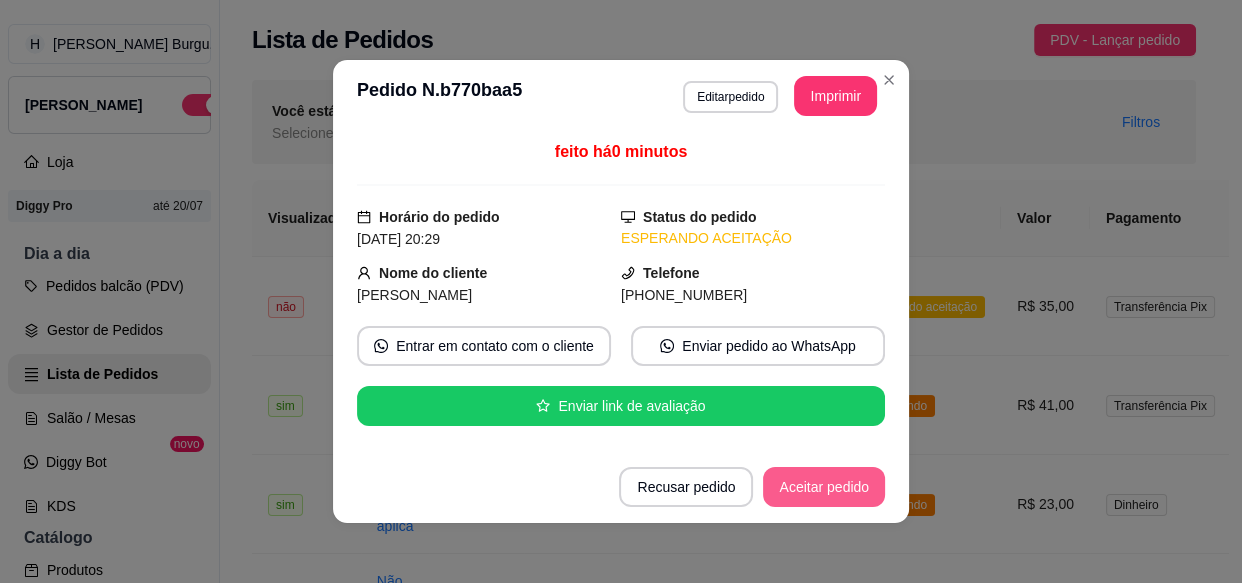 click on "Aceitar pedido" at bounding box center (824, 487) 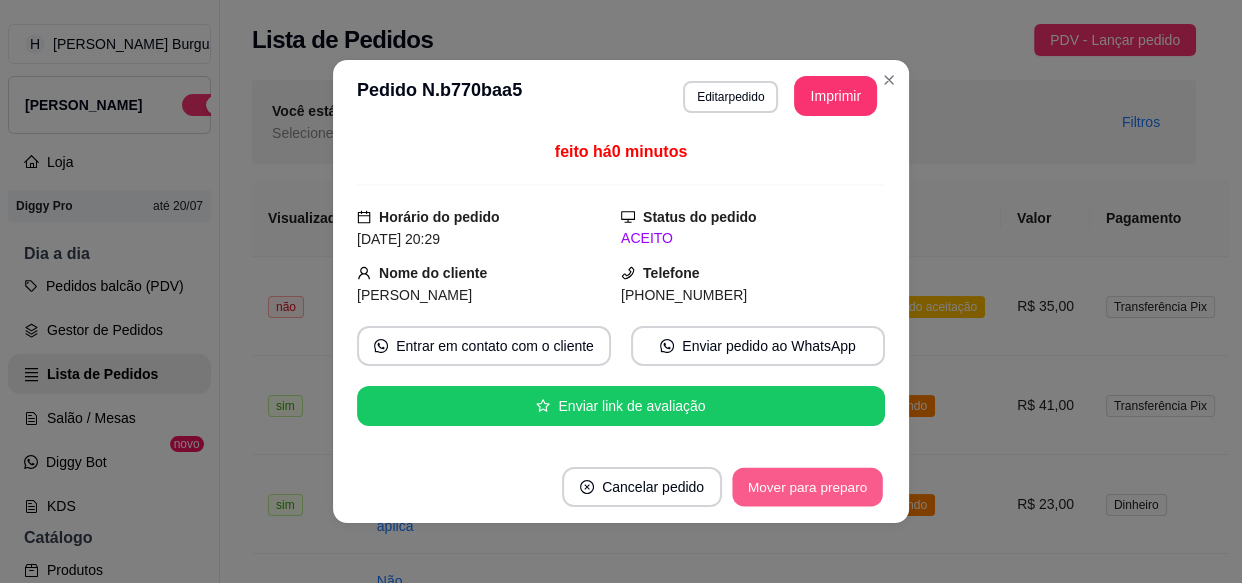click on "Mover para preparo" at bounding box center (807, 487) 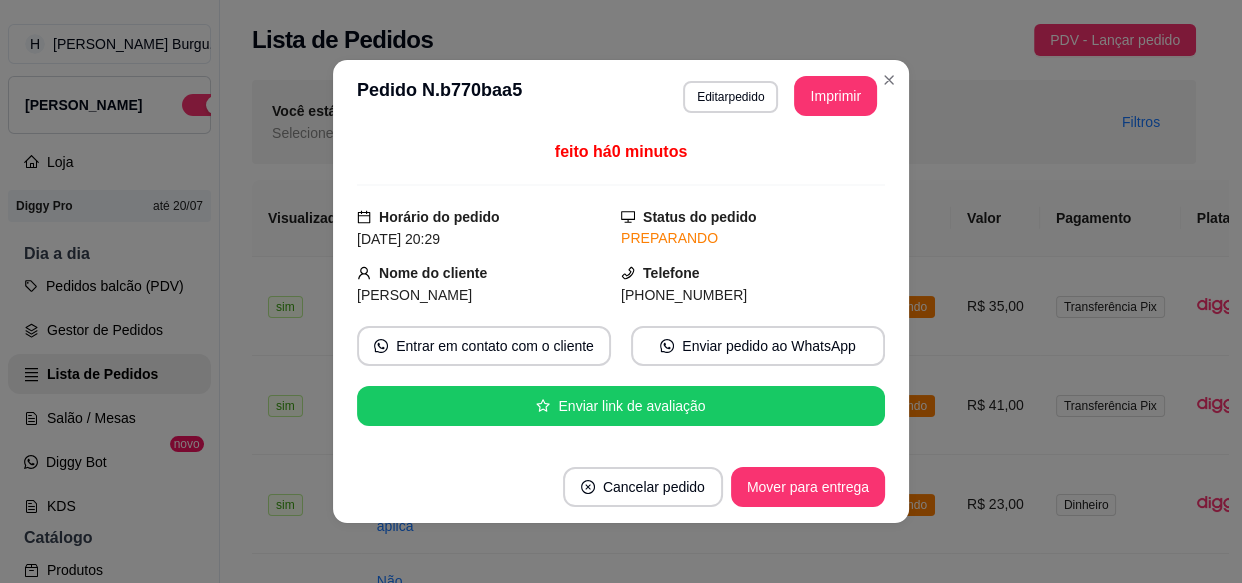 click on "**********" at bounding box center [621, 96] 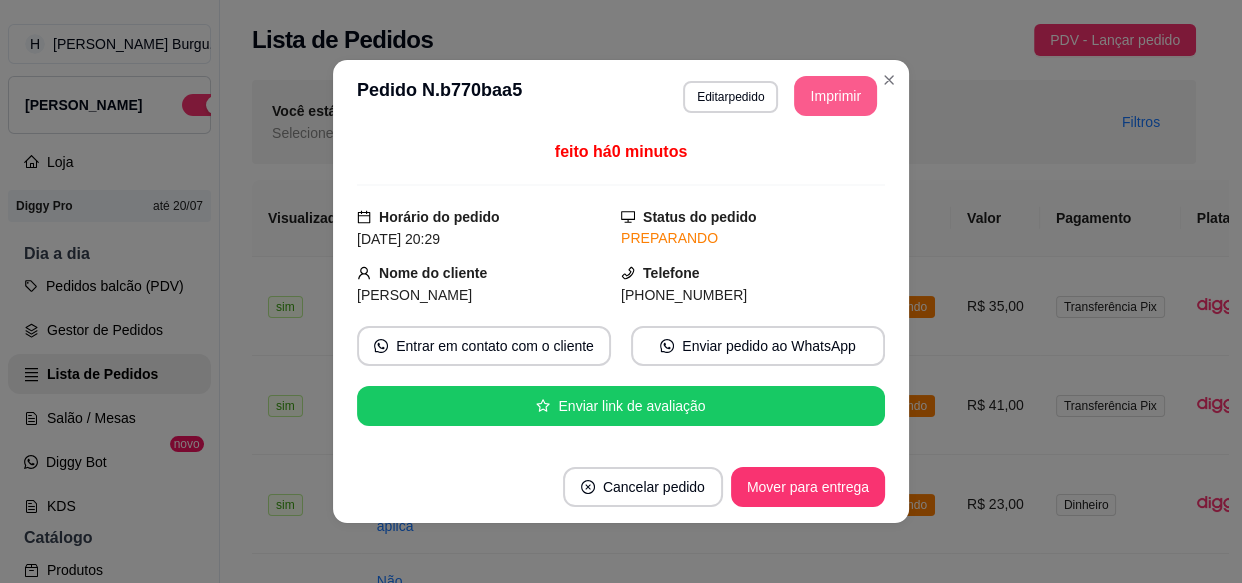 click on "Imprimir" at bounding box center [835, 96] 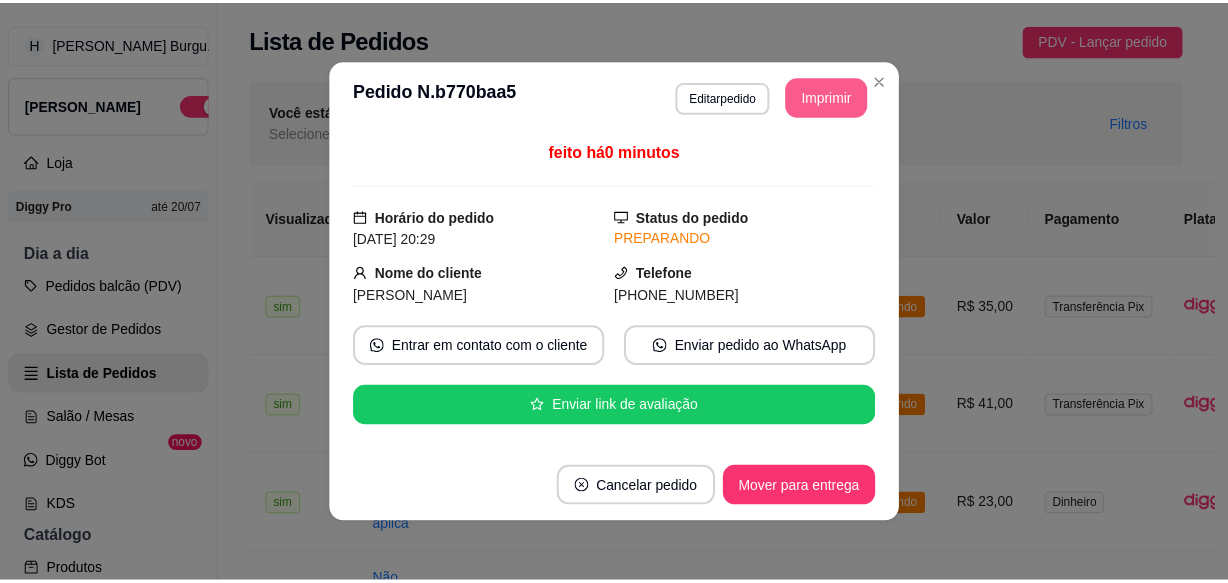 scroll, scrollTop: 0, scrollLeft: 0, axis: both 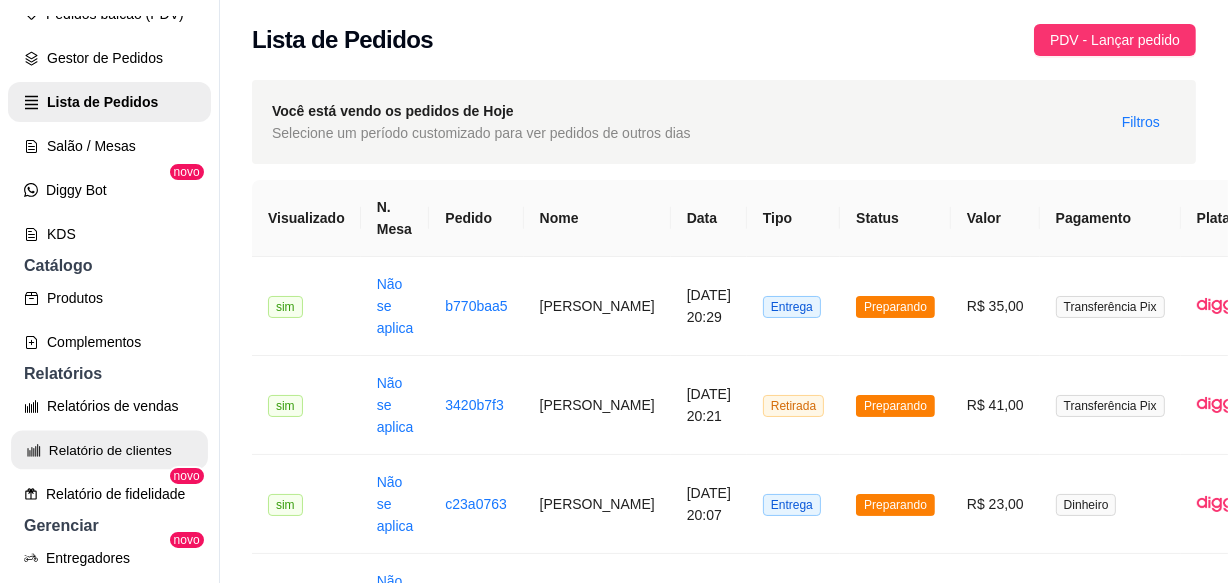 click on "Relatórios de vendas Relatório de clientes Relatório de fidelidade novo" at bounding box center [109, 450] 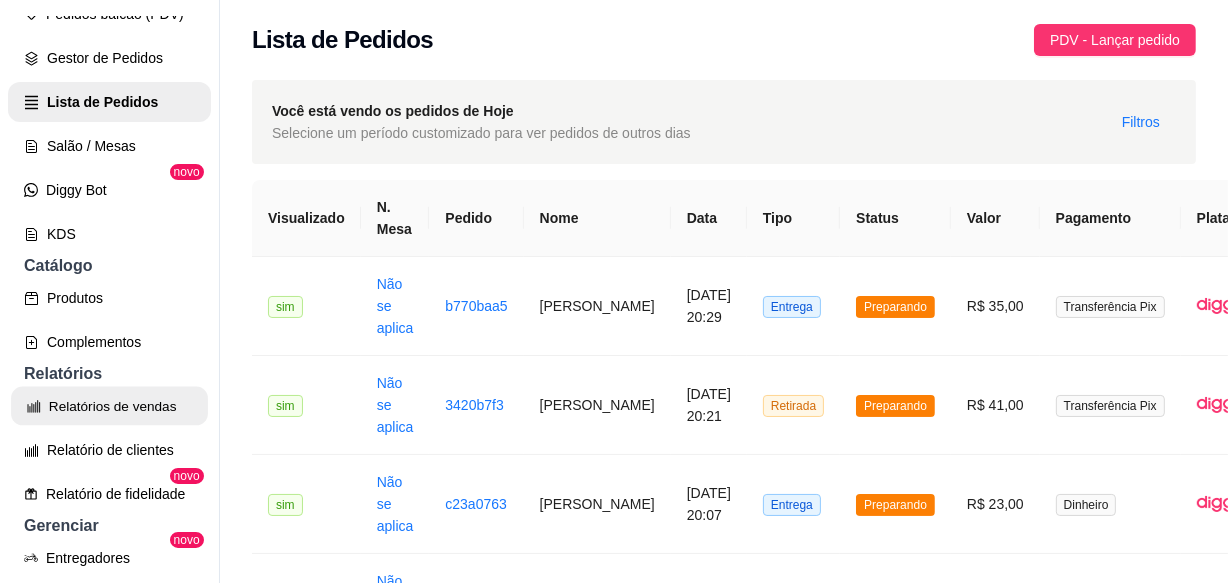 click on "Relatórios de vendas" at bounding box center [109, 406] 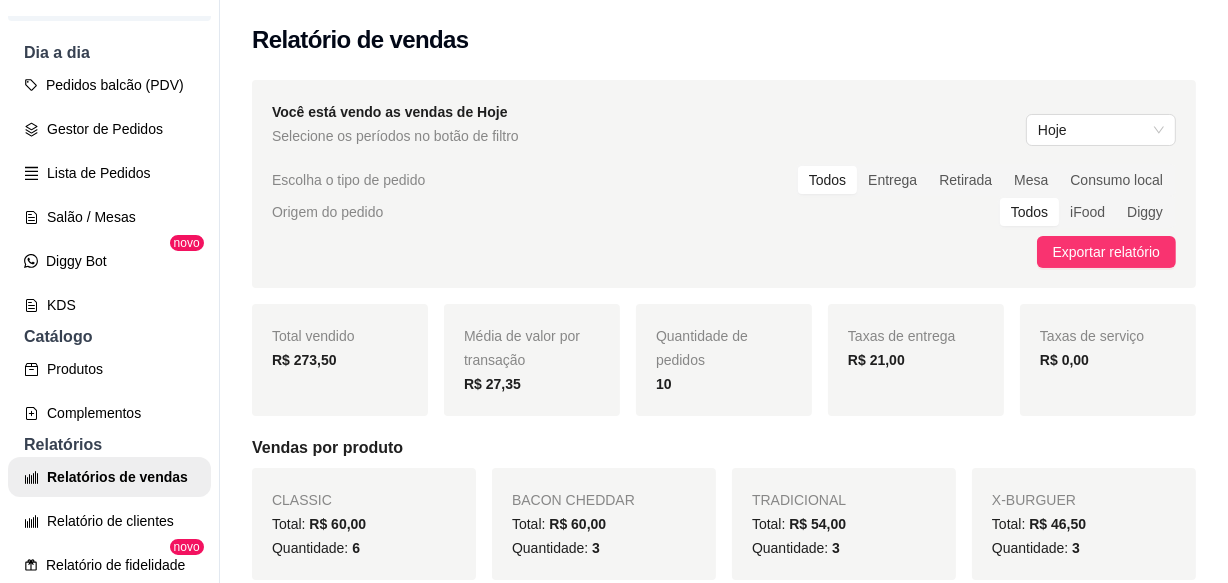 scroll, scrollTop: 181, scrollLeft: 0, axis: vertical 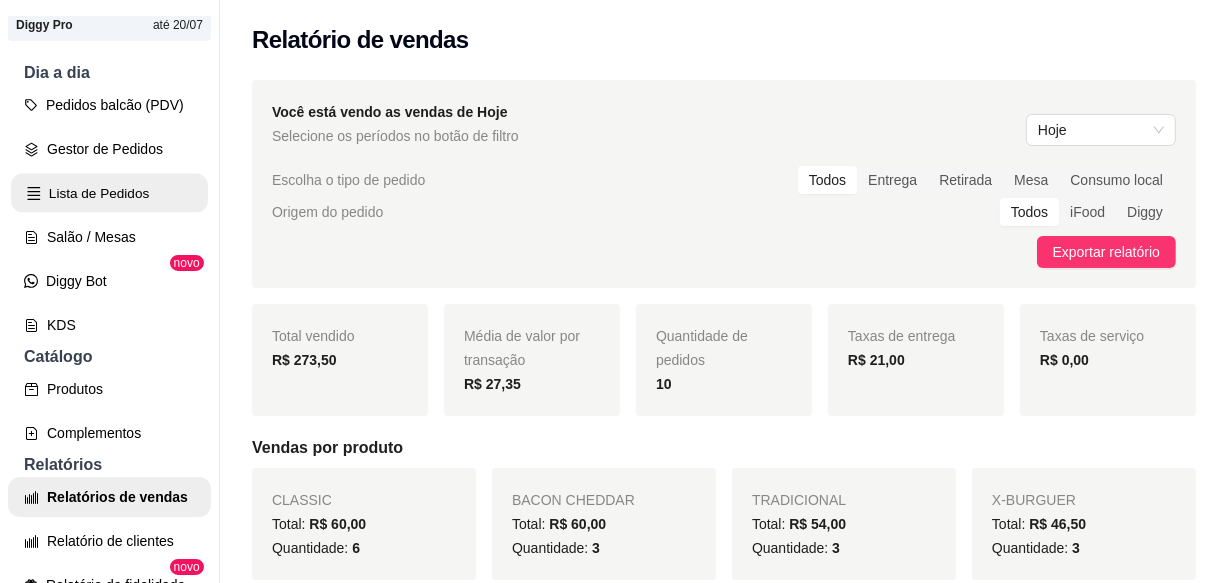 click on "Lista de Pedidos" at bounding box center (109, 193) 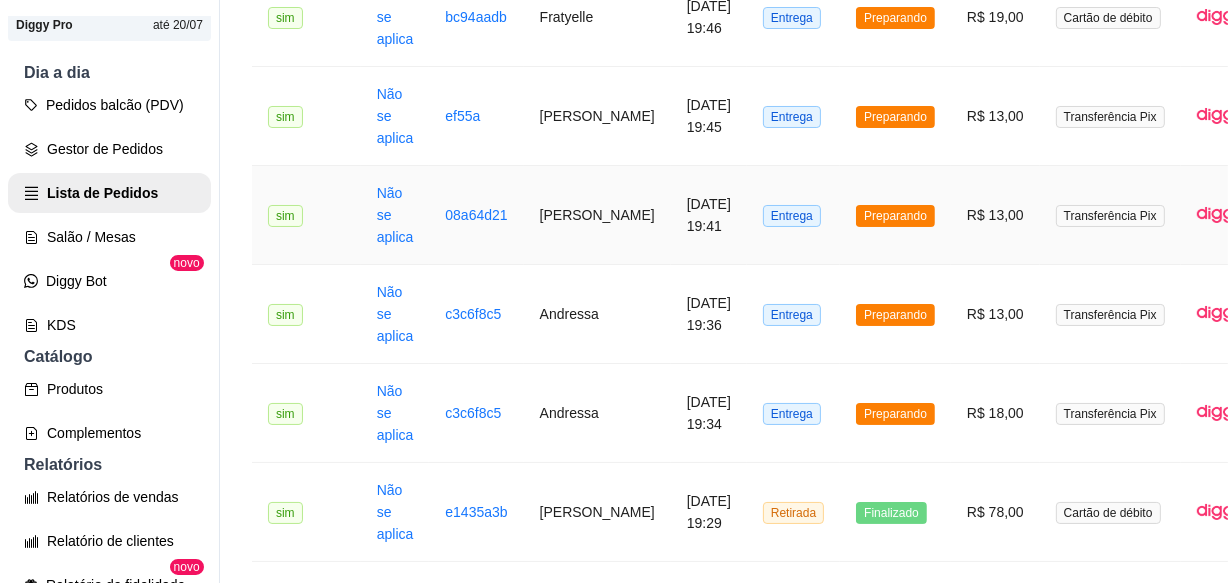 scroll, scrollTop: 1181, scrollLeft: 0, axis: vertical 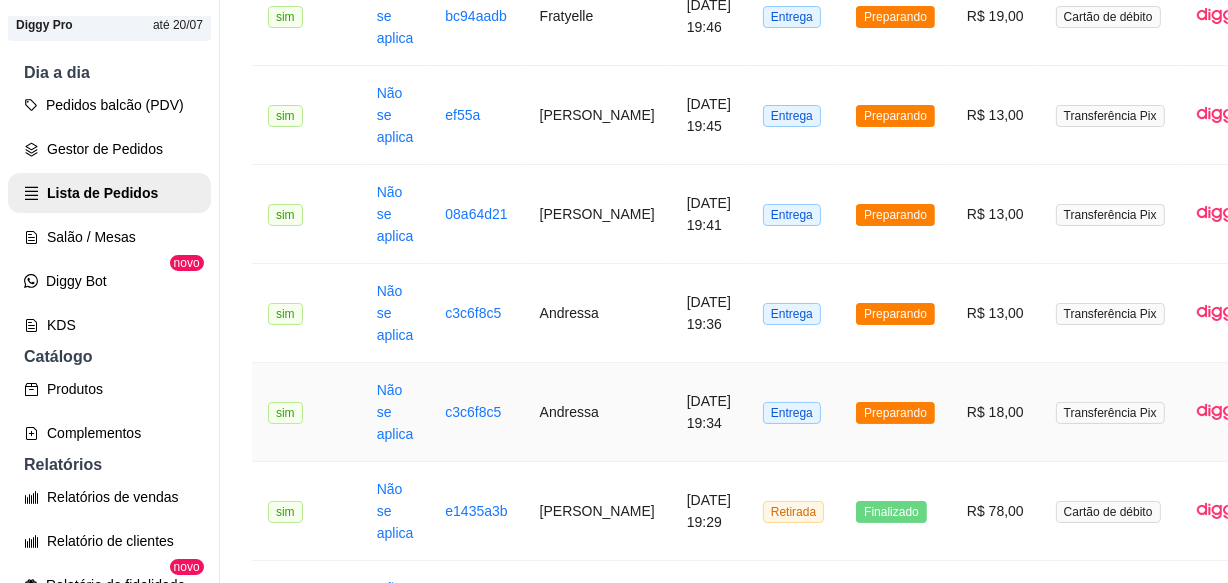 click on "Preparando" at bounding box center (895, 412) 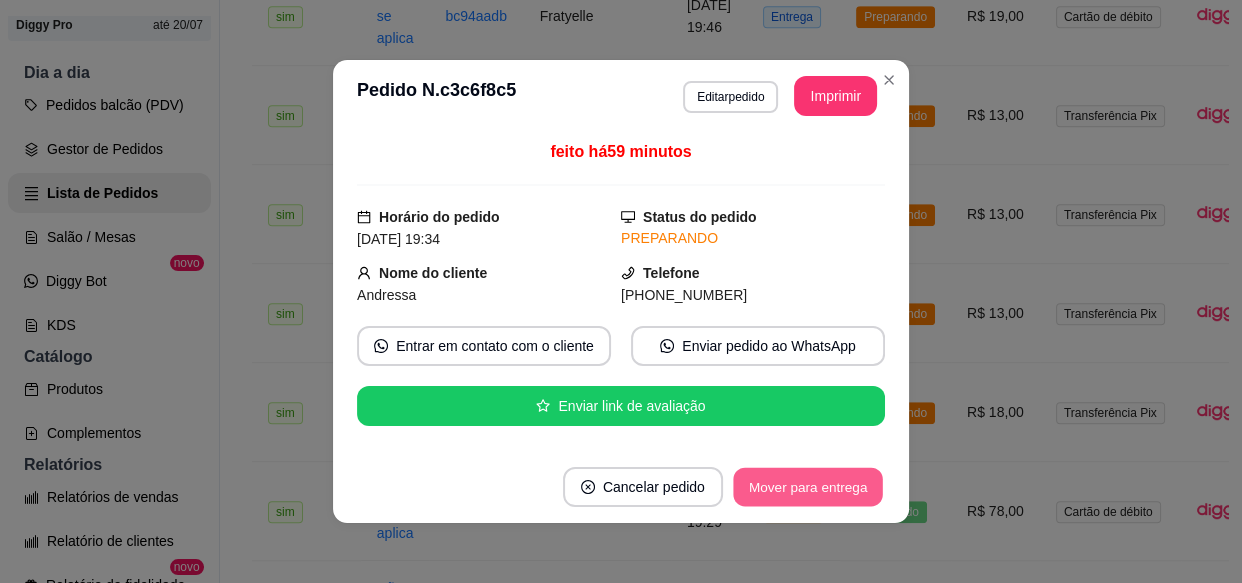 click on "Mover para entrega" at bounding box center [808, 487] 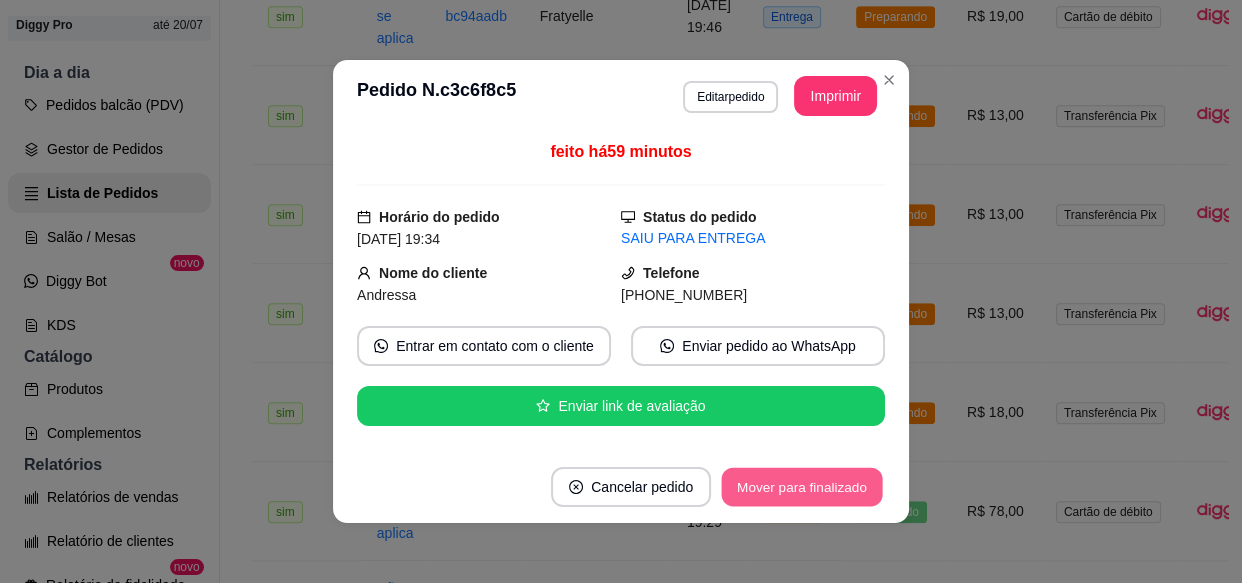click on "Mover para finalizado" at bounding box center [802, 487] 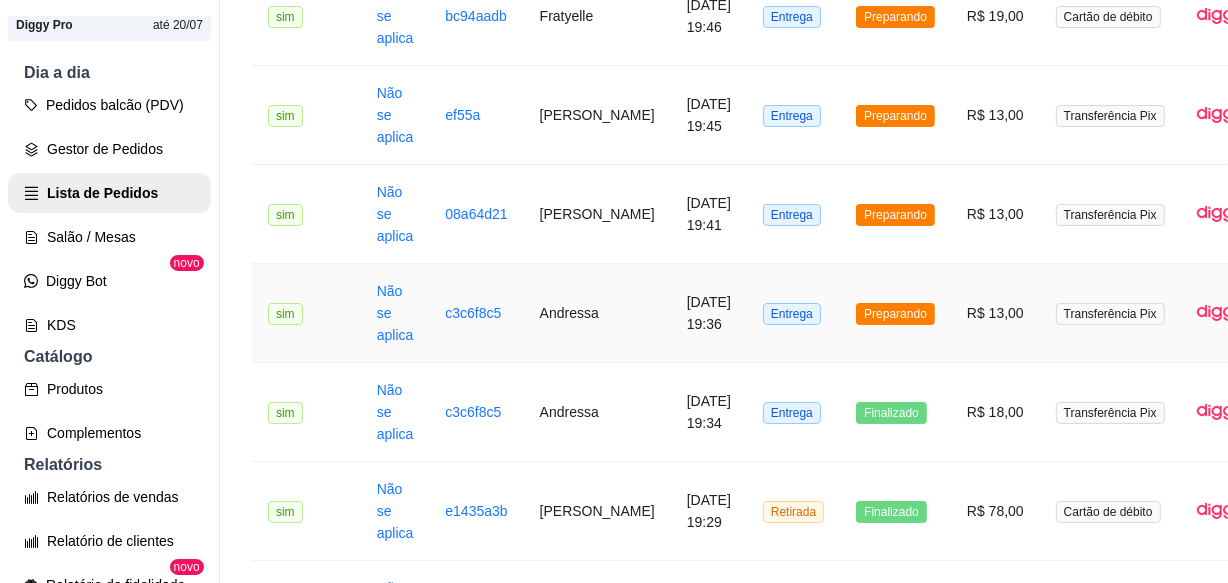 click on "Entrega" at bounding box center (793, 313) 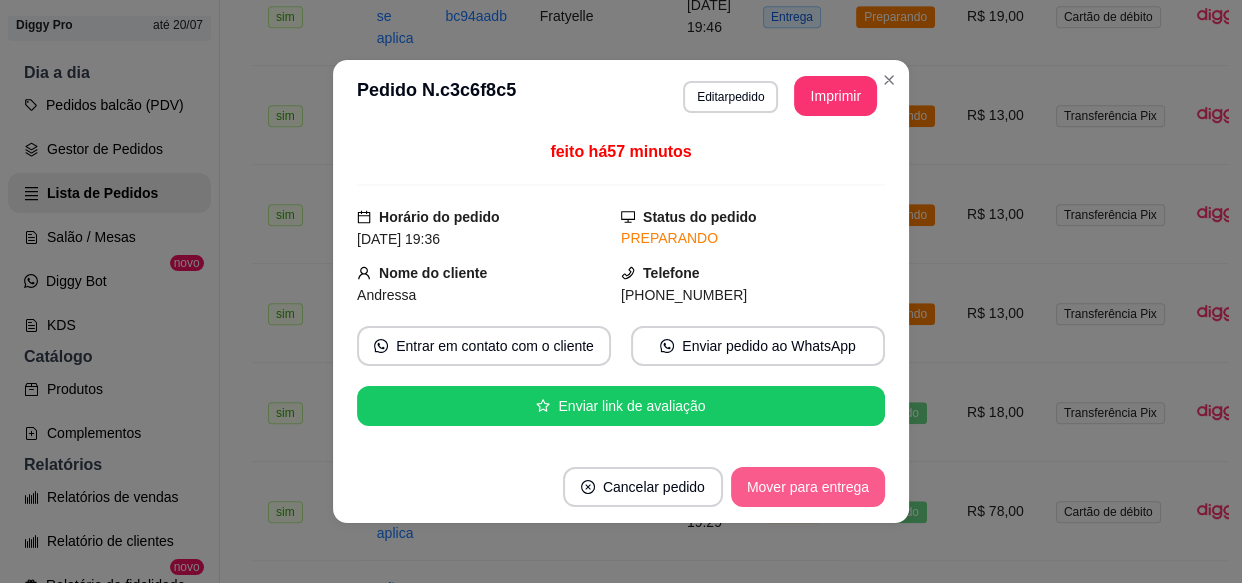 click on "Mover para entrega" at bounding box center (808, 487) 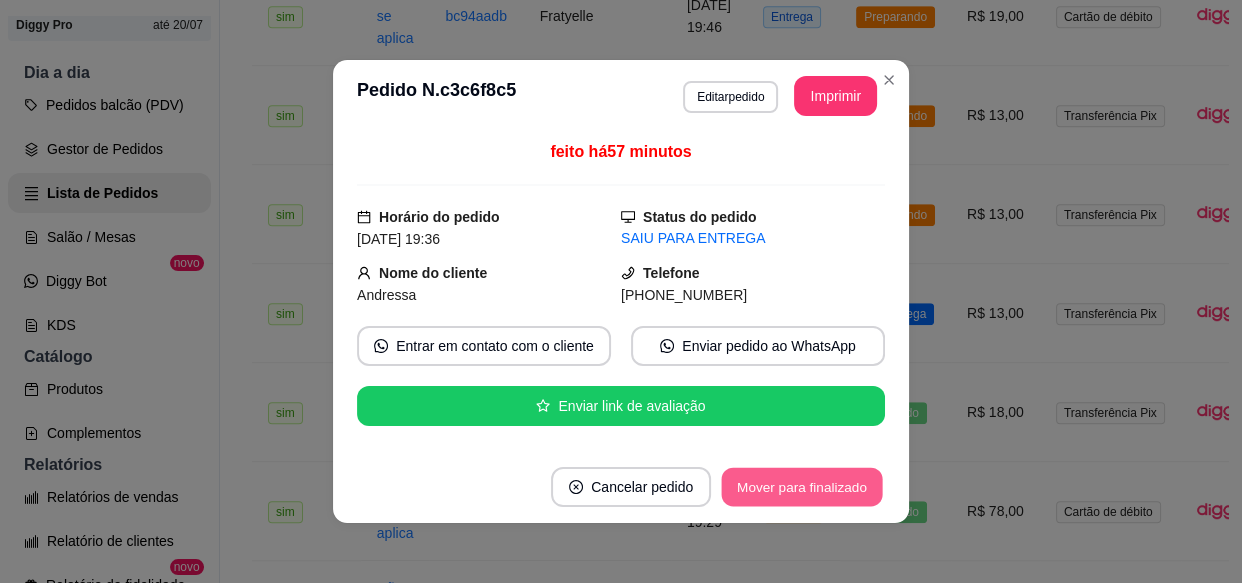 click on "Mover para finalizado" at bounding box center [802, 487] 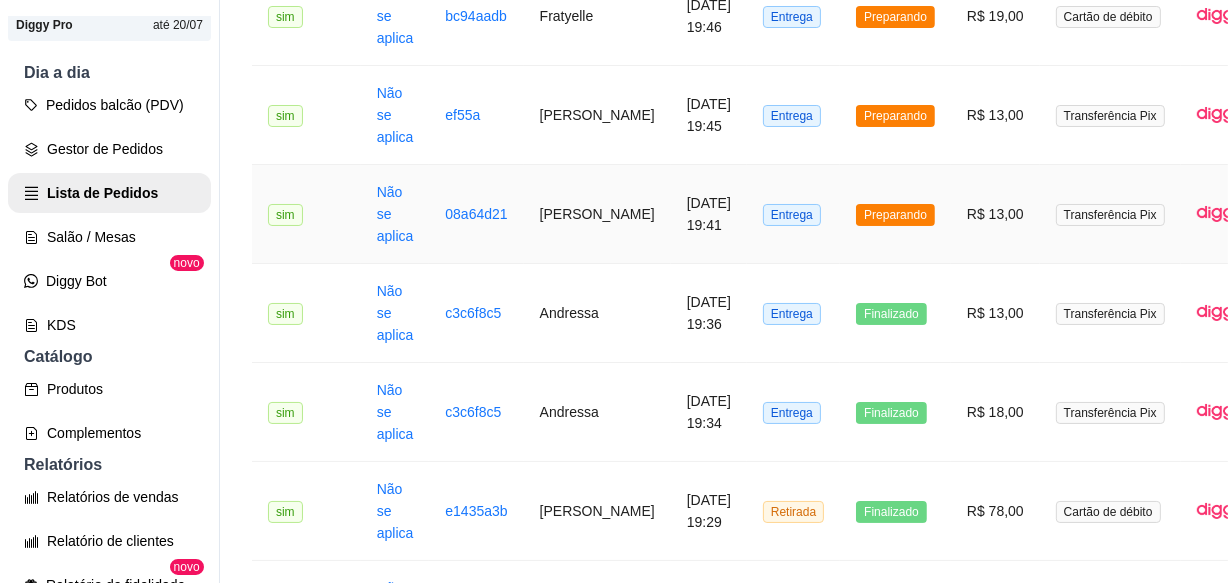 click on "Entrega" at bounding box center [793, 214] 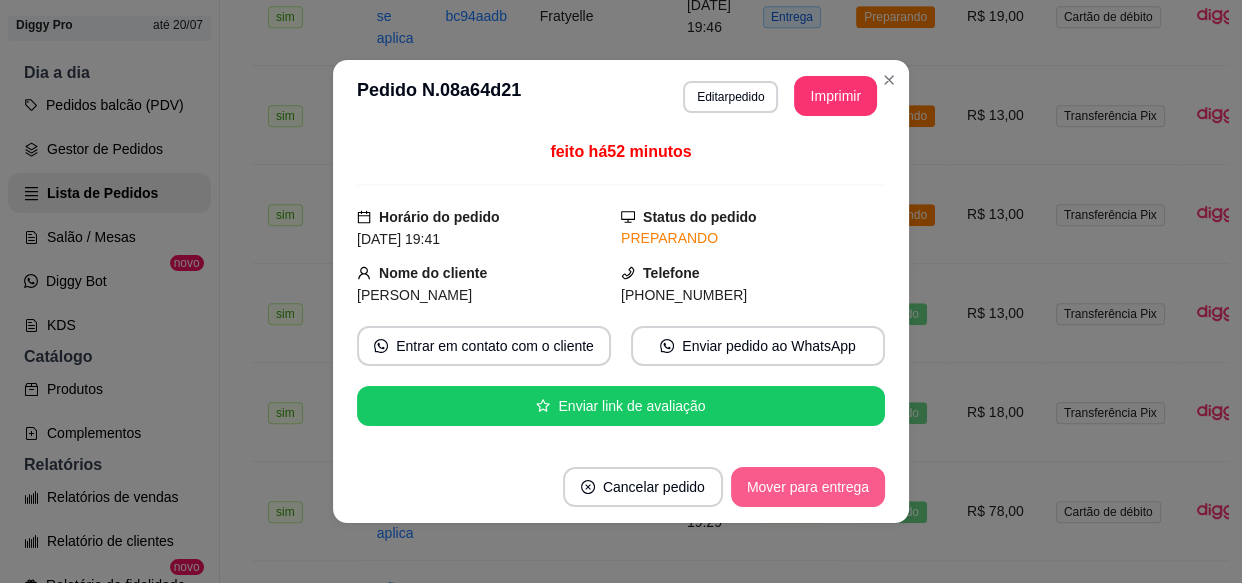 click on "Mover para entrega" at bounding box center (808, 487) 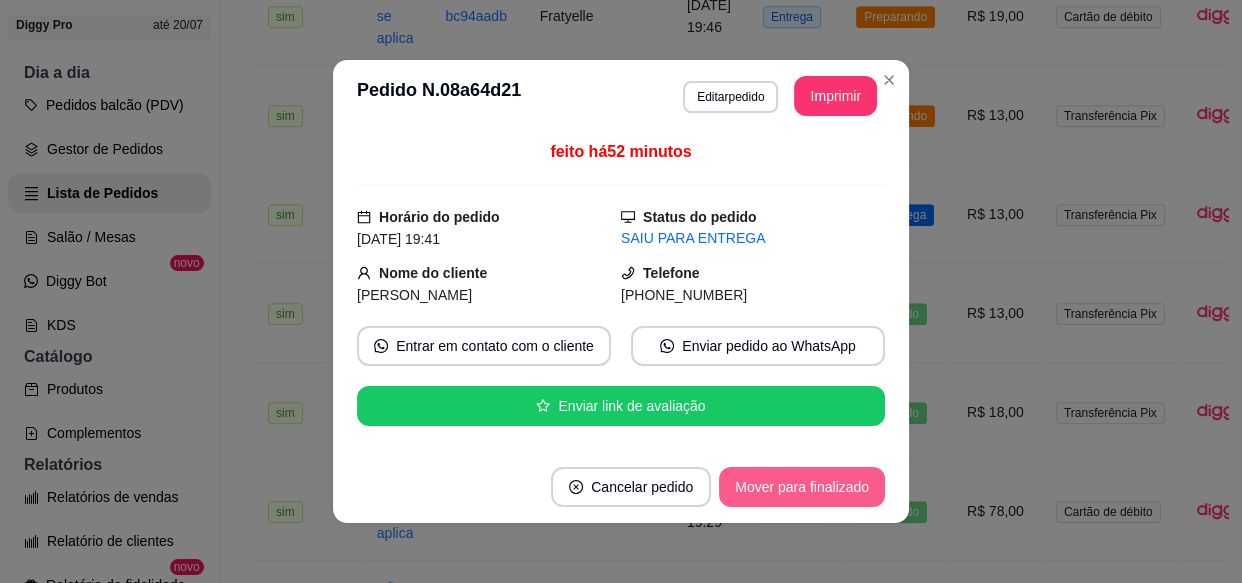 click on "Mover para finalizado" at bounding box center [802, 487] 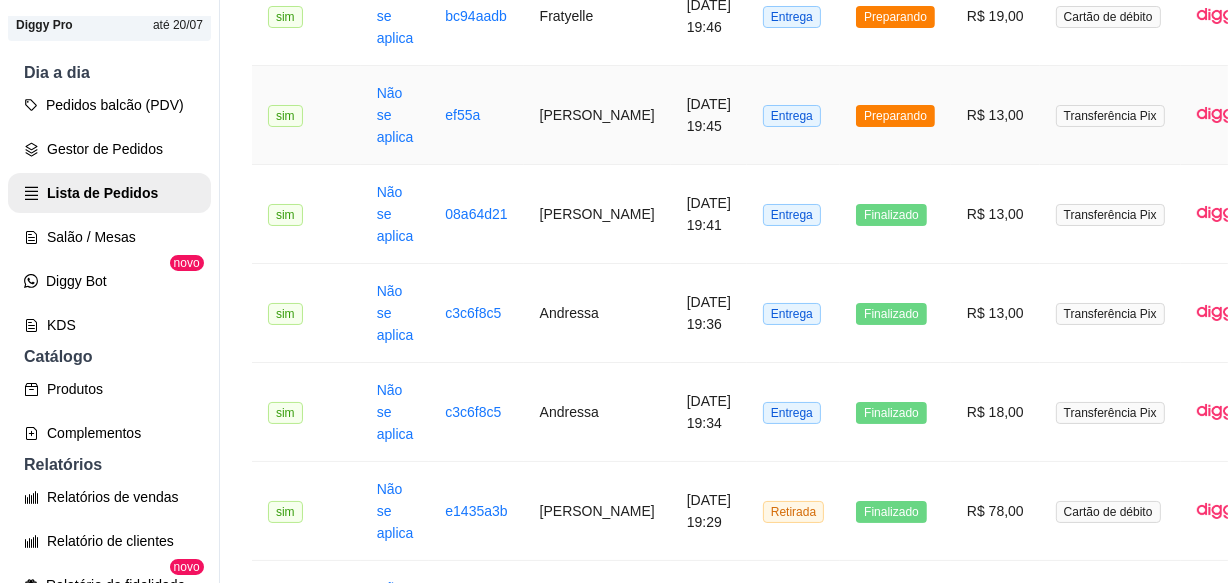 click on "Entrega" at bounding box center (793, 115) 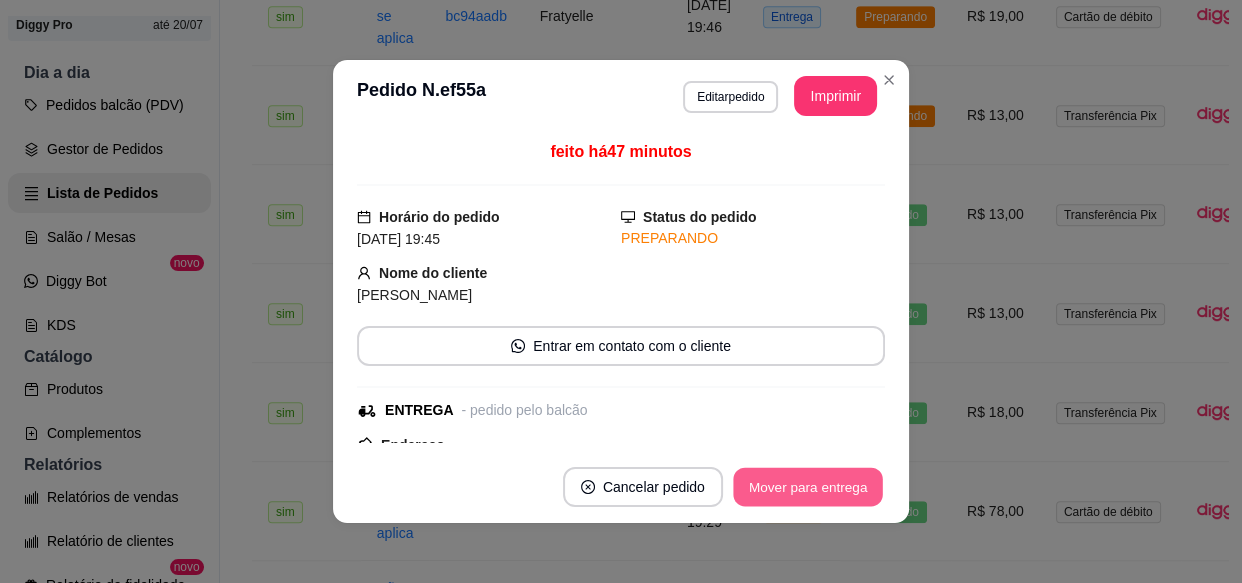 click on "Mover para entrega" at bounding box center (808, 487) 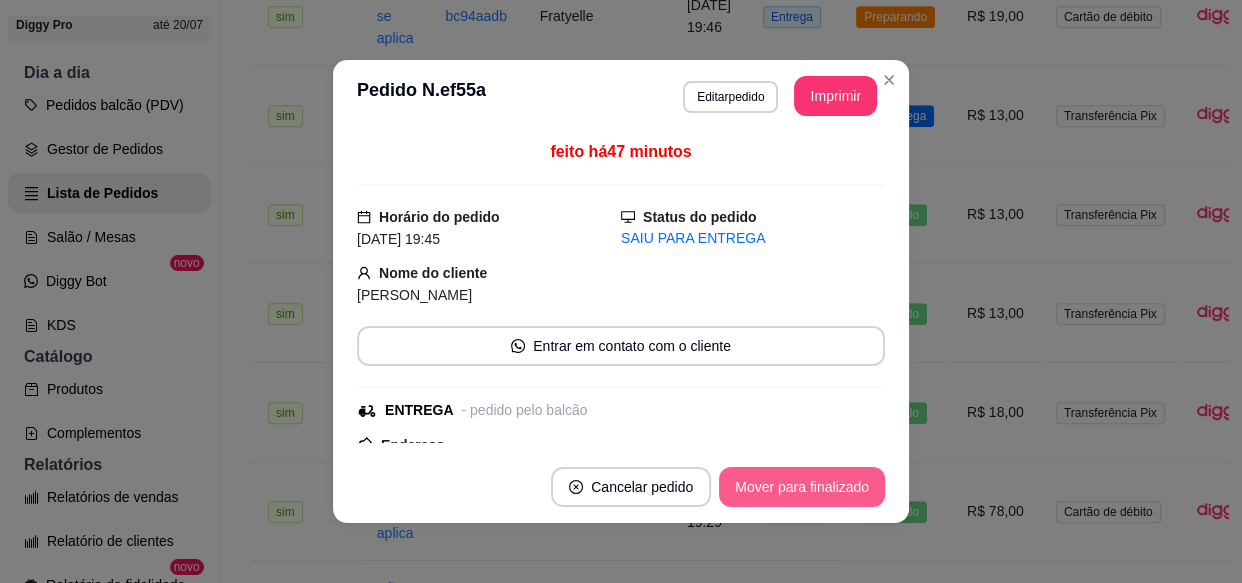 click on "Mover para finalizado" at bounding box center [802, 487] 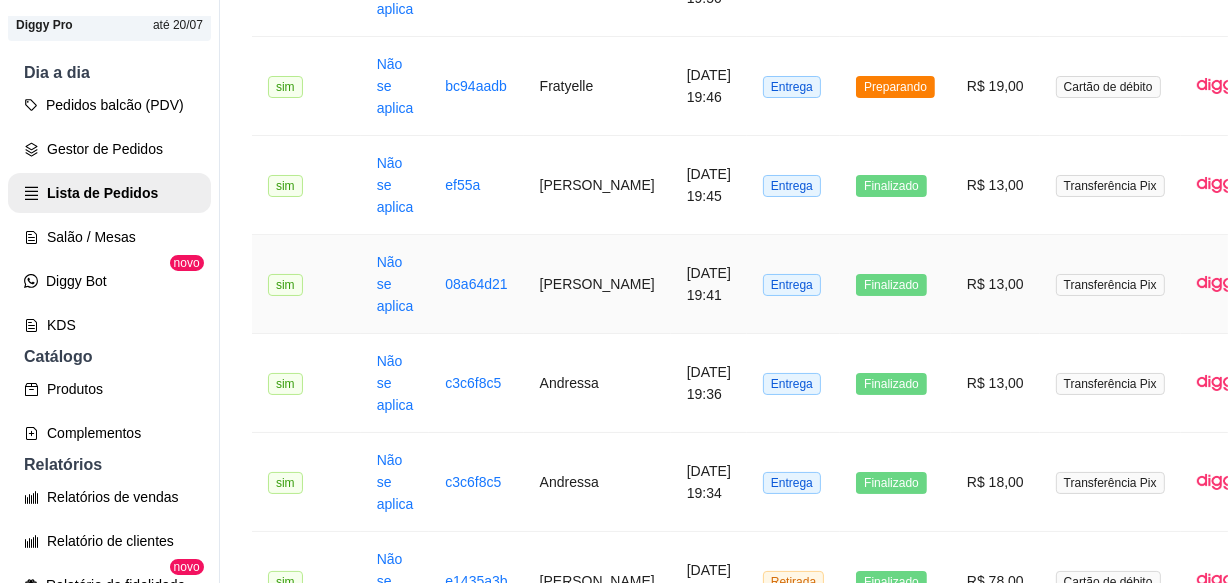 scroll, scrollTop: 1090, scrollLeft: 0, axis: vertical 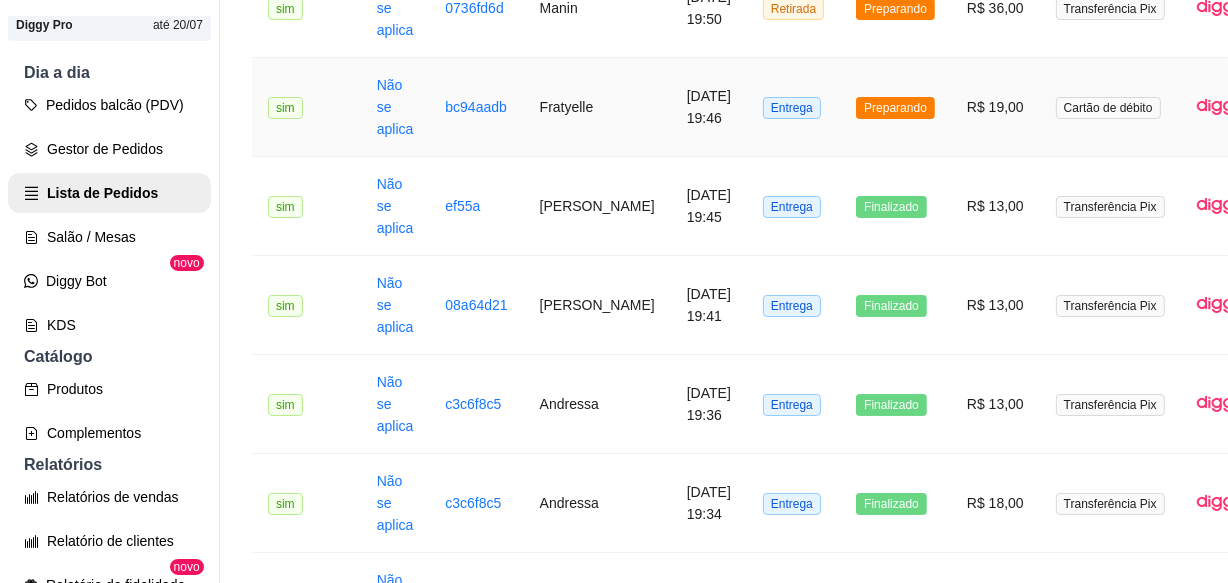 click on "Entrega" at bounding box center [793, 107] 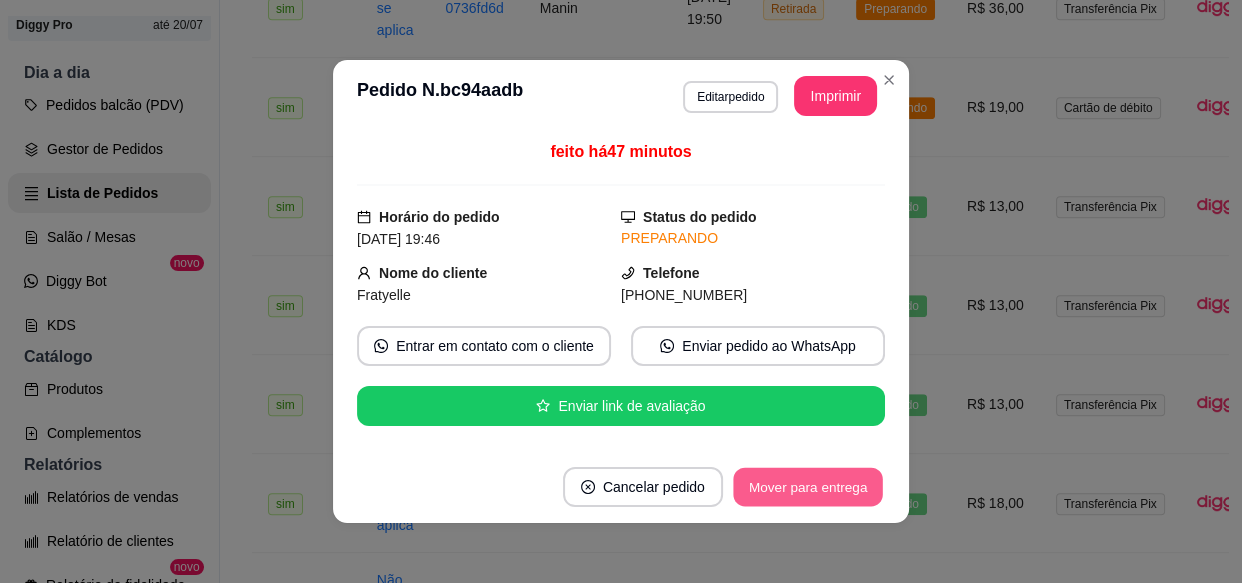 click on "Mover para entrega" at bounding box center [808, 487] 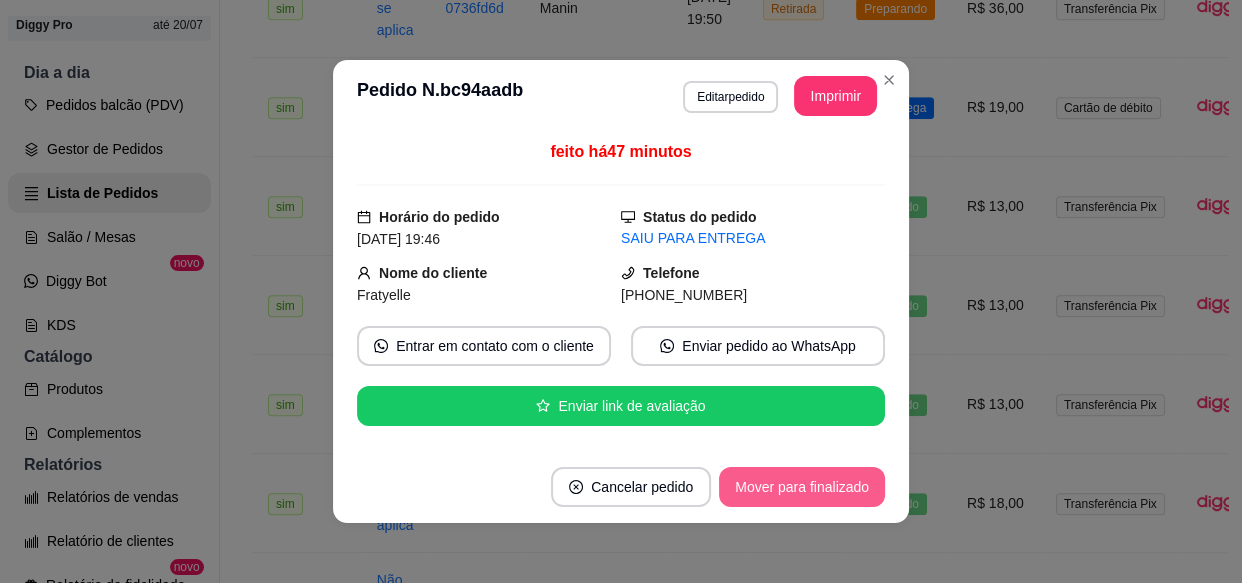 click on "Mover para finalizado" at bounding box center (802, 487) 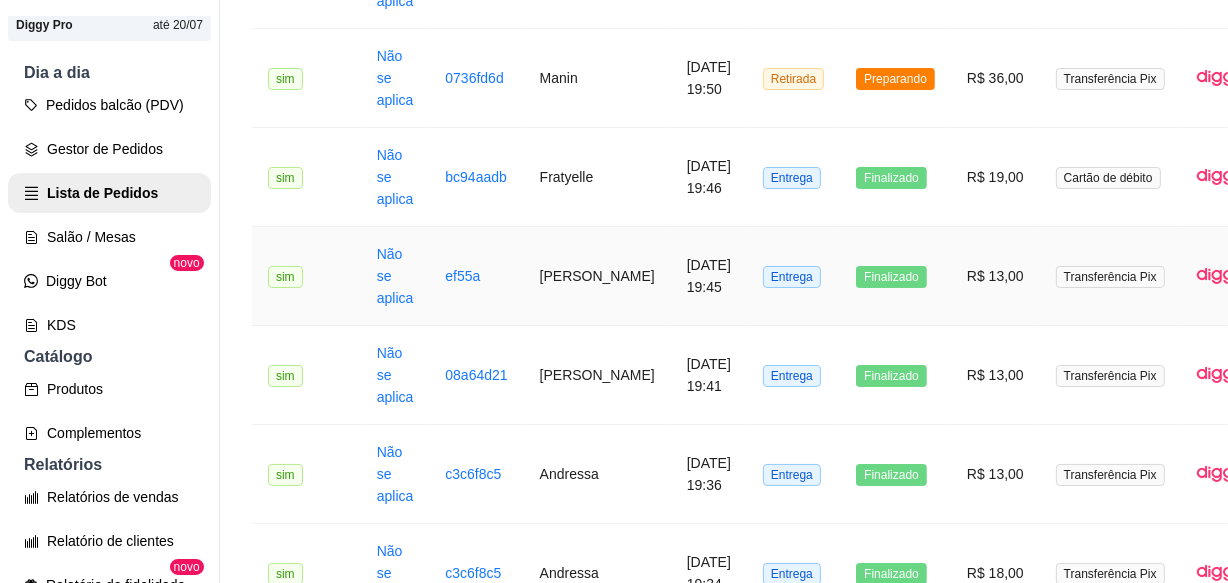 scroll, scrollTop: 1000, scrollLeft: 0, axis: vertical 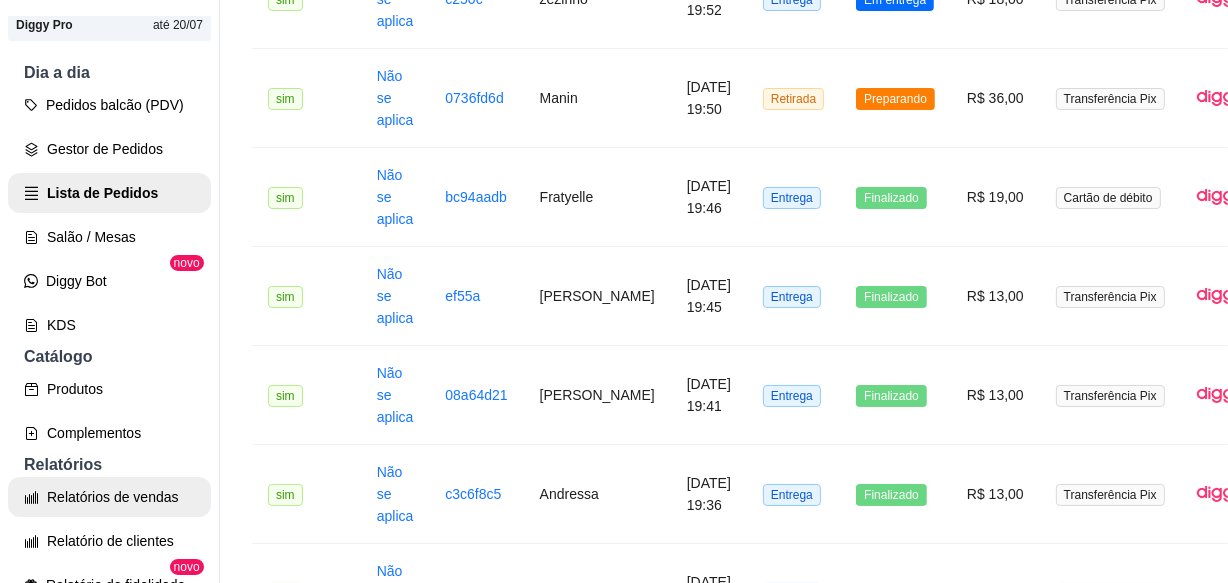 click on "Relatórios de vendas" at bounding box center [109, 497] 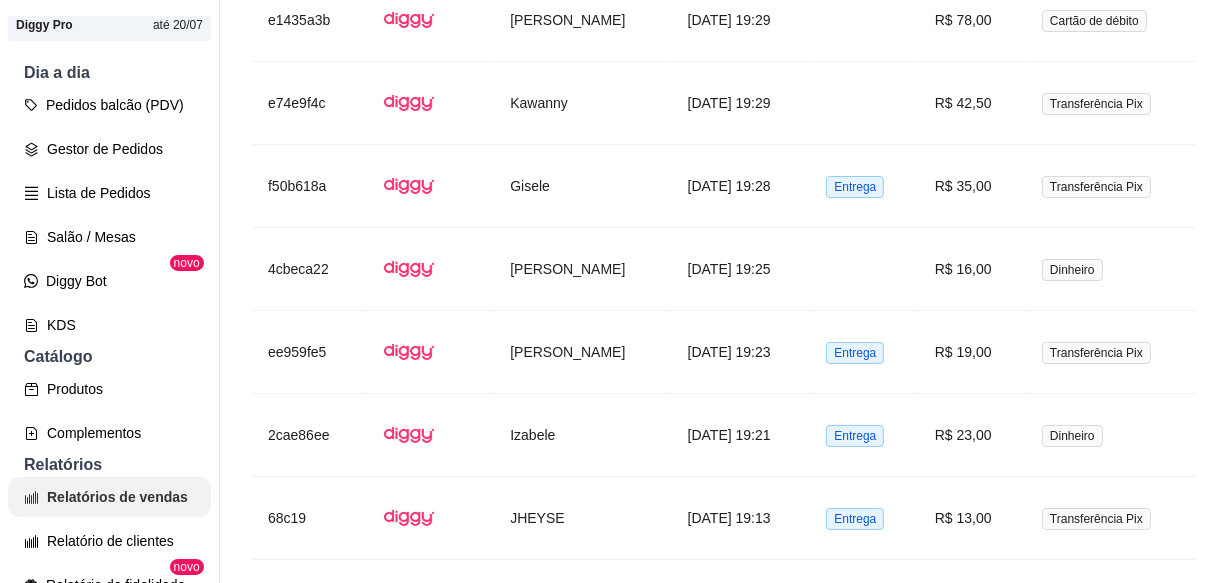 scroll, scrollTop: 0, scrollLeft: 0, axis: both 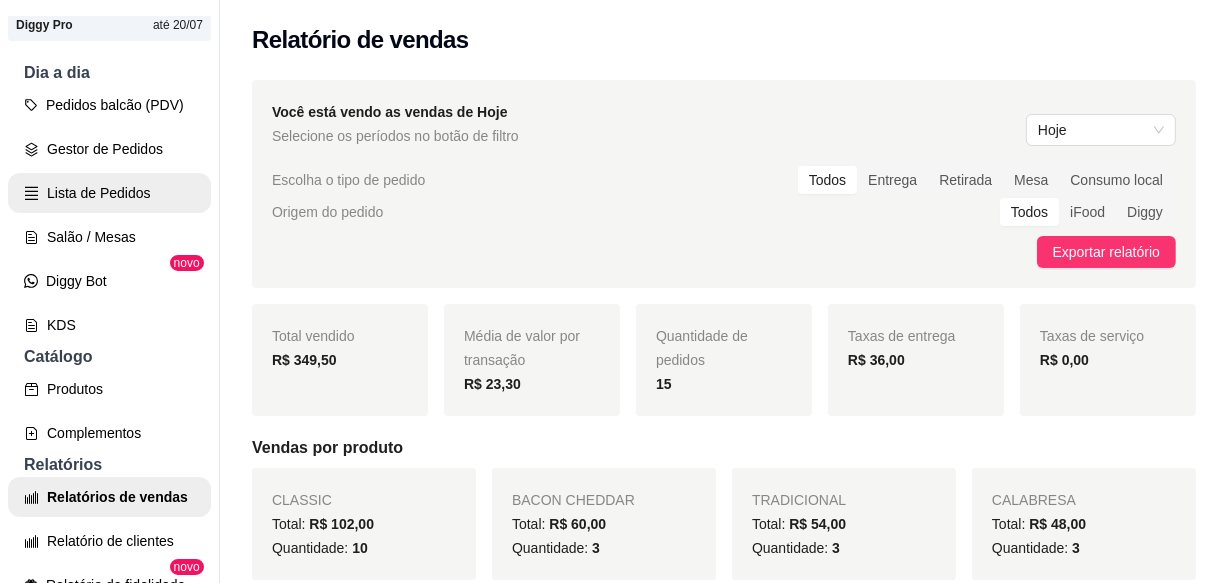 click on "Lista de Pedidos" at bounding box center [109, 193] 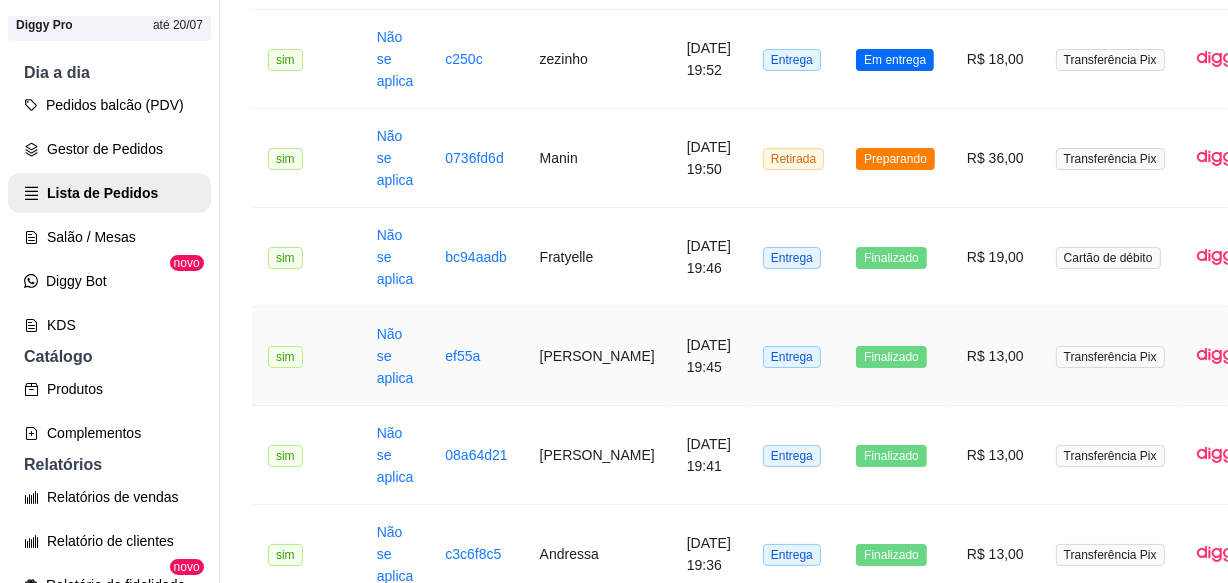 scroll, scrollTop: 909, scrollLeft: 0, axis: vertical 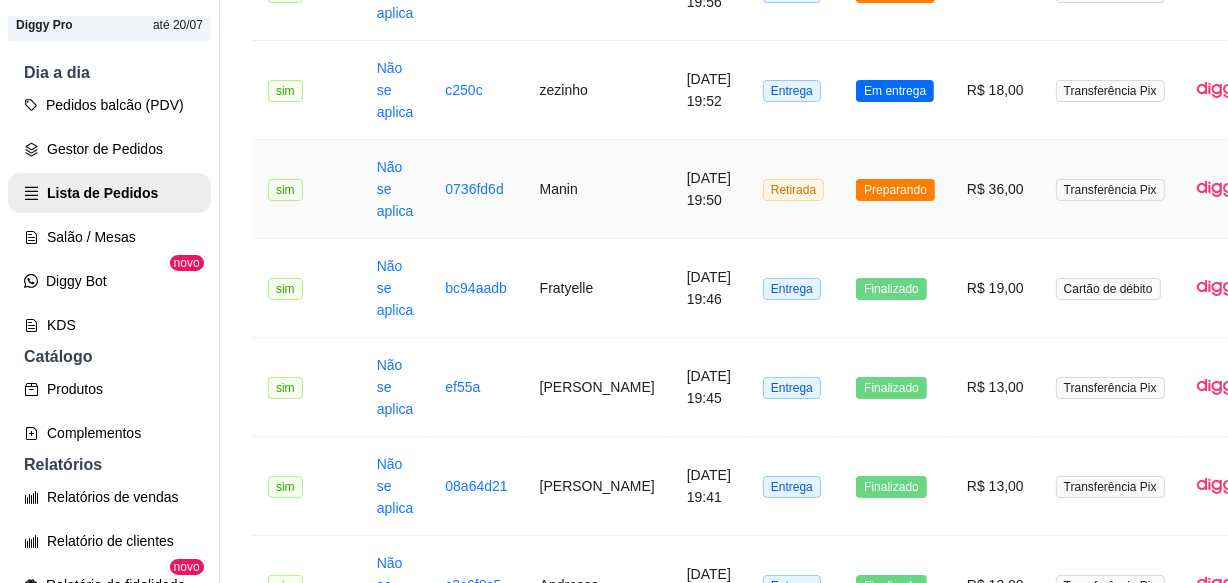 click on "Retirada" at bounding box center (793, 189) 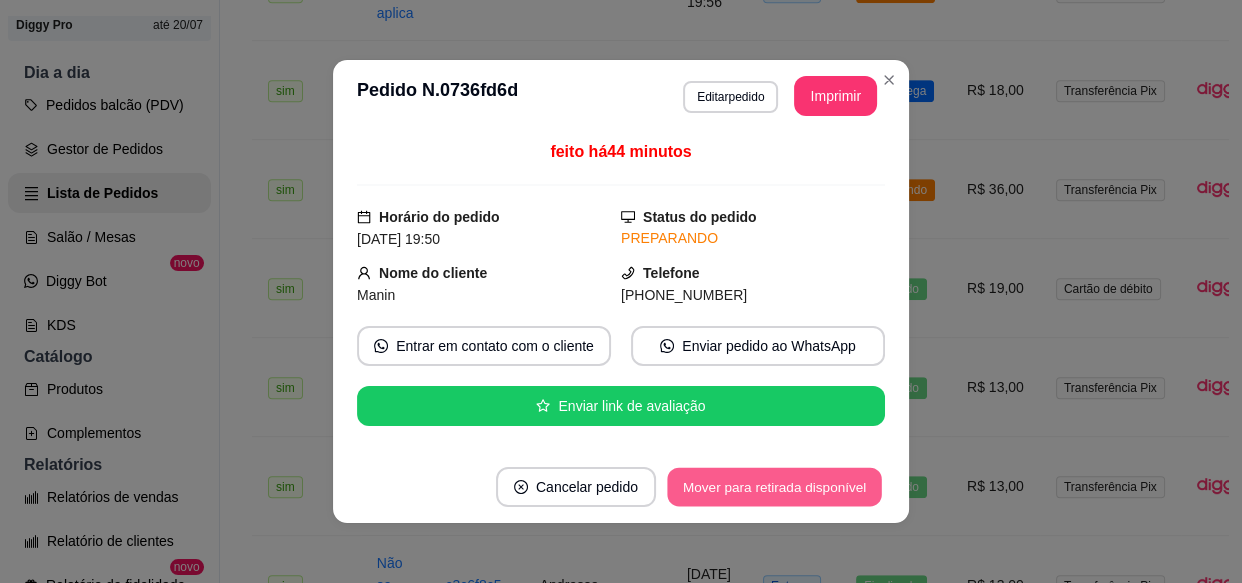 click on "Mover para retirada disponível" at bounding box center [774, 487] 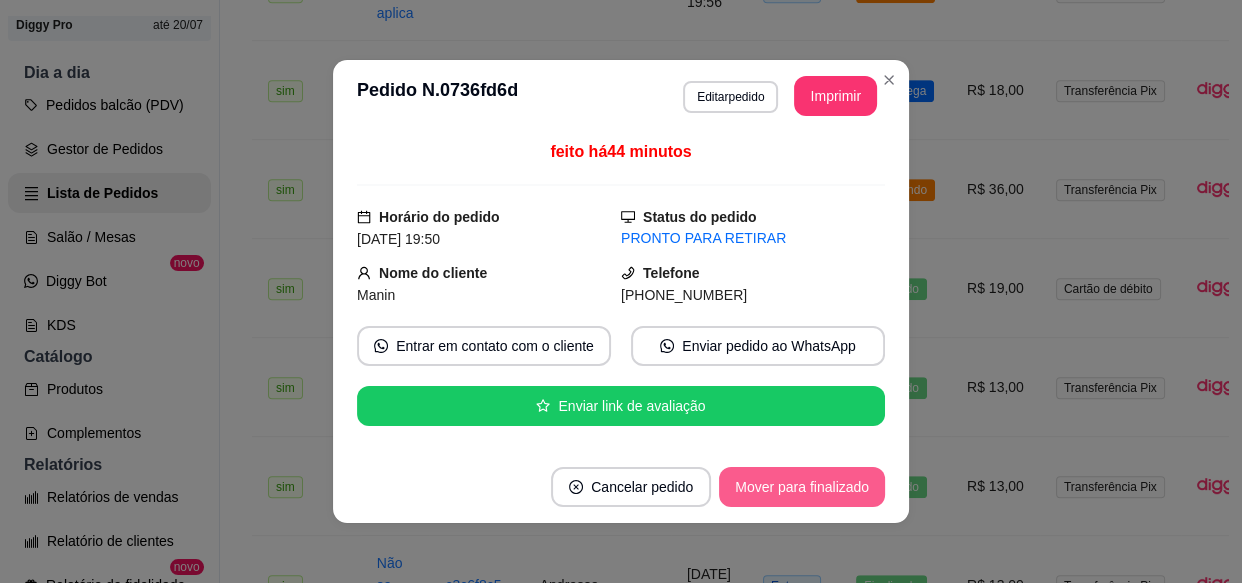 click on "Mover para finalizado" at bounding box center [802, 487] 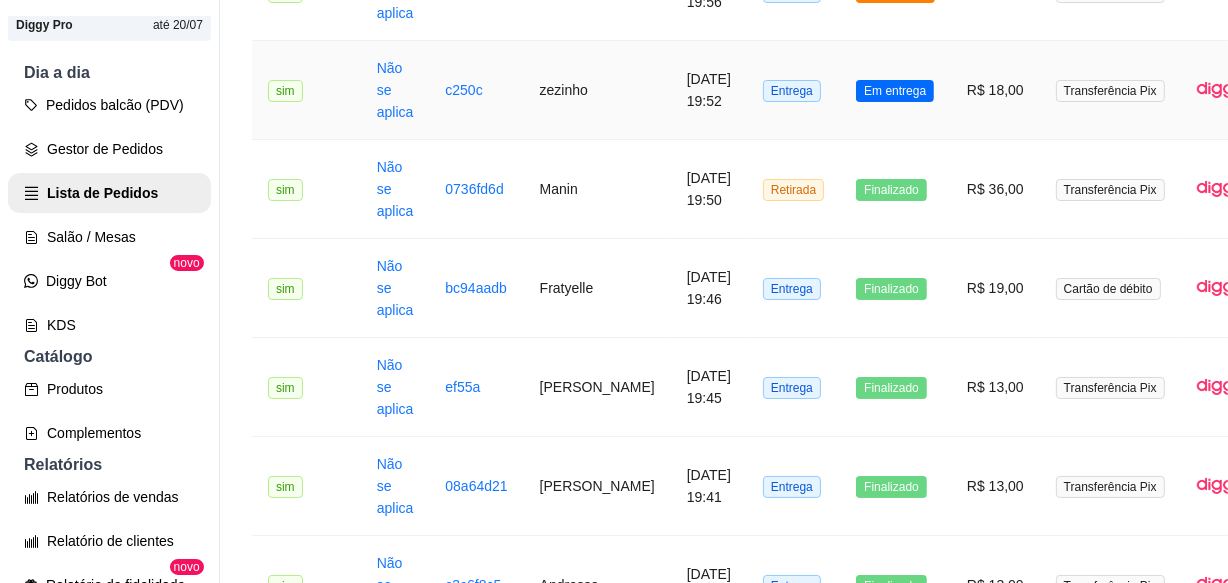click on "Em entrega" at bounding box center (895, 90) 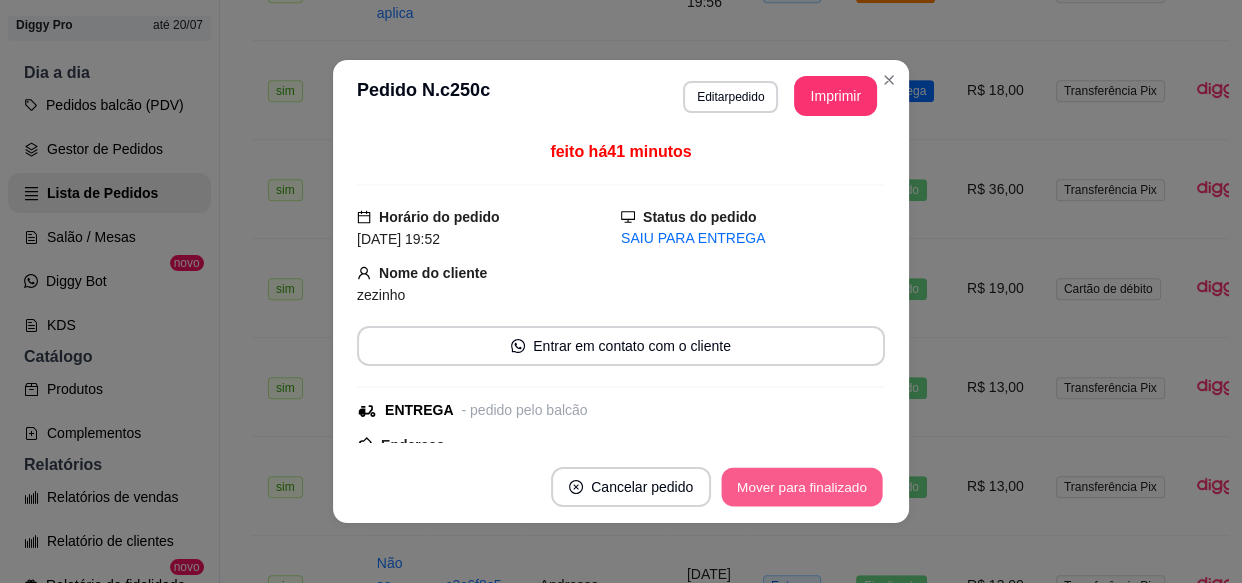 click on "Mover para finalizado" at bounding box center (802, 487) 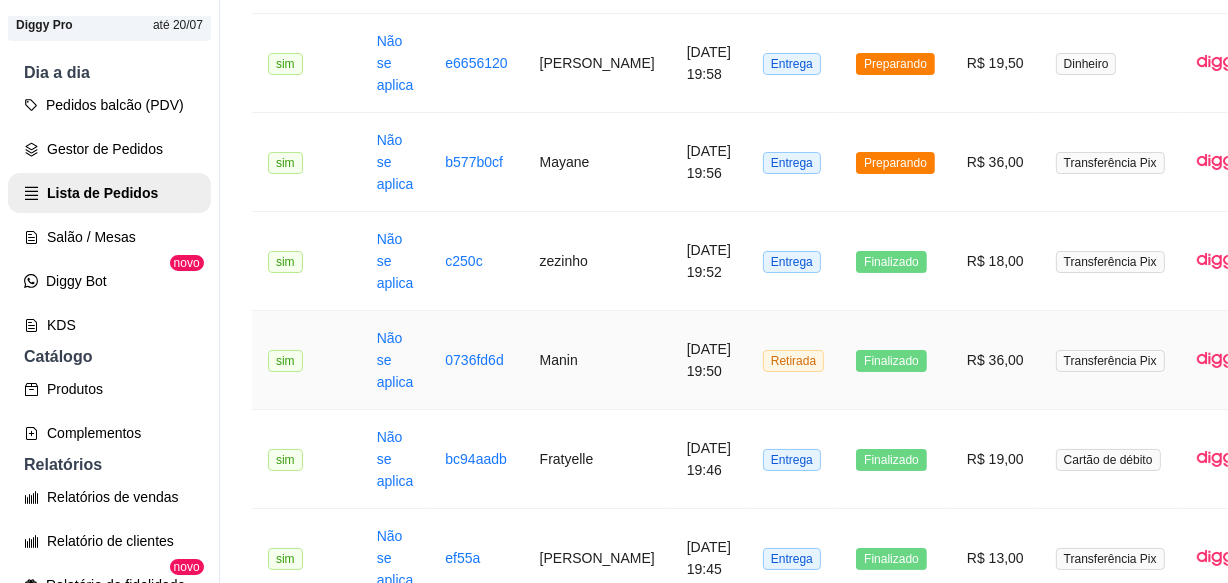 scroll, scrollTop: 727, scrollLeft: 0, axis: vertical 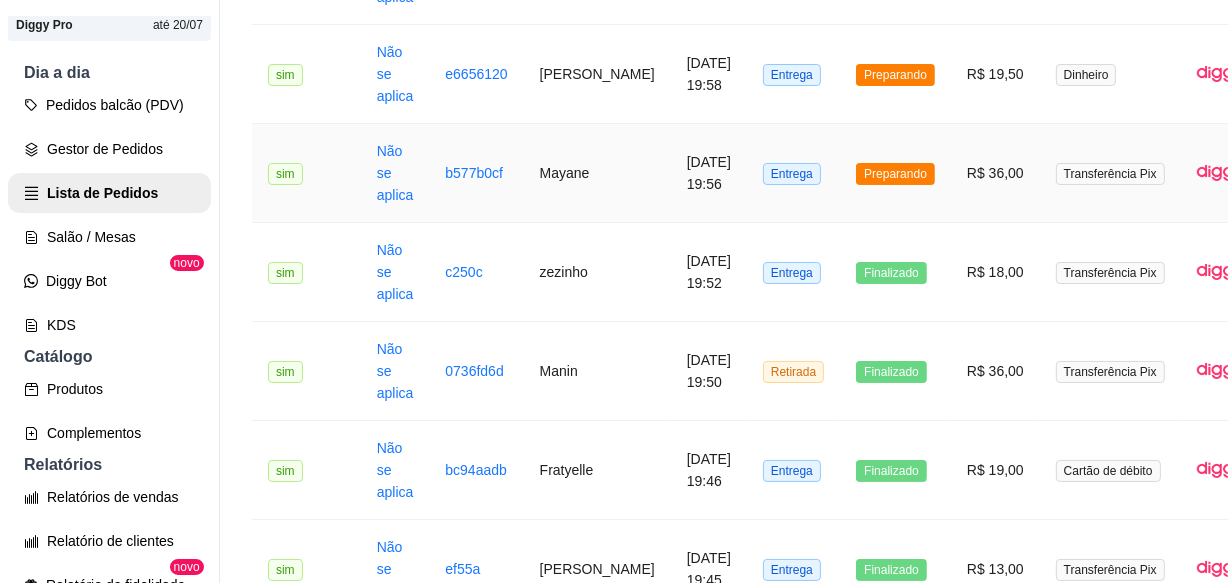 click on "Entrega" at bounding box center [793, 173] 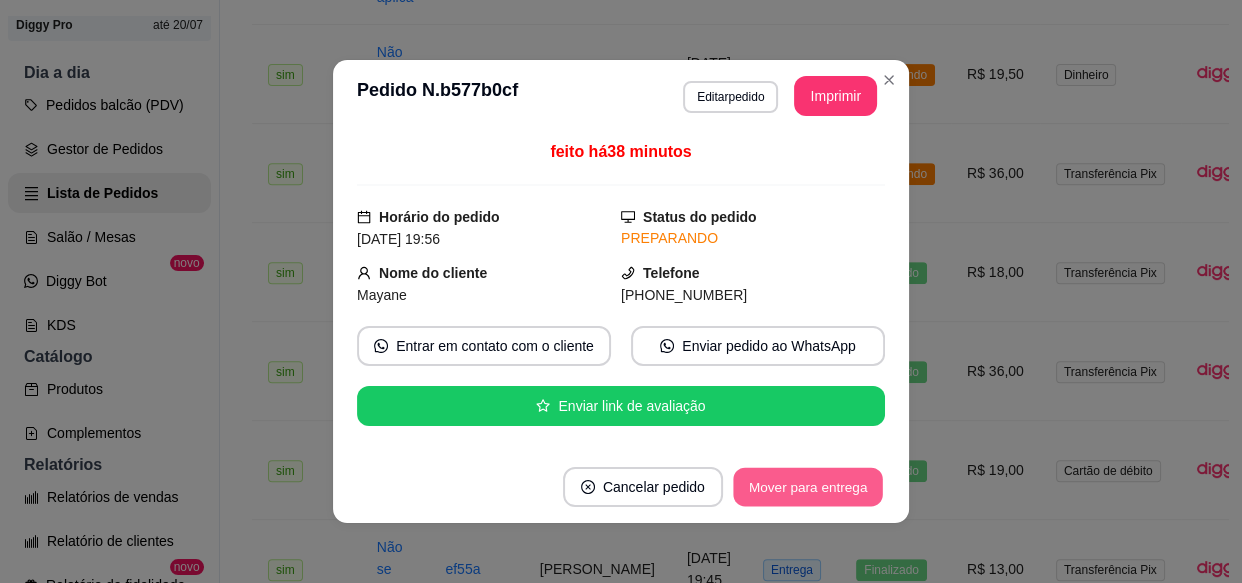 click on "Mover para entrega" at bounding box center (808, 487) 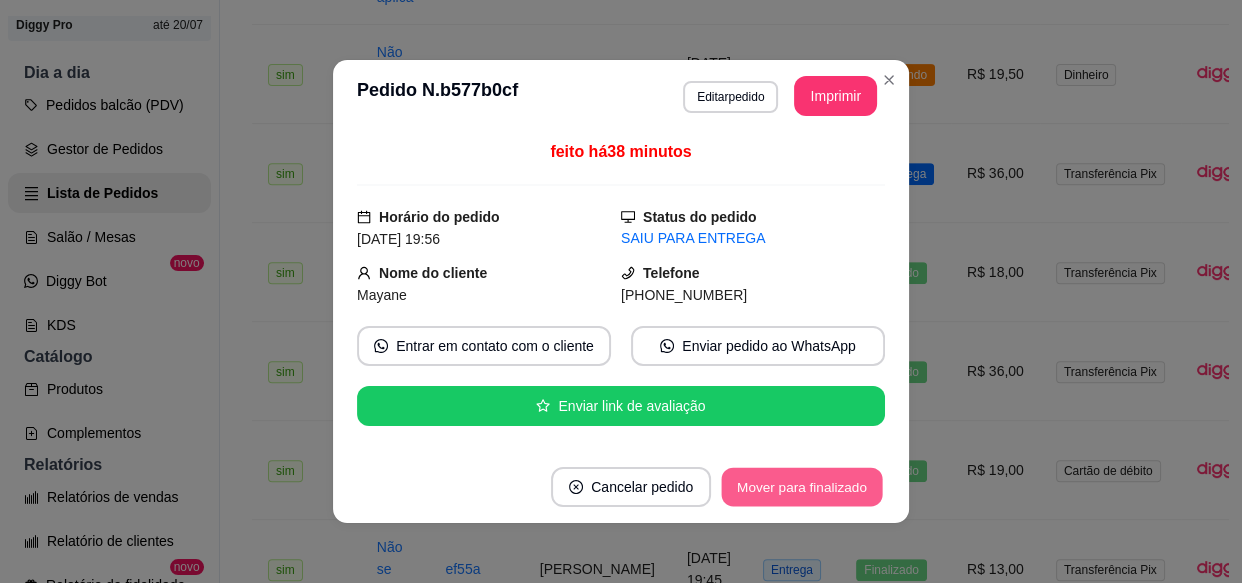 click on "Mover para finalizado" at bounding box center (802, 487) 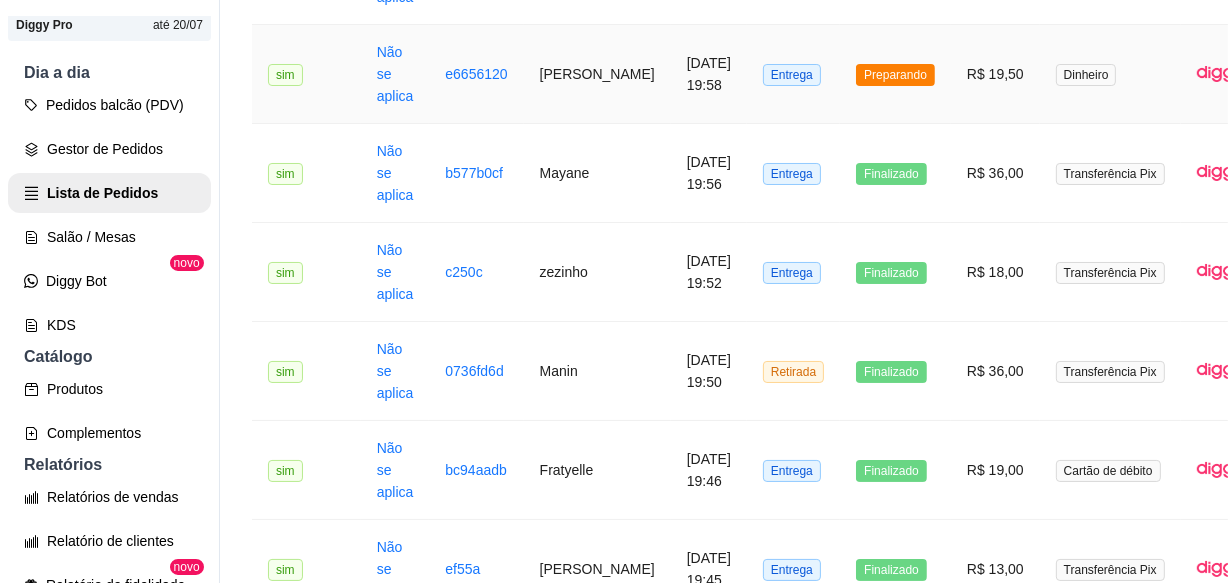 click on "Entrega" at bounding box center [793, 74] 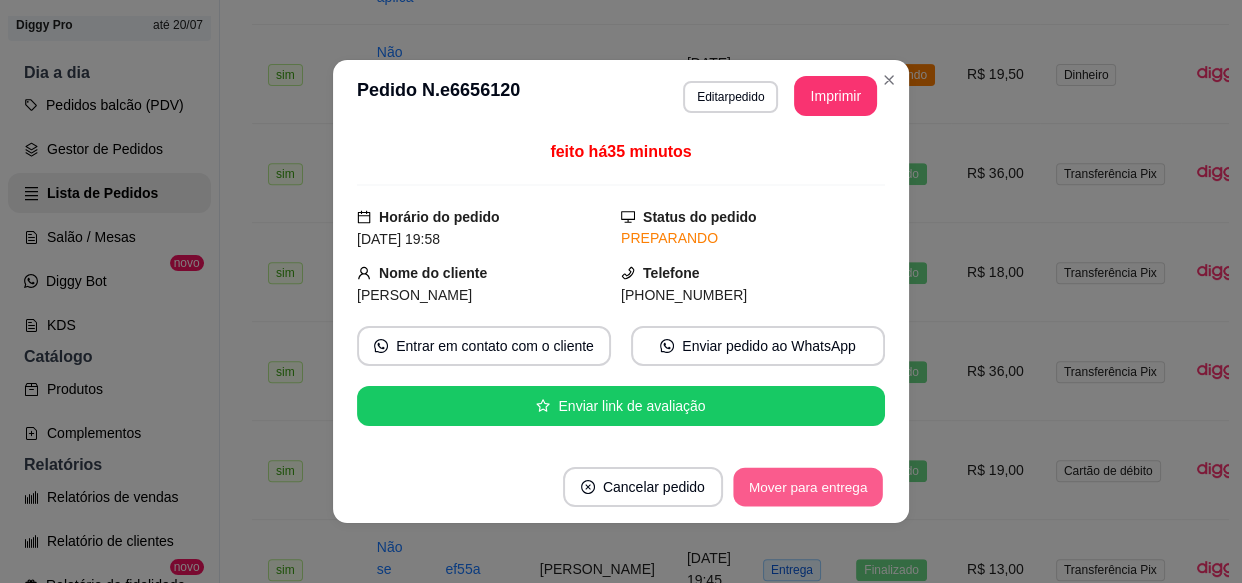 click on "Mover para entrega" at bounding box center [808, 487] 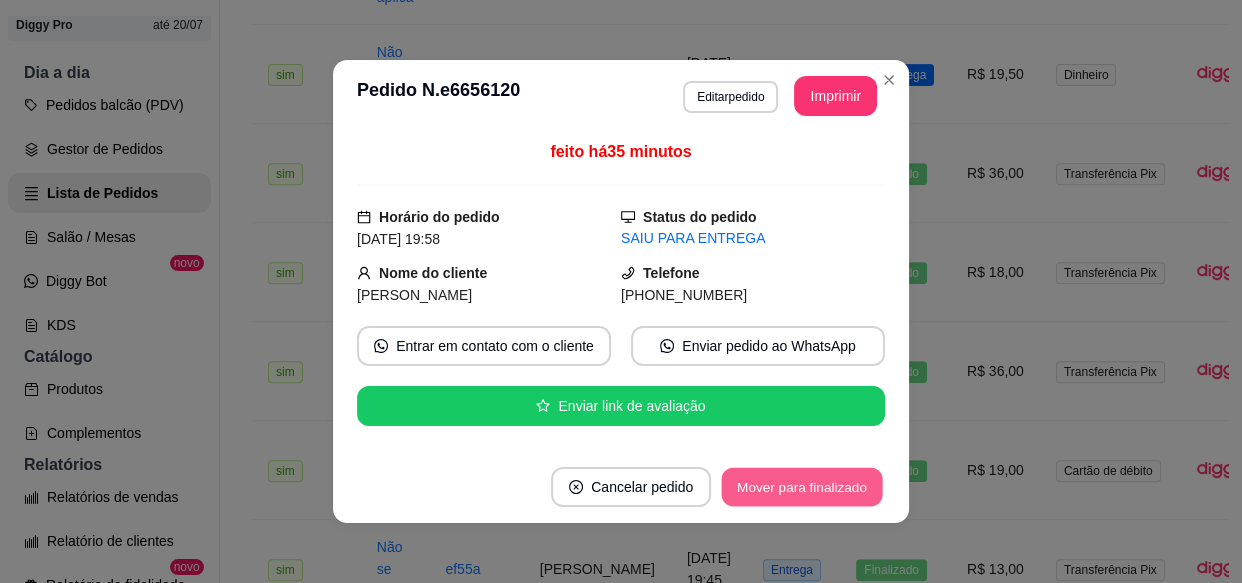 click on "Mover para finalizado" at bounding box center [802, 487] 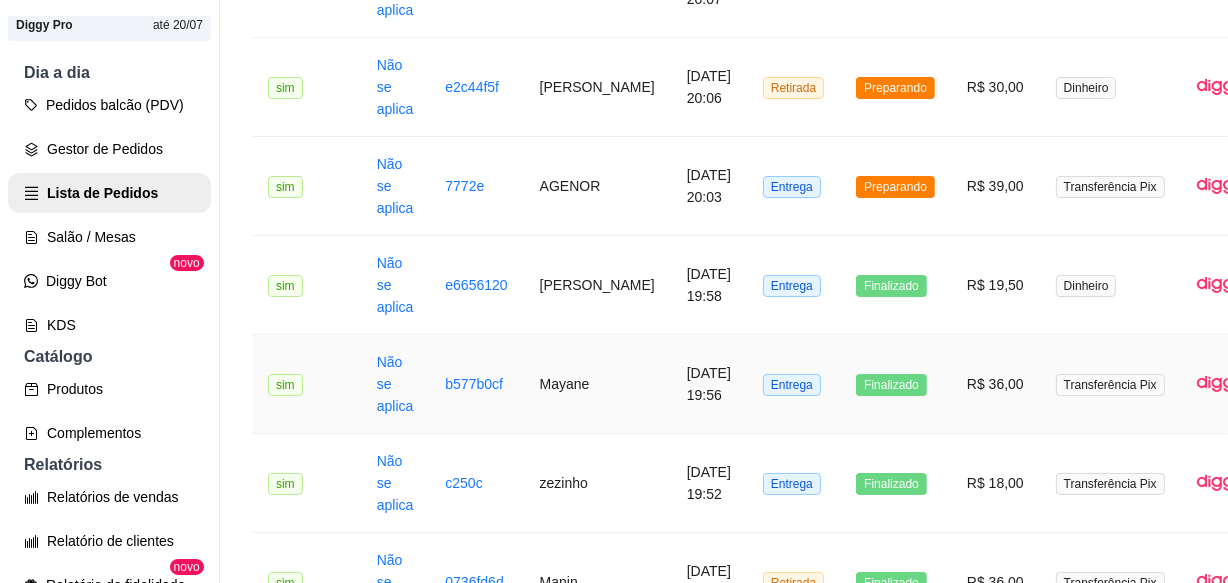 scroll, scrollTop: 454, scrollLeft: 0, axis: vertical 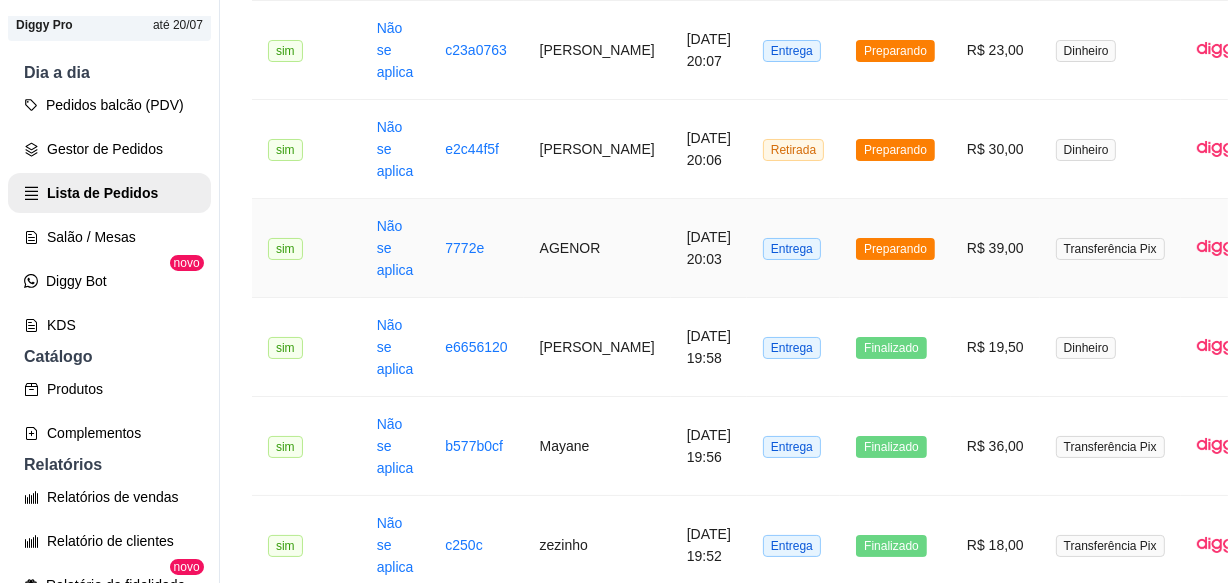 click on "Entrega" at bounding box center [793, 248] 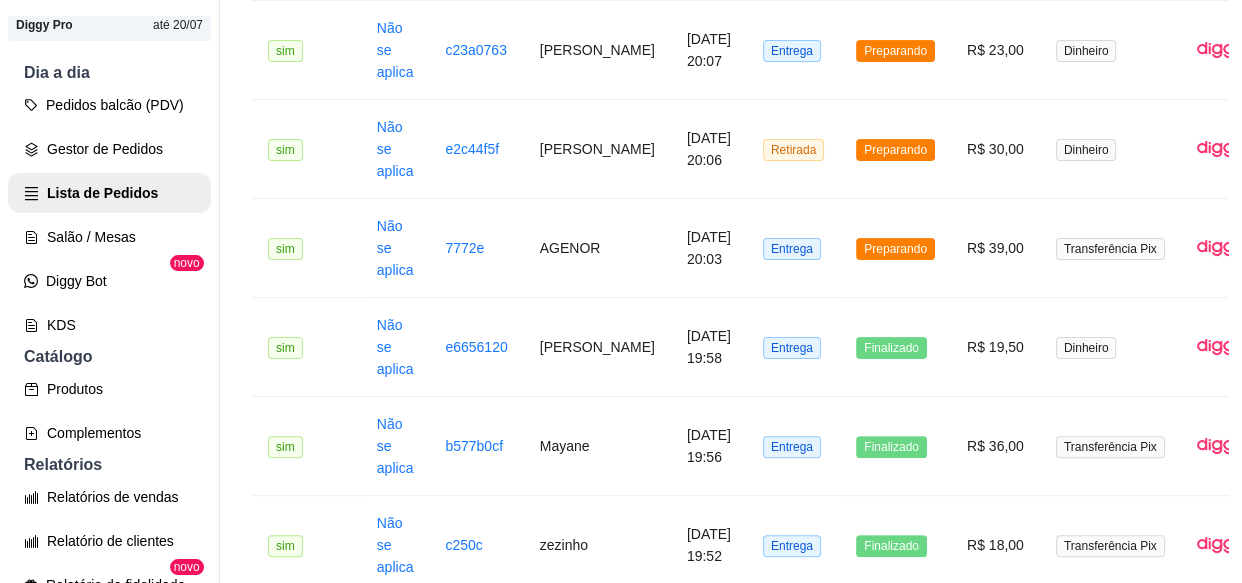 click on "Mover para entrega" at bounding box center (808, 487) 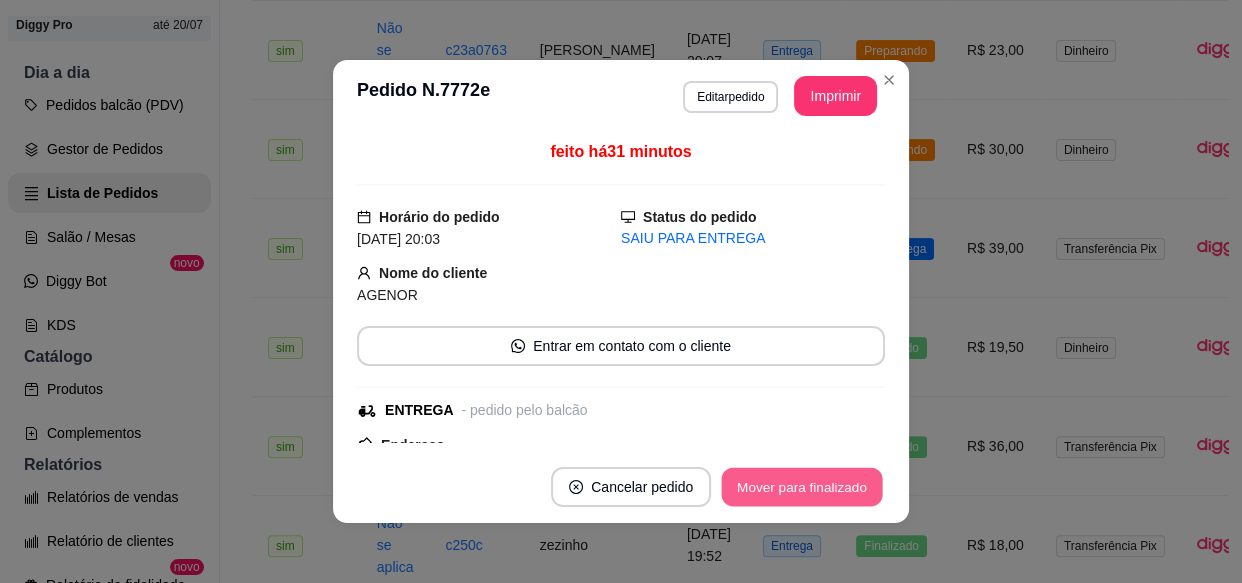 click on "Mover para finalizado" at bounding box center (802, 487) 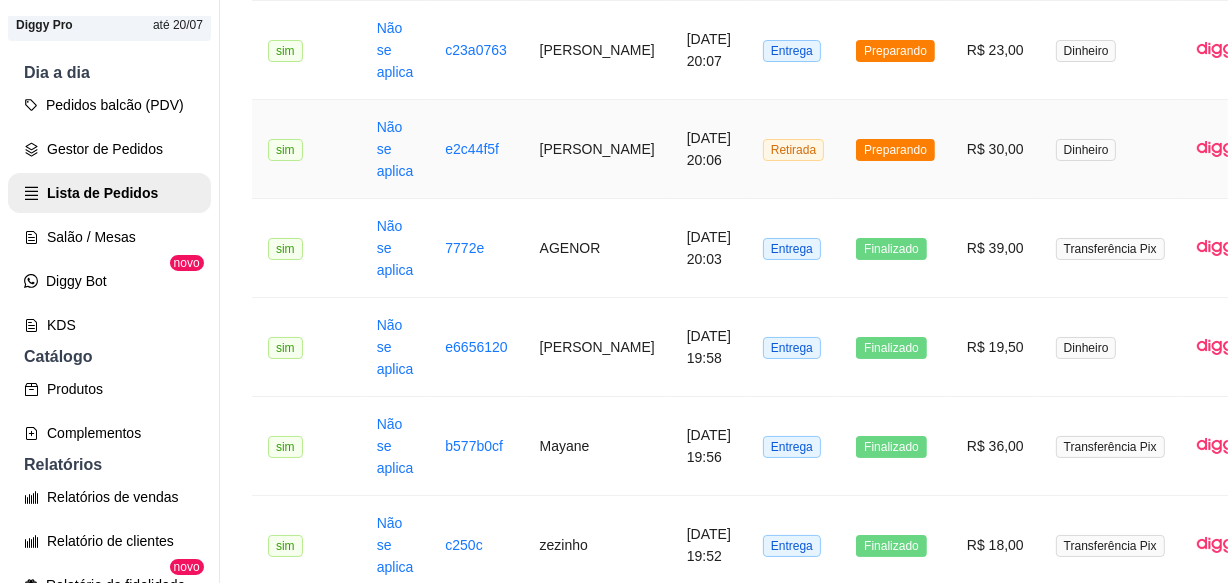 click on "Preparando" at bounding box center (895, 149) 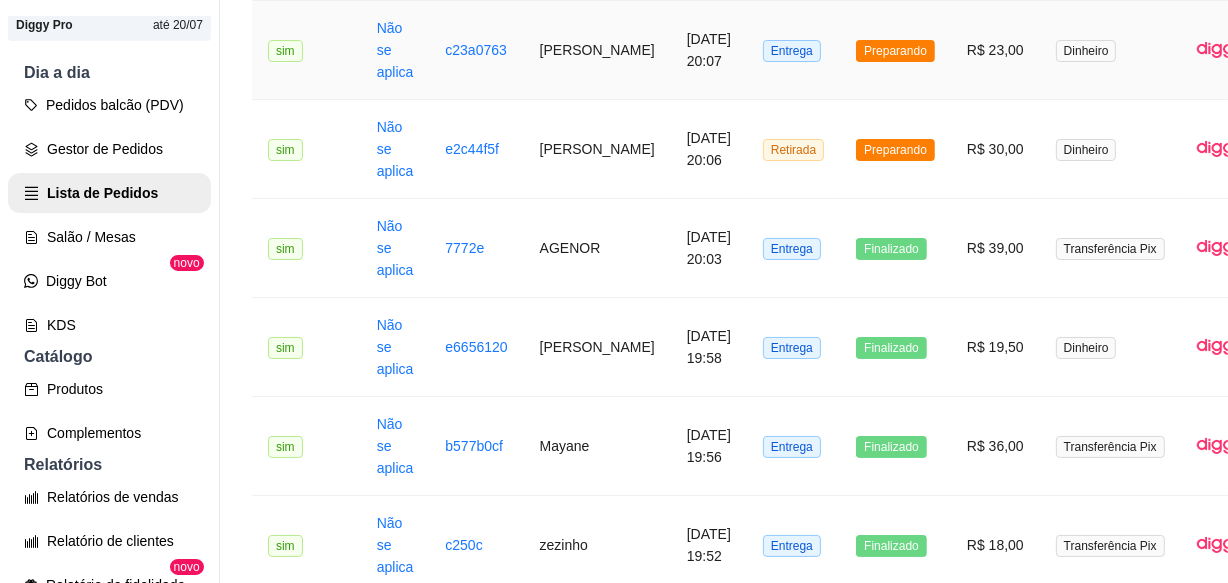 click on "Entrega" at bounding box center [793, 50] 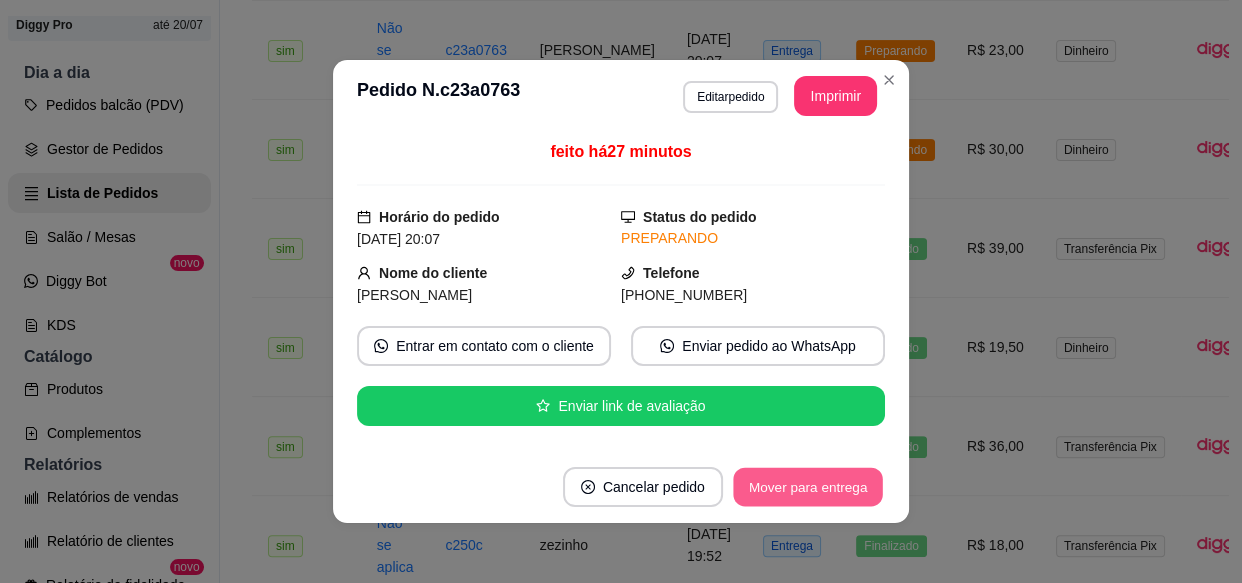 click on "Mover para entrega" at bounding box center [808, 487] 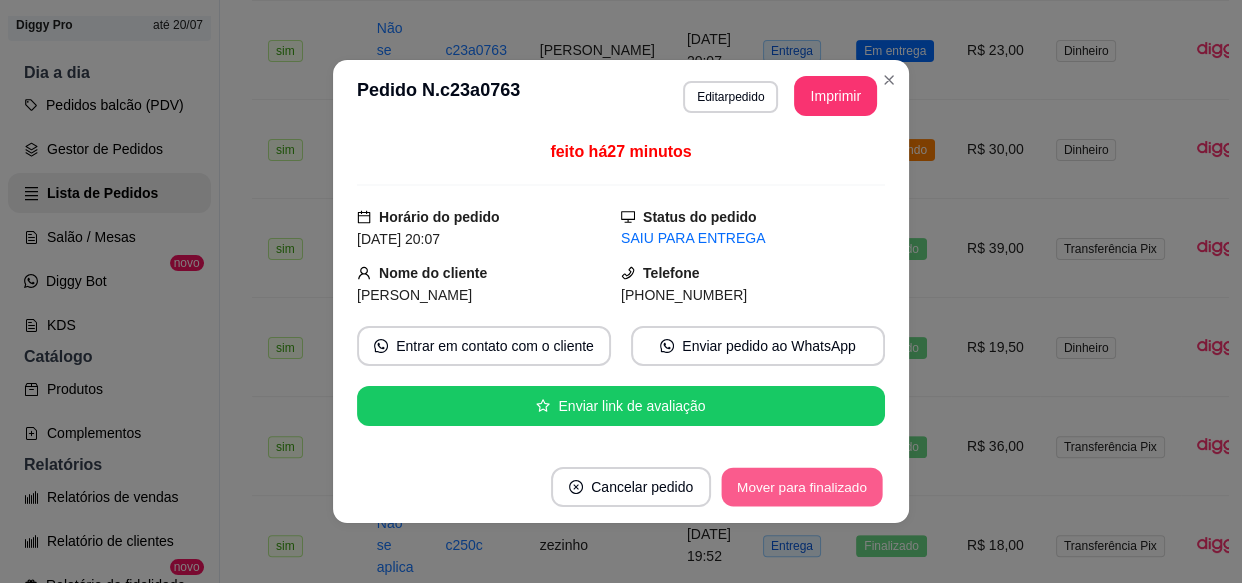 click on "Mover para finalizado" at bounding box center [802, 487] 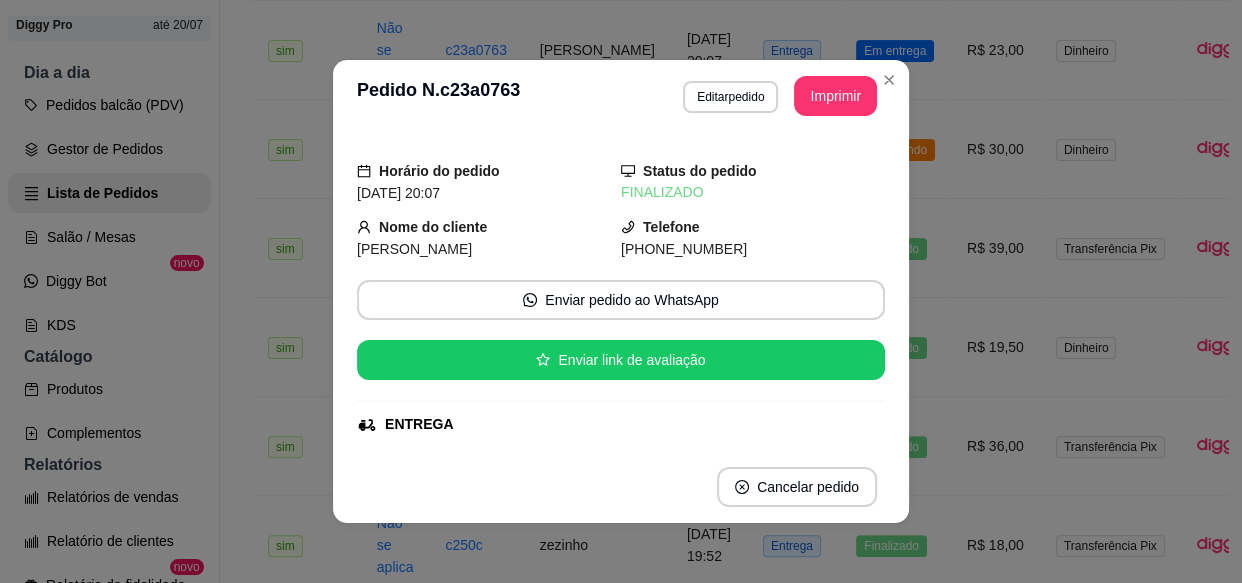 click on "**********" at bounding box center (621, 96) 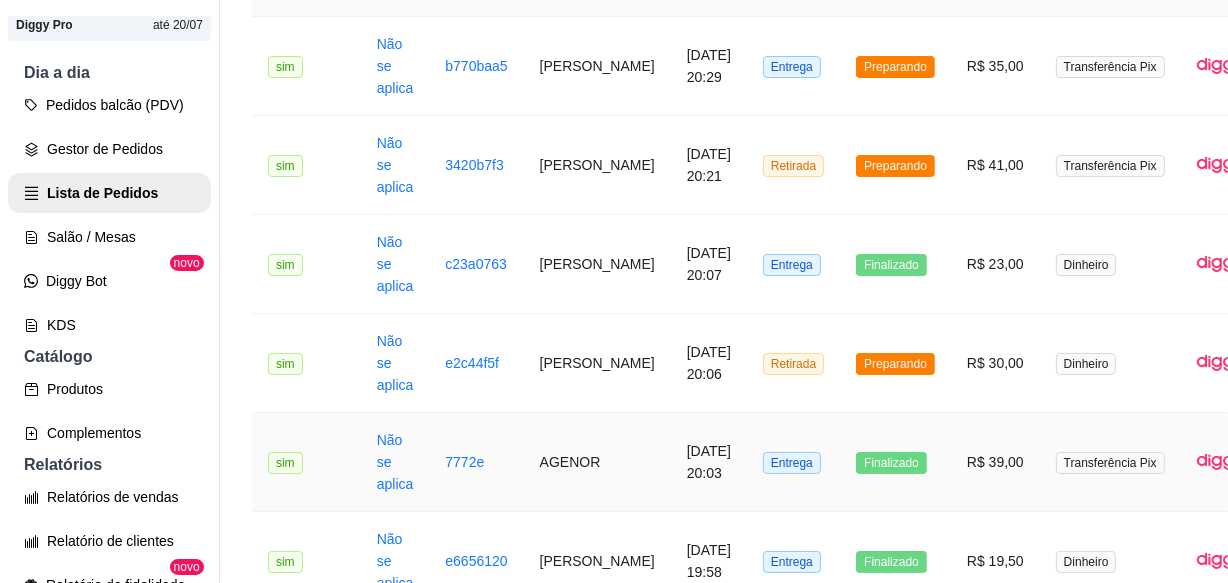 scroll, scrollTop: 181, scrollLeft: 0, axis: vertical 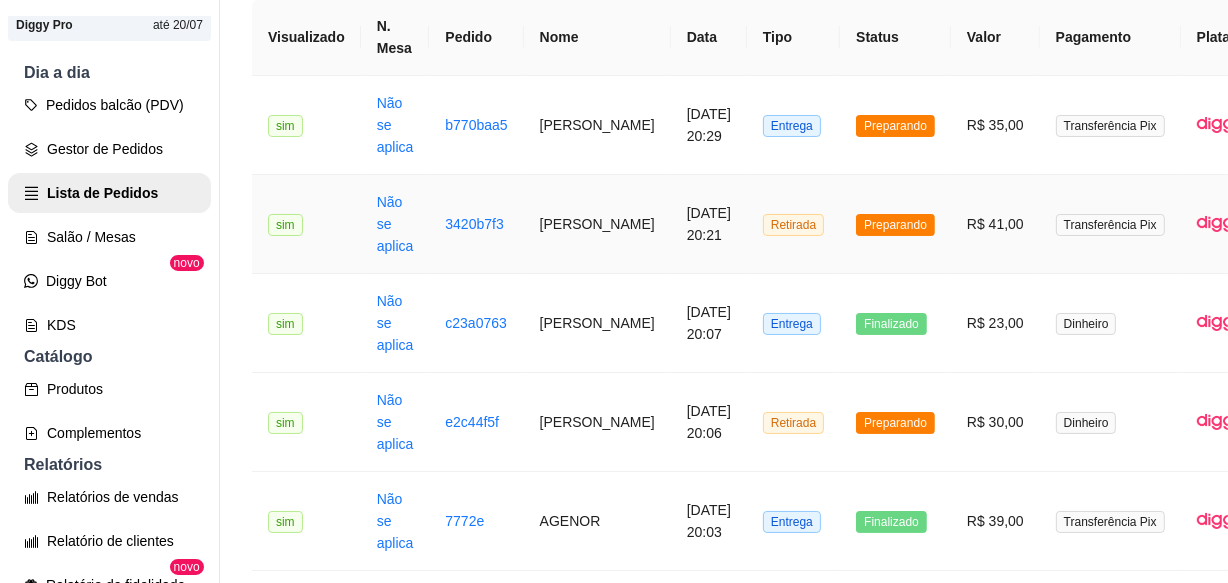 click on "Preparando" at bounding box center [895, 224] 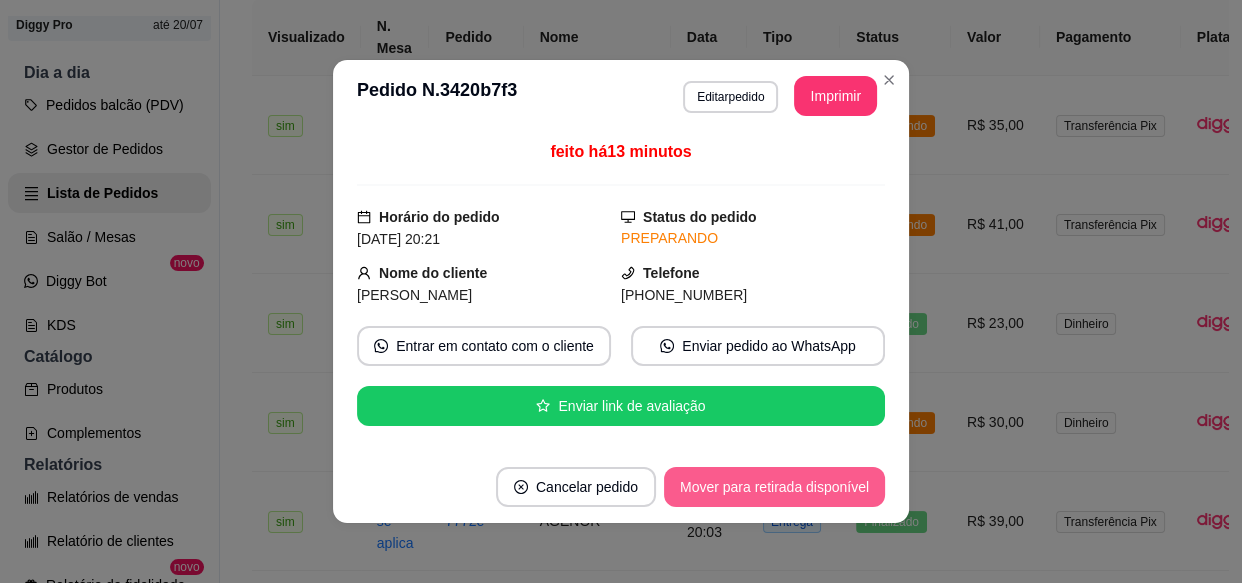 click on "Mover para retirada disponível" at bounding box center [774, 487] 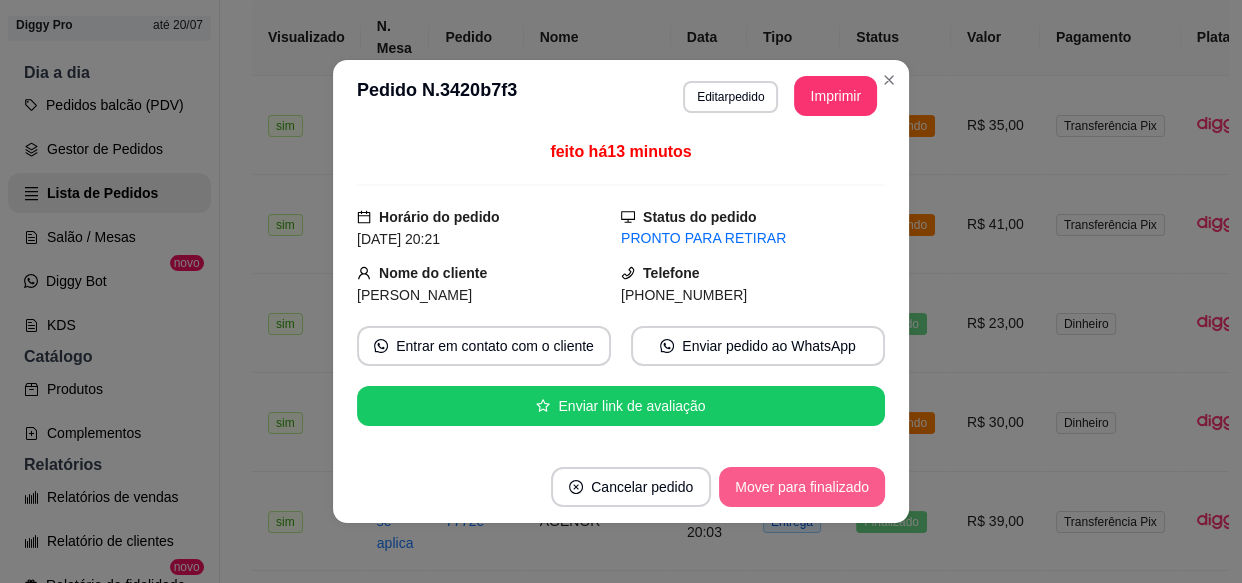 click on "Mover para finalizado" at bounding box center (802, 487) 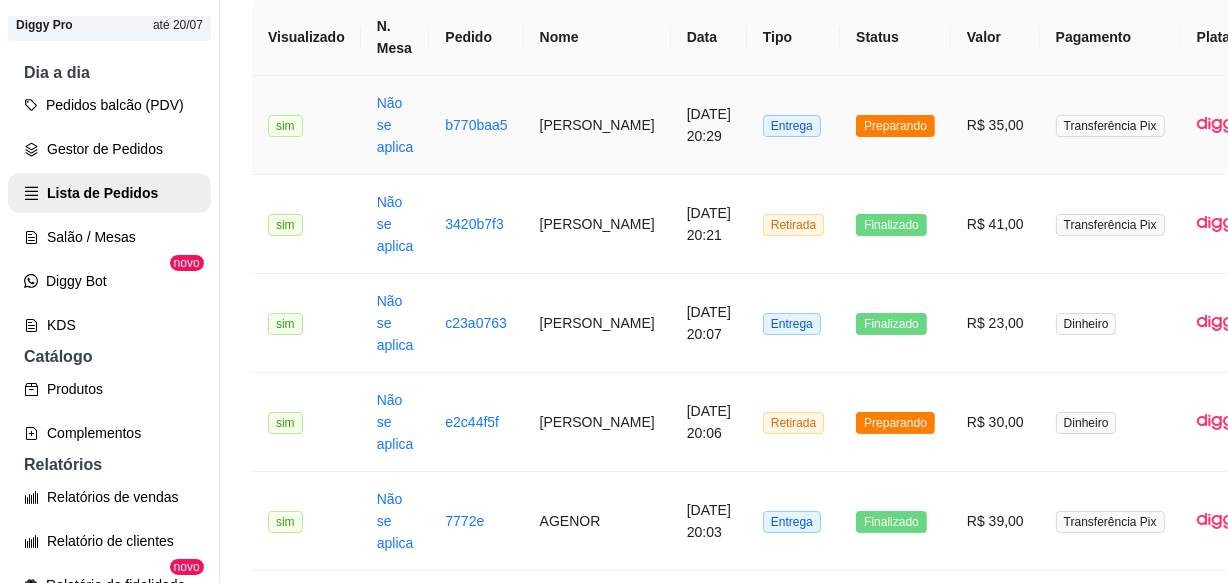 click on "Preparando" at bounding box center (895, 125) 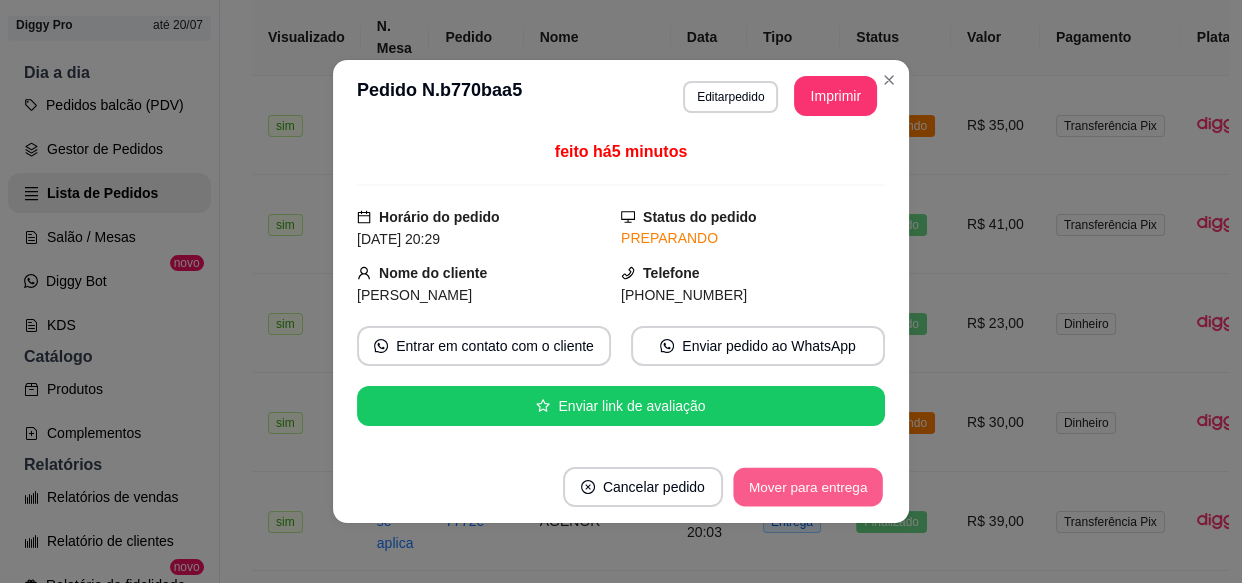 click on "Mover para entrega" at bounding box center [808, 487] 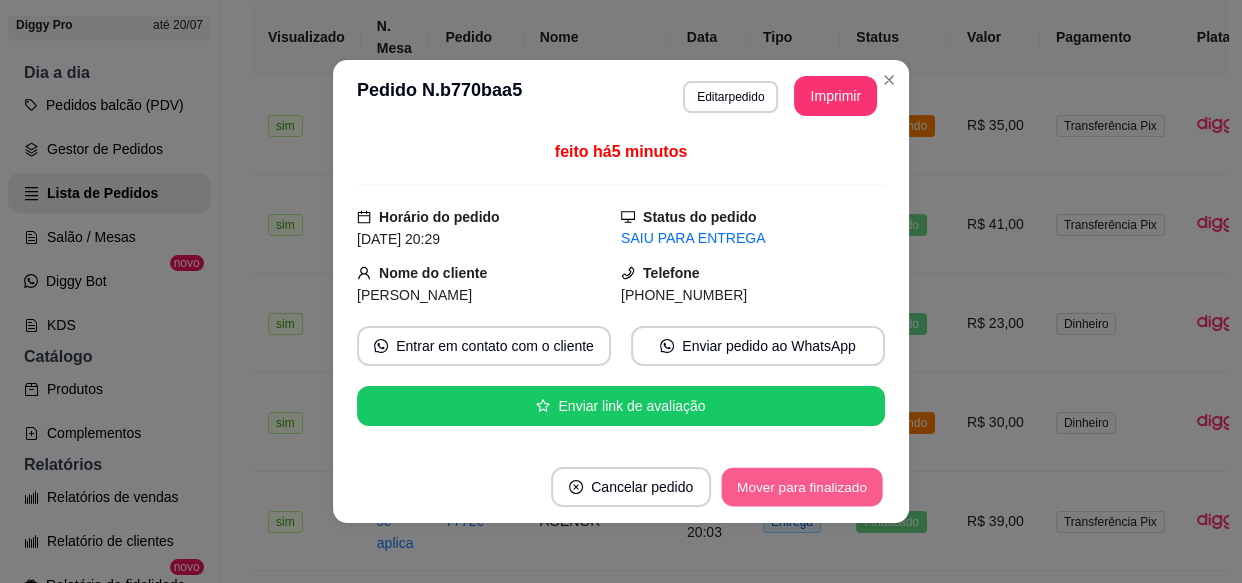 click on "Mover para finalizado" at bounding box center [802, 487] 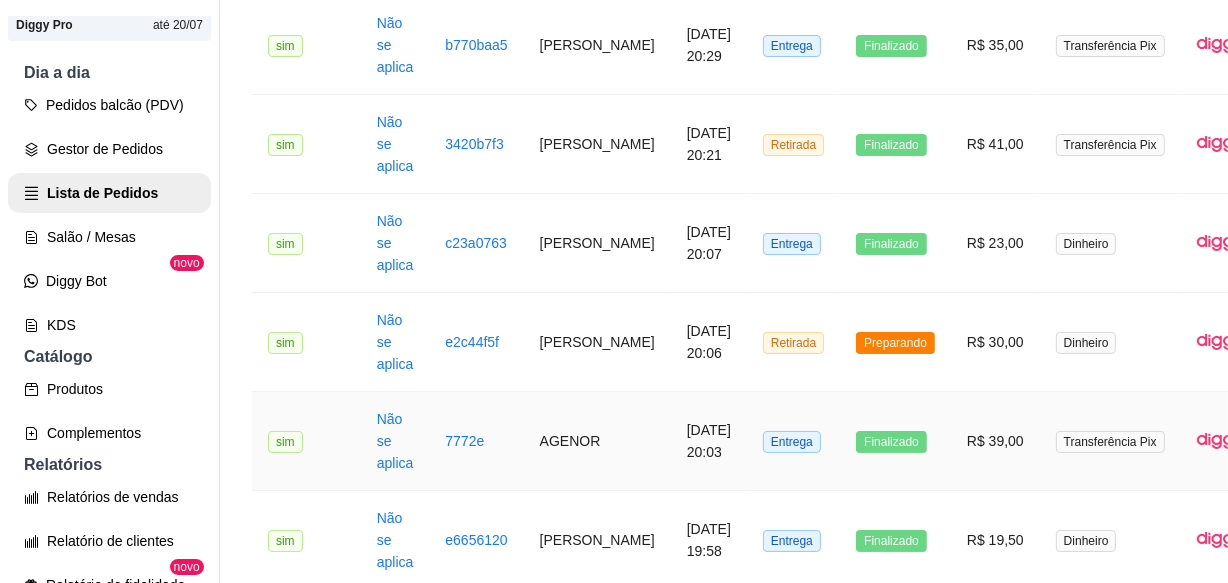 scroll, scrollTop: 272, scrollLeft: 0, axis: vertical 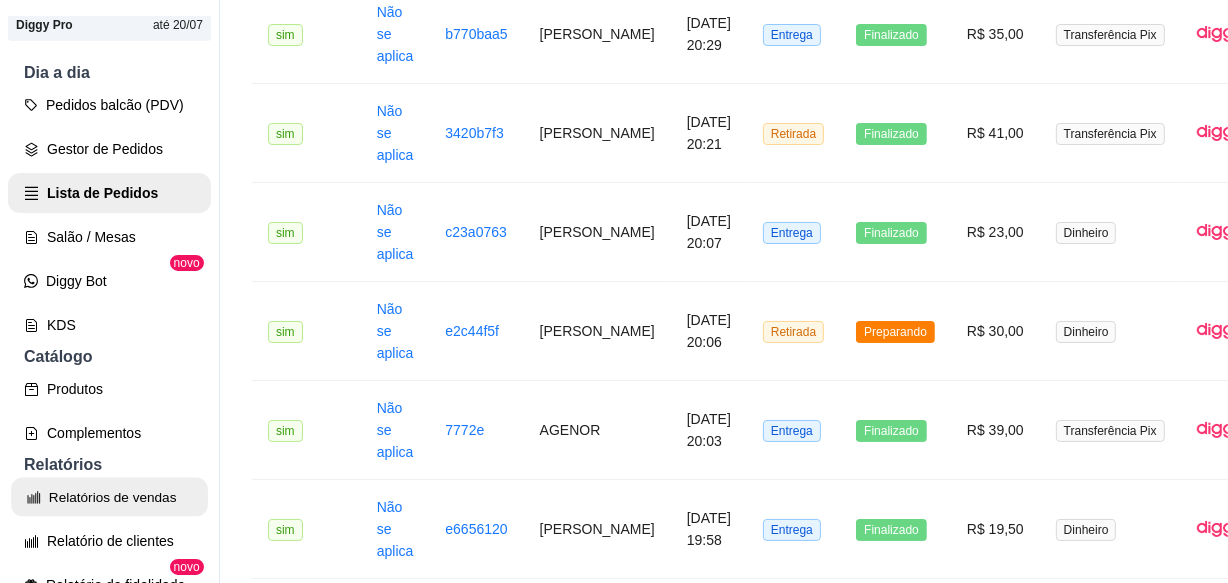 click on "Relatórios de vendas" at bounding box center [109, 497] 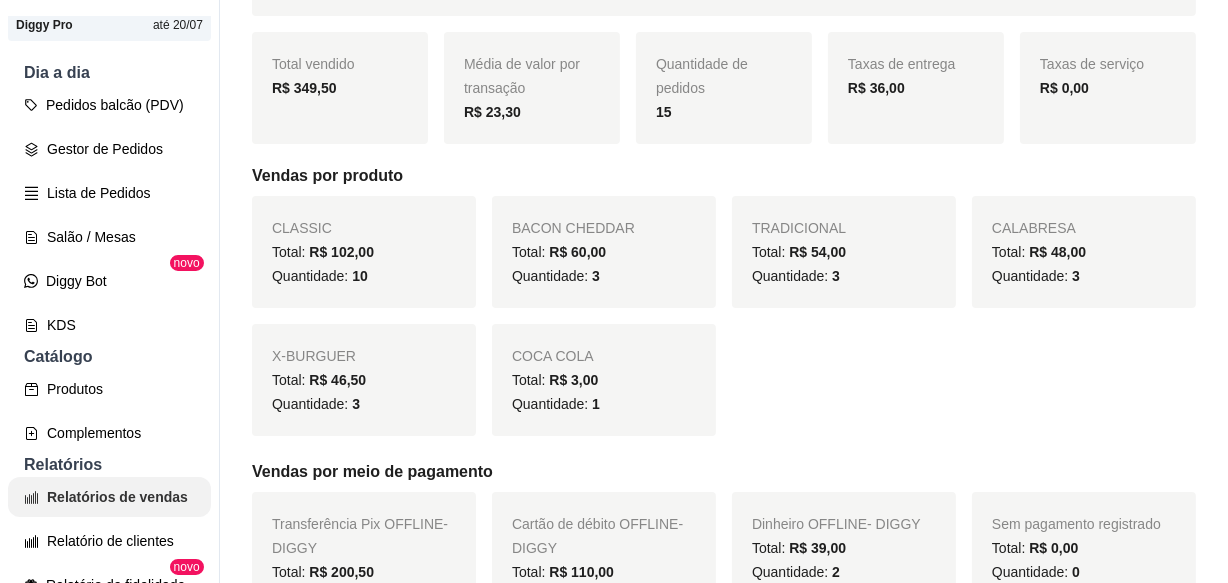 scroll, scrollTop: 0, scrollLeft: 0, axis: both 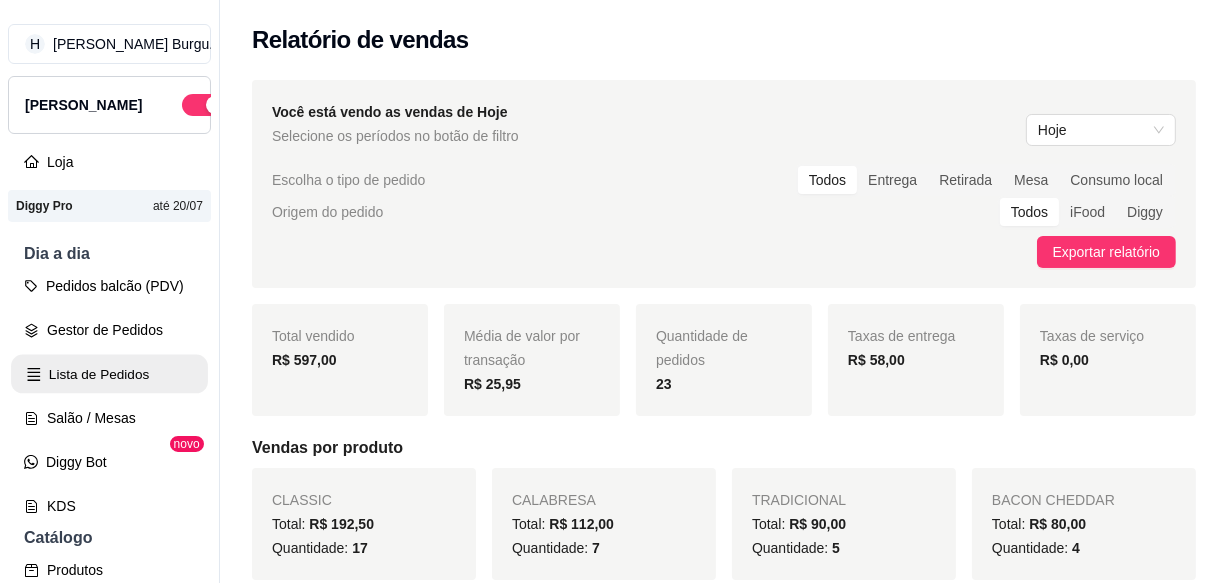 click on "Lista de Pedidos" at bounding box center [109, 374] 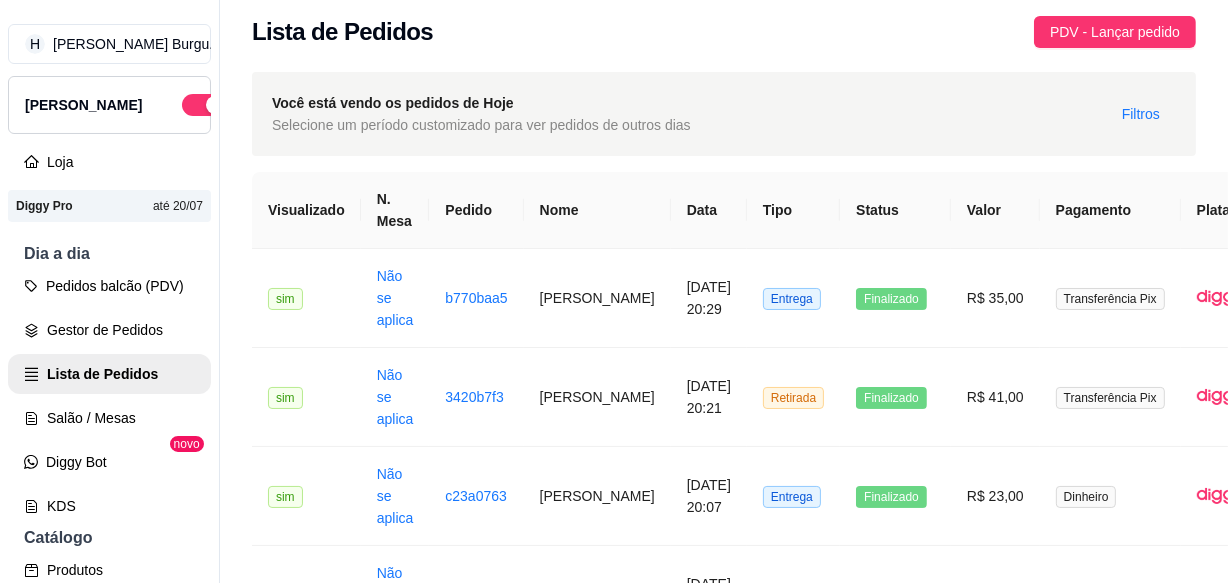 scroll, scrollTop: 0, scrollLeft: 0, axis: both 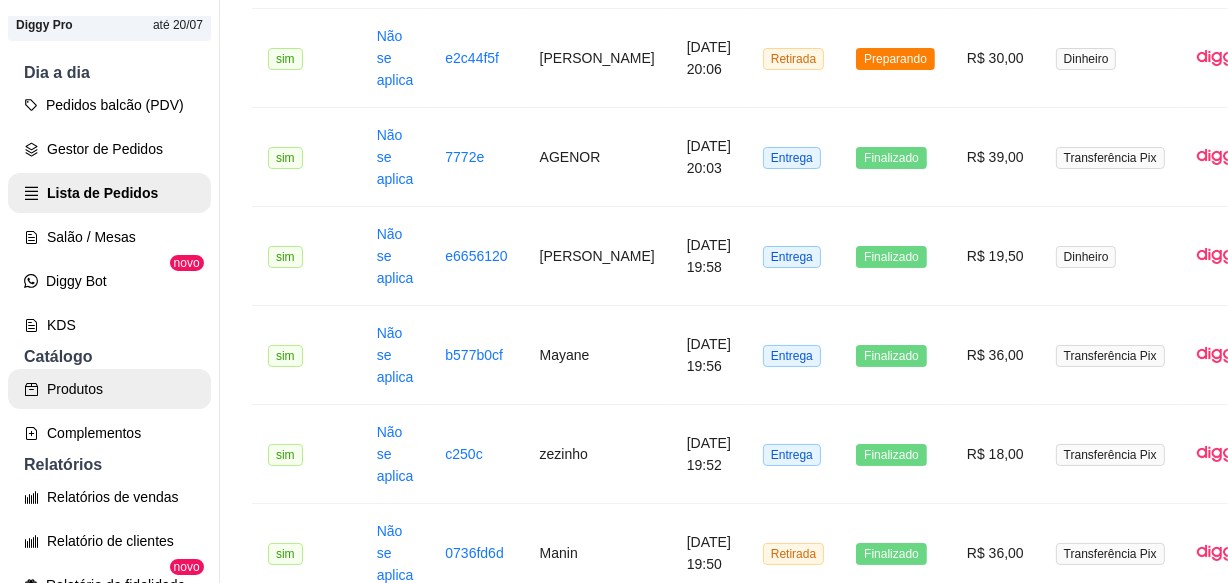 click on "Produtos" at bounding box center (109, 389) 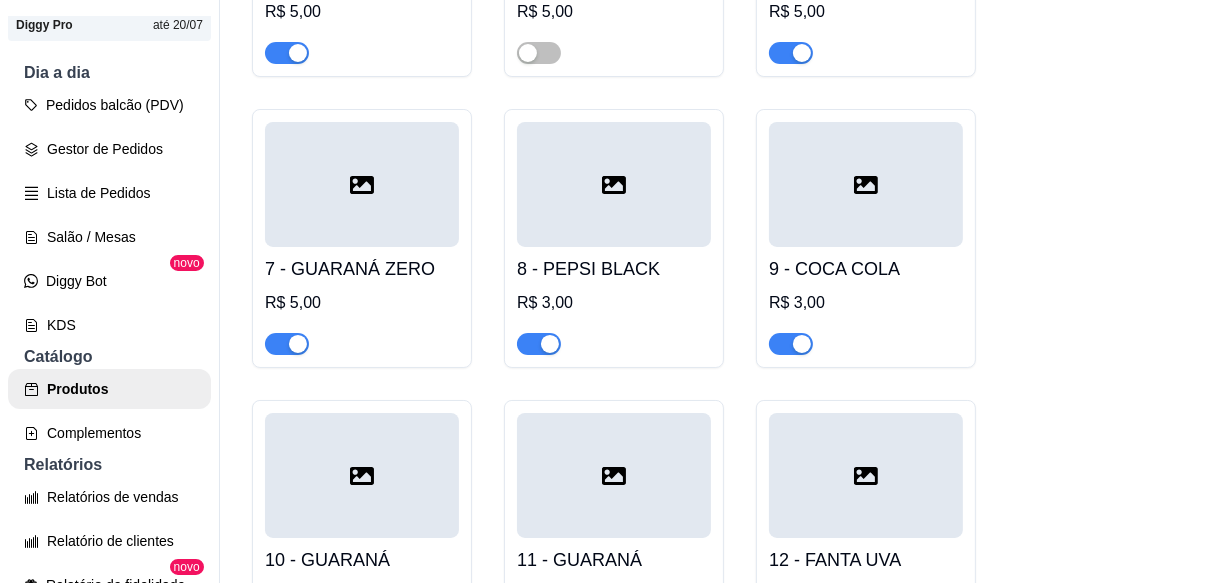 scroll, scrollTop: 3181, scrollLeft: 0, axis: vertical 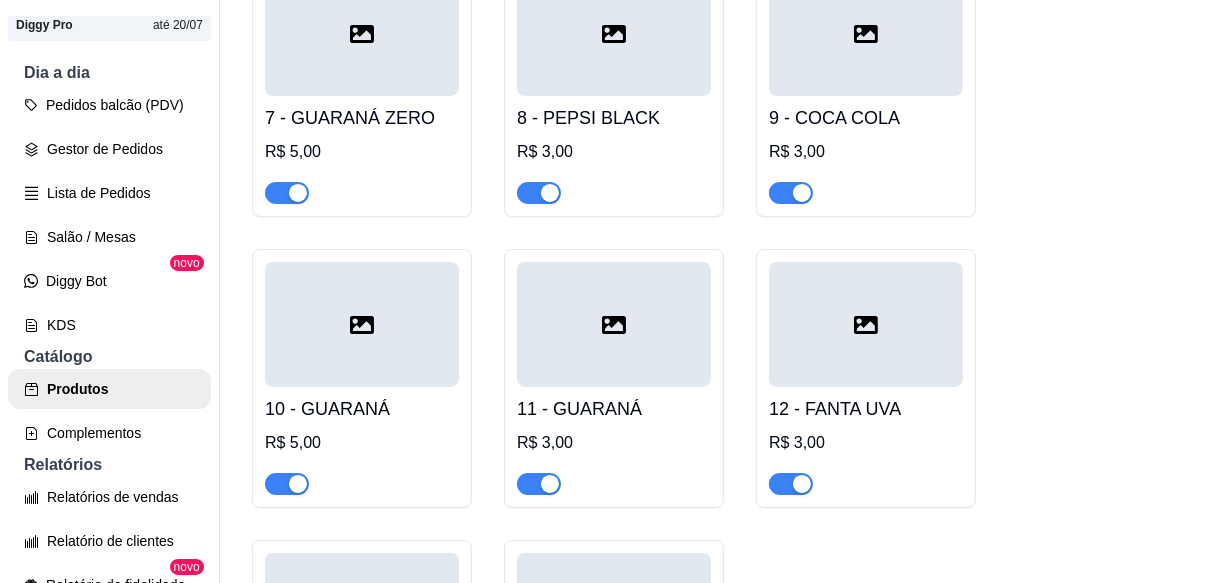 click at bounding box center [791, 193] 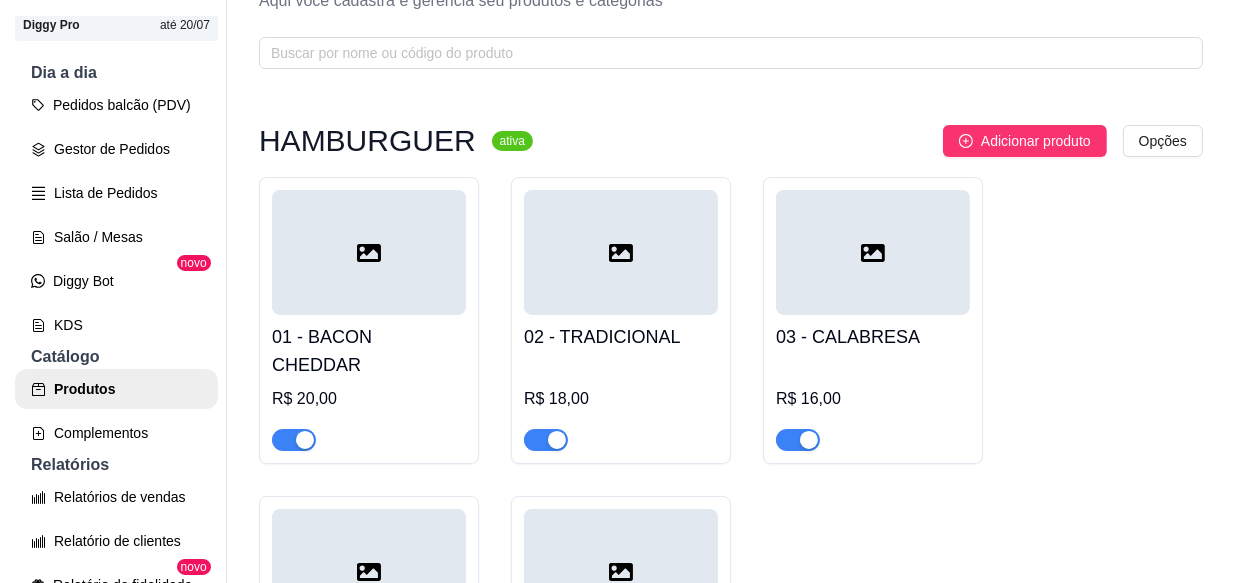 scroll, scrollTop: 0, scrollLeft: 0, axis: both 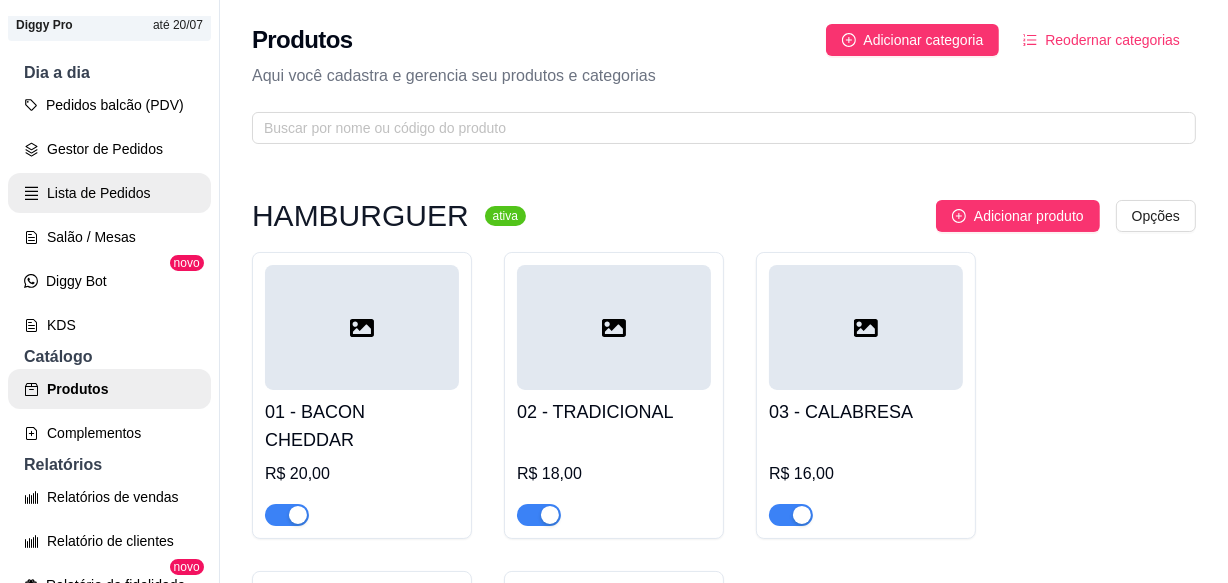 click on "Lista de Pedidos" at bounding box center [109, 193] 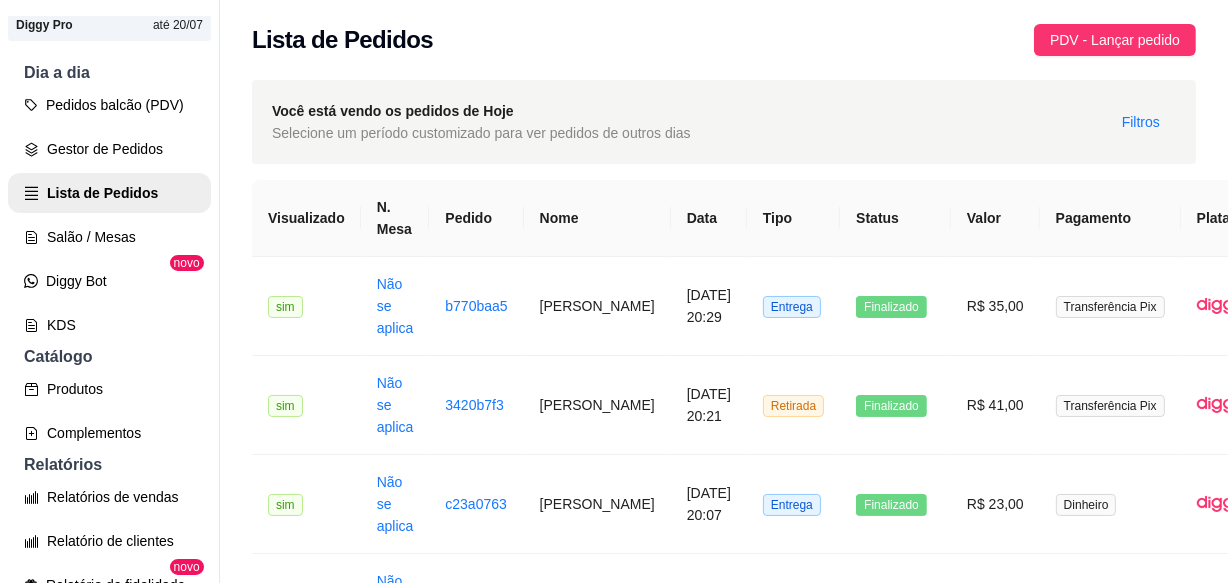 click on "Lista de Pedidos PDV - Lançar pedido" at bounding box center [724, 34] 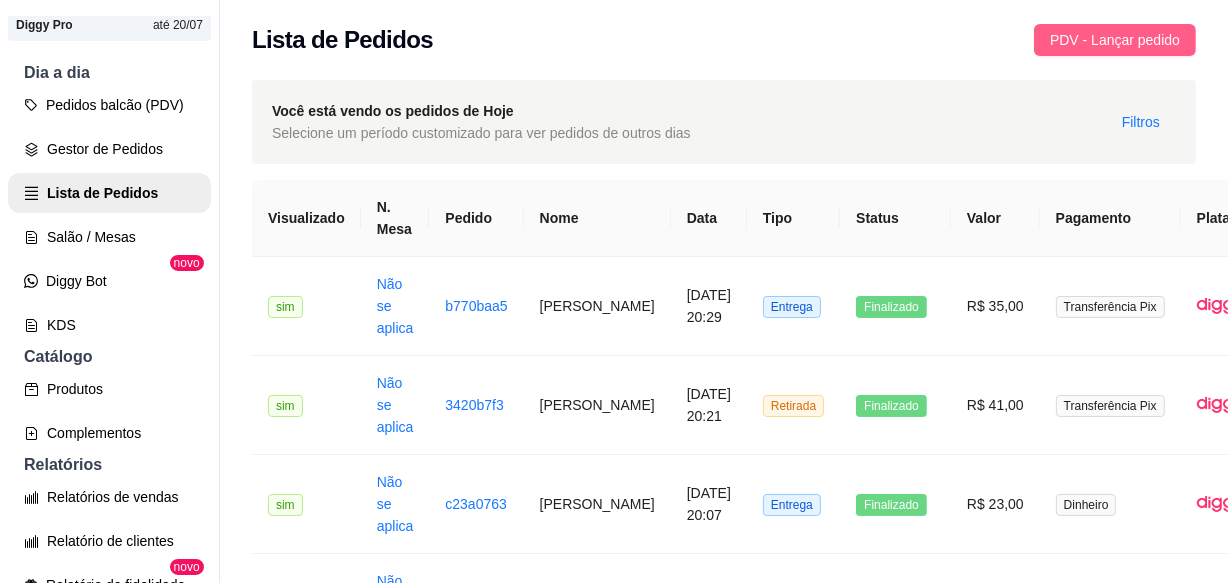 click on "PDV - Lançar pedido" at bounding box center [1115, 40] 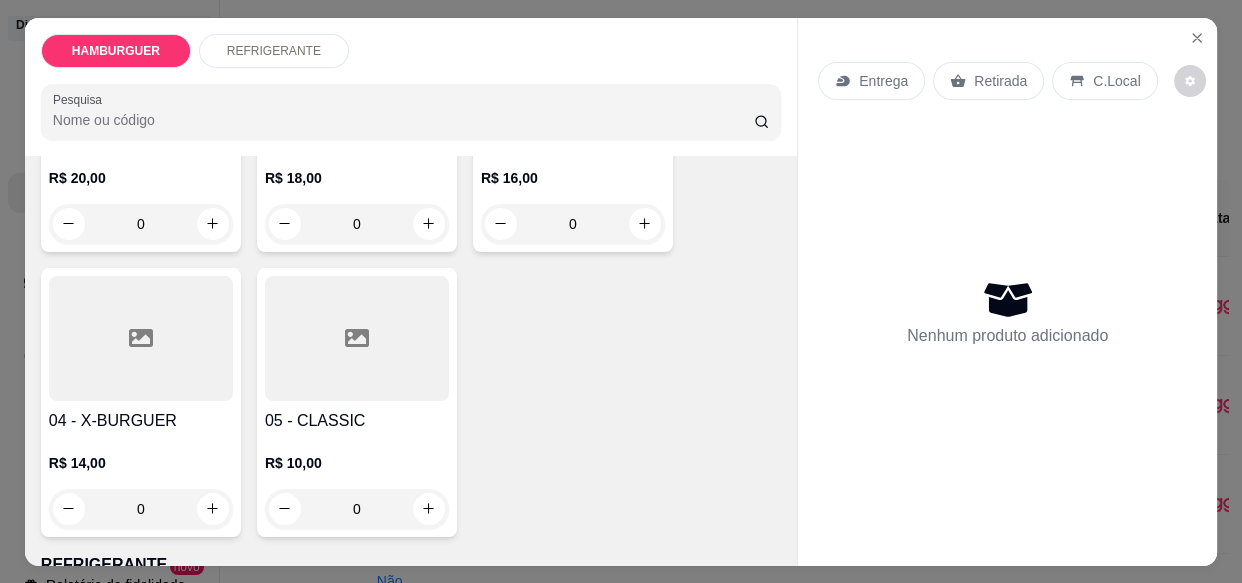 scroll, scrollTop: 454, scrollLeft: 0, axis: vertical 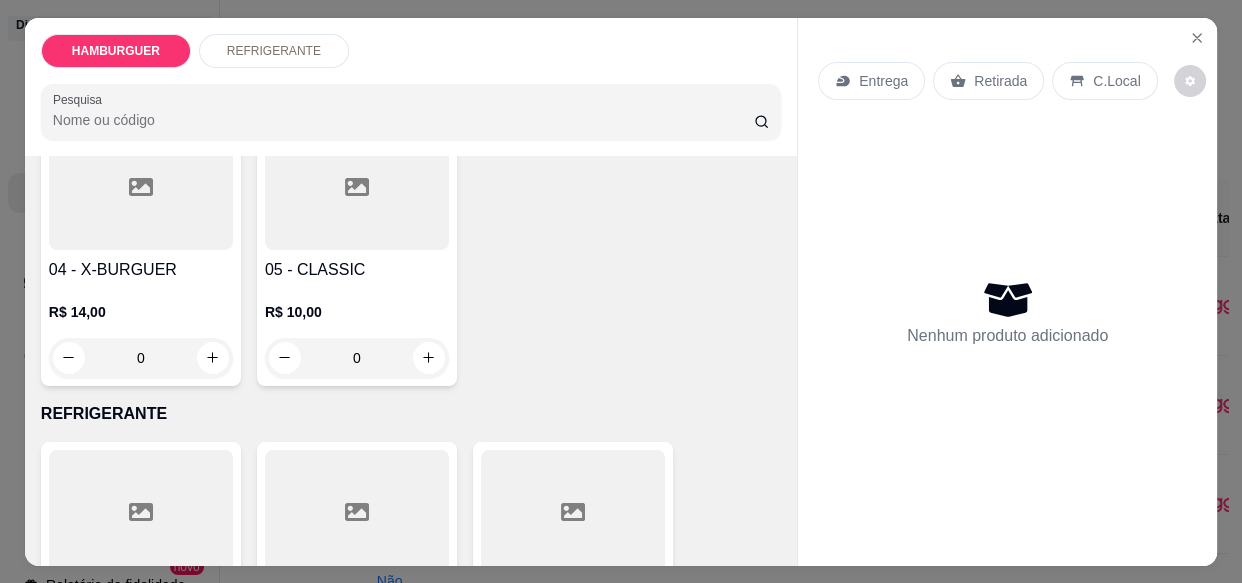 click on "0" at bounding box center (357, 358) 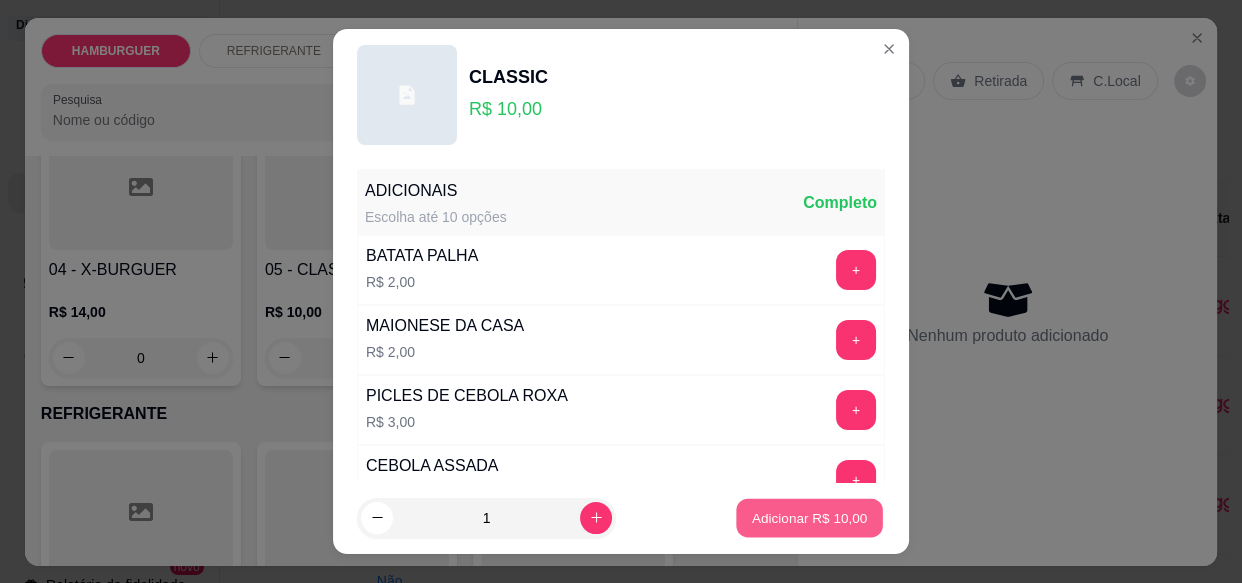 click on "Adicionar   R$ 10,00" at bounding box center (810, 517) 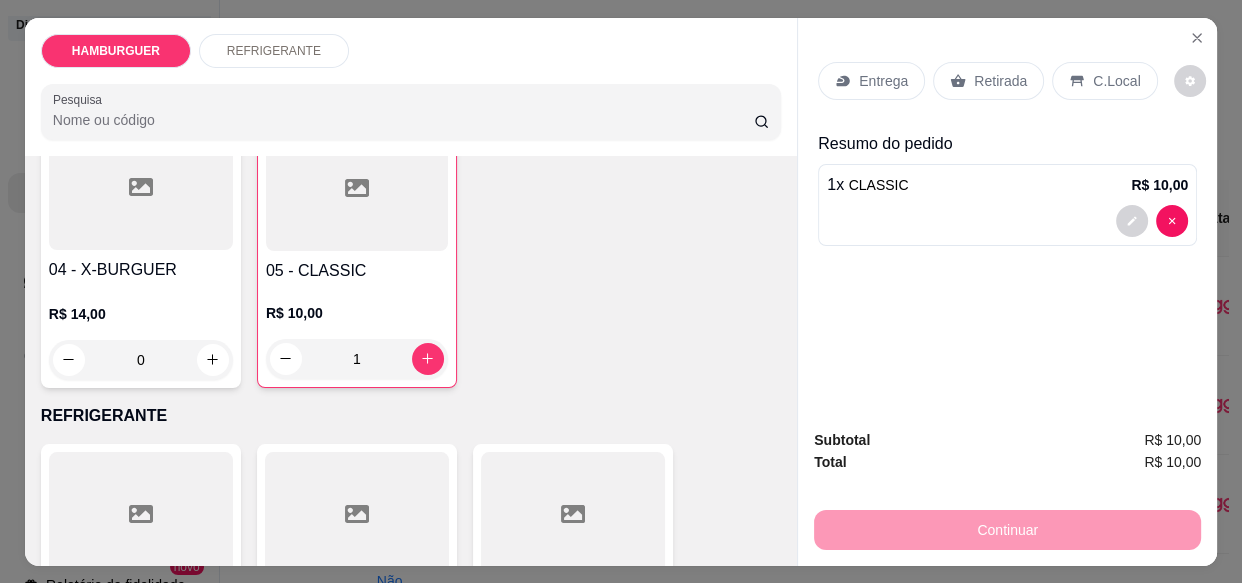 click on "C.Local" at bounding box center (1116, 81) 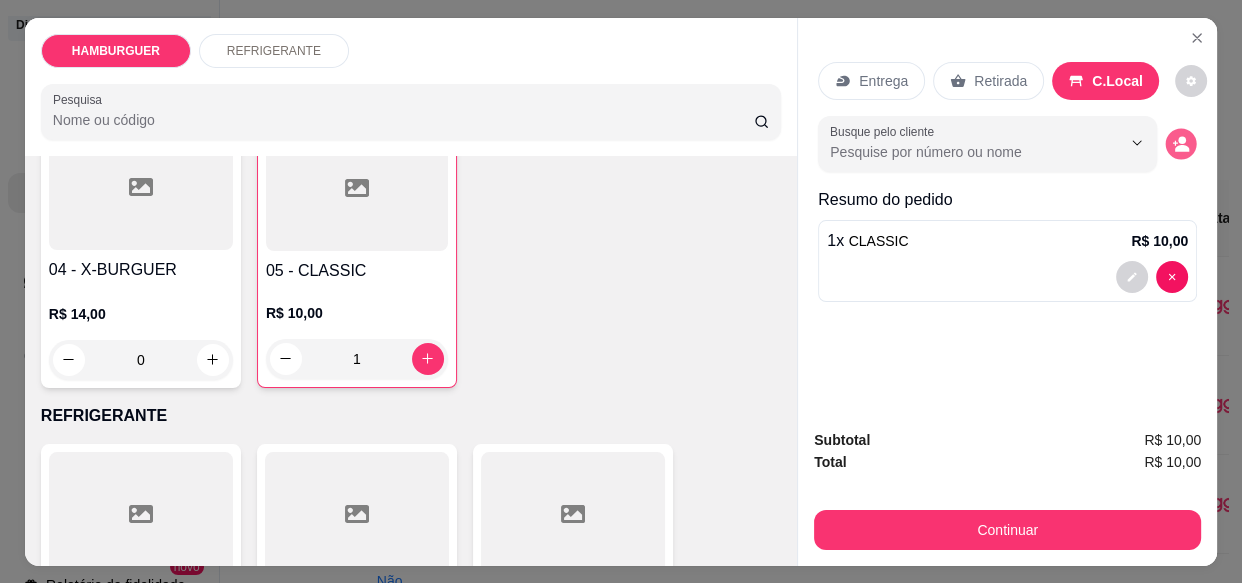 click at bounding box center [1181, 143] 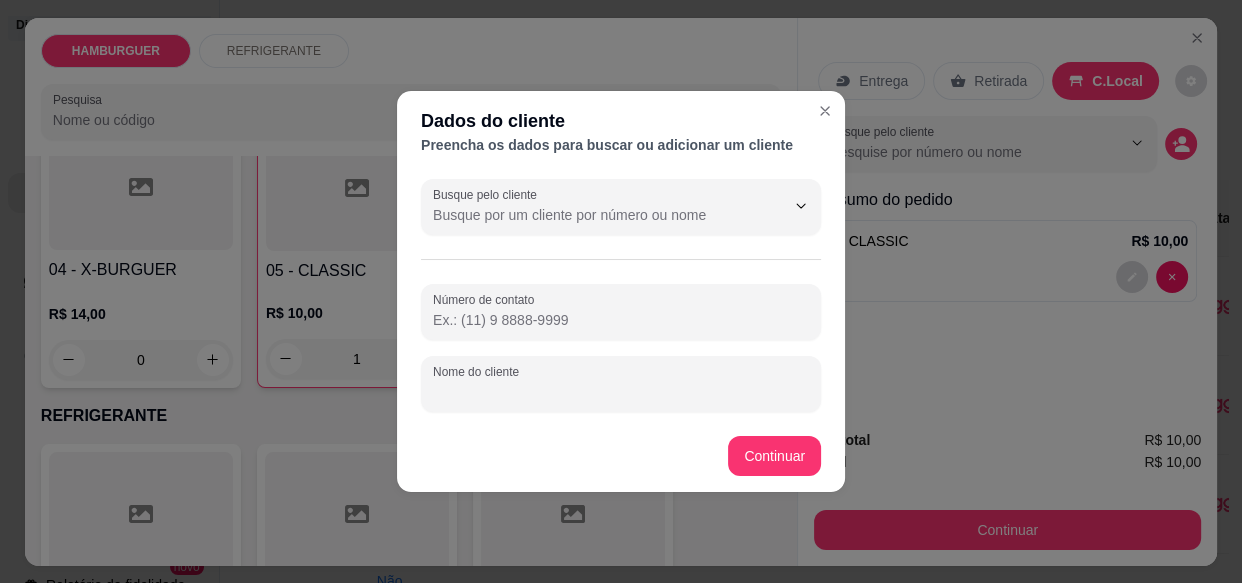 click on "Nome do cliente" at bounding box center (621, 392) 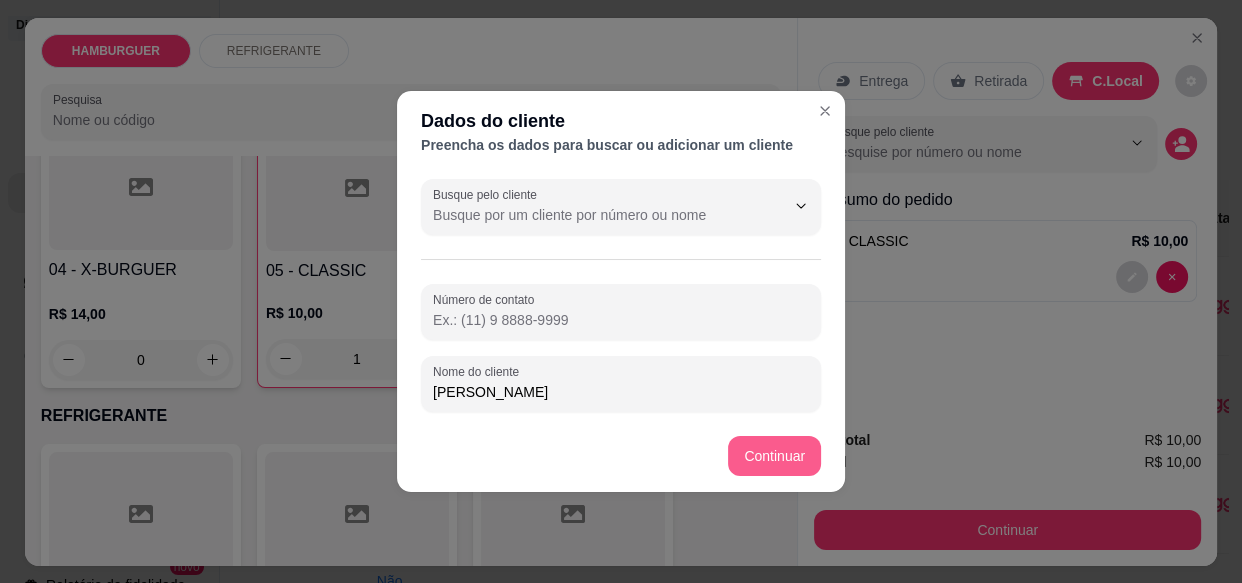 type on "[PERSON_NAME]" 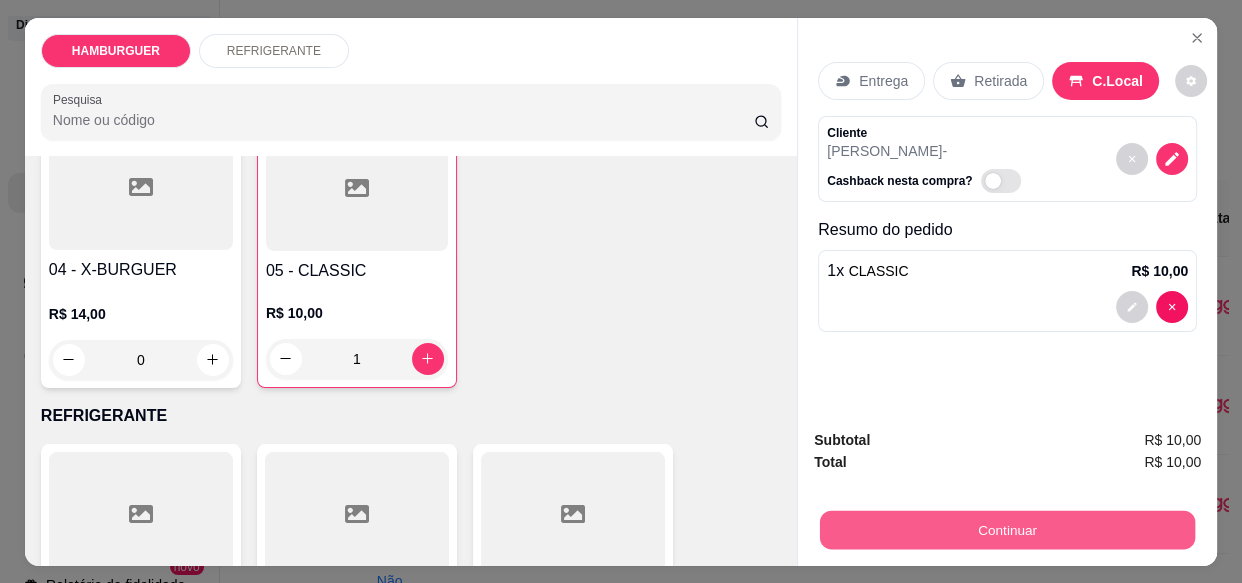 click on "Continuar" at bounding box center [1007, 529] 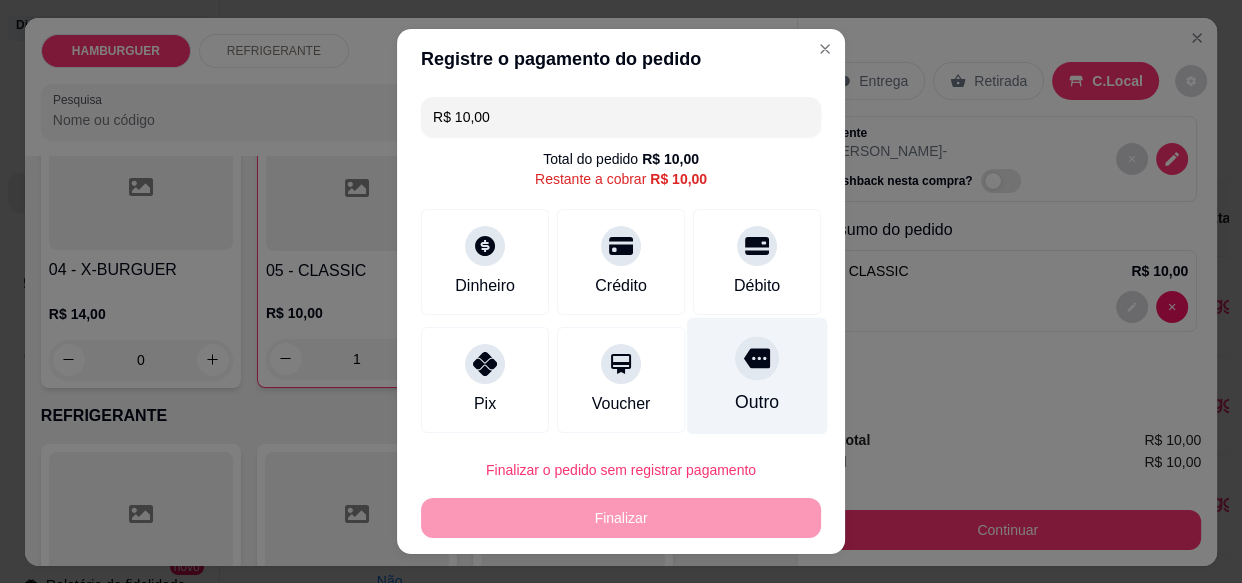 click 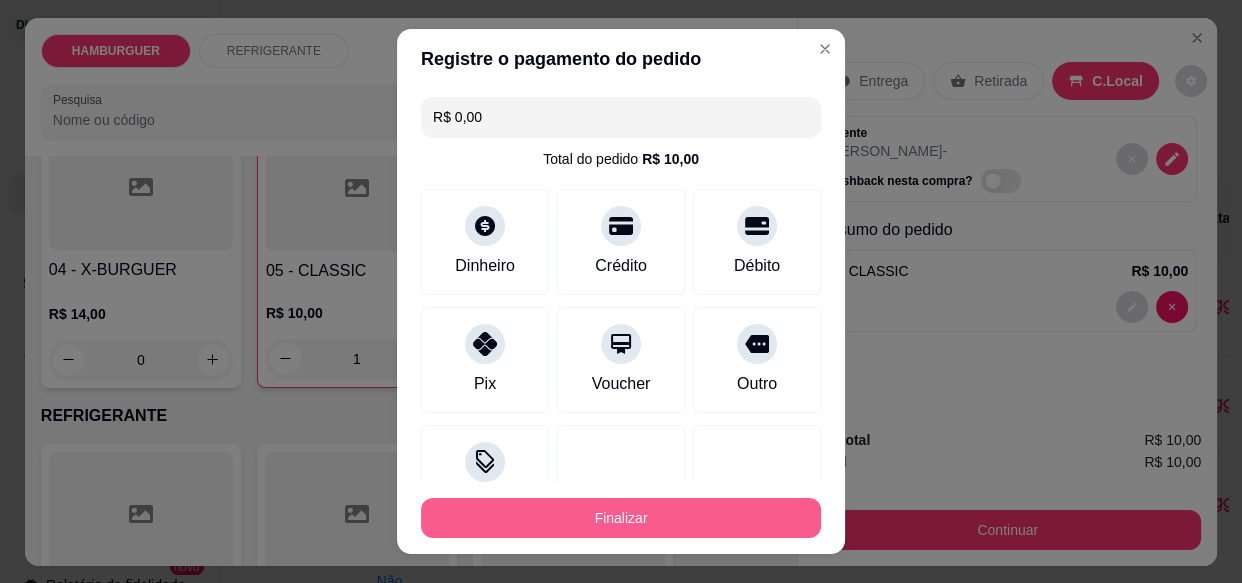 click on "Finalizar" at bounding box center (621, 518) 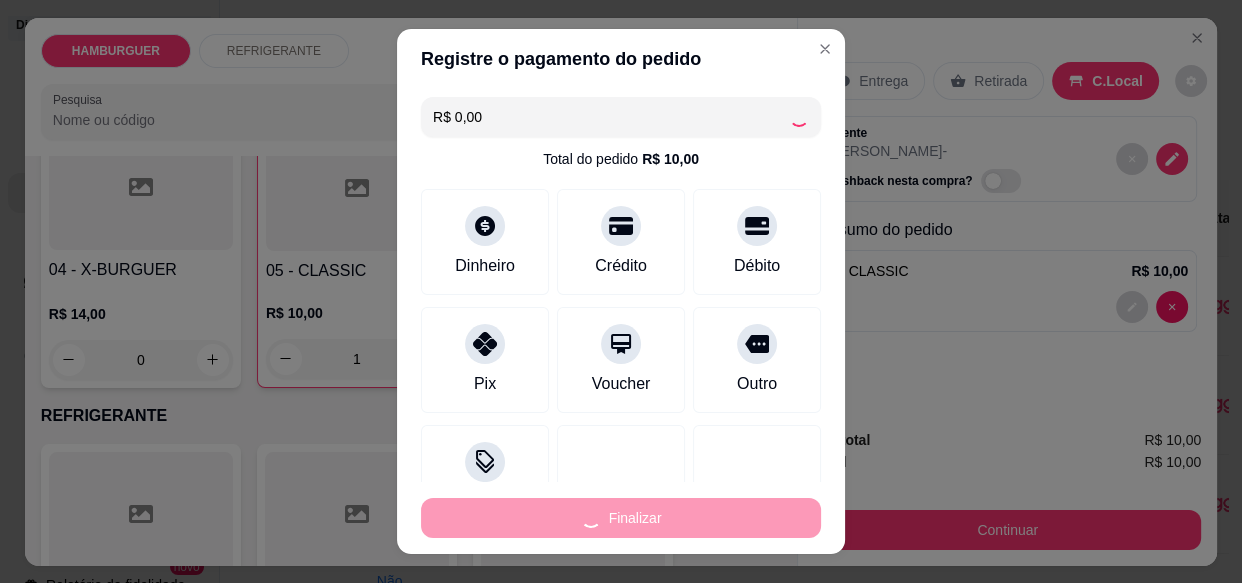 type on "0" 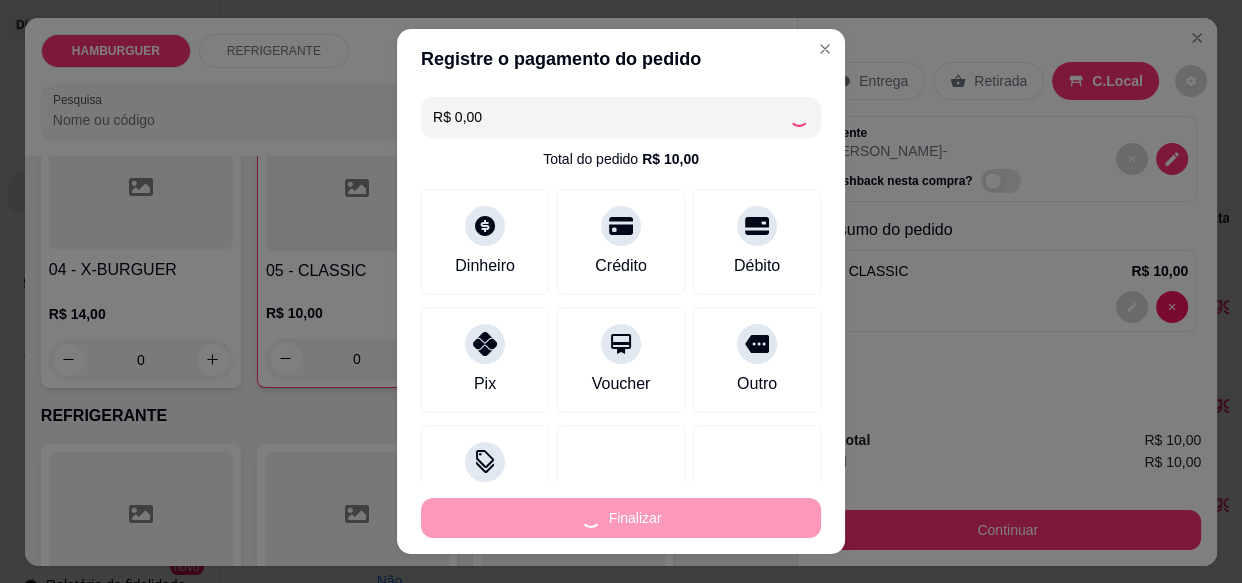 type on "-R$ 10,00" 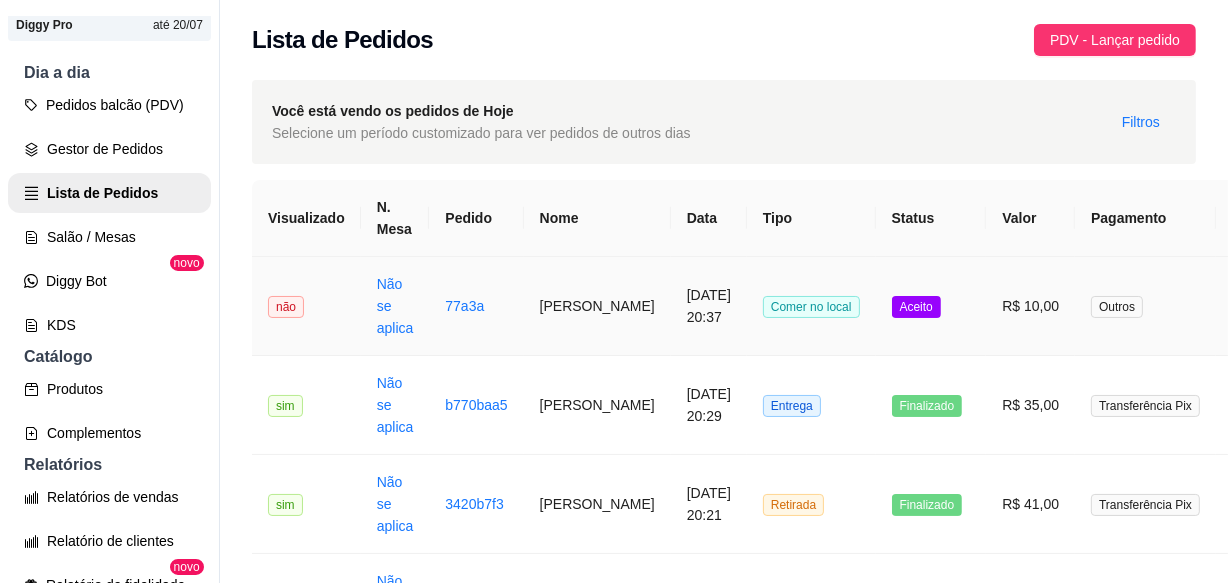 click on "Aceito" at bounding box center [931, 306] 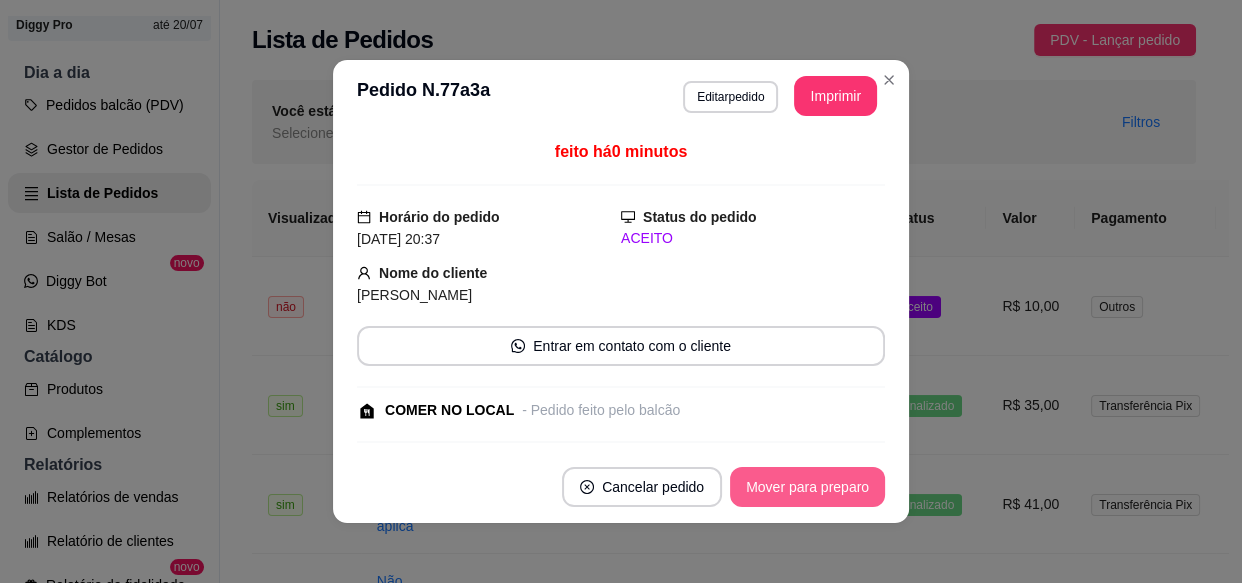 click on "Mover para preparo" at bounding box center (807, 487) 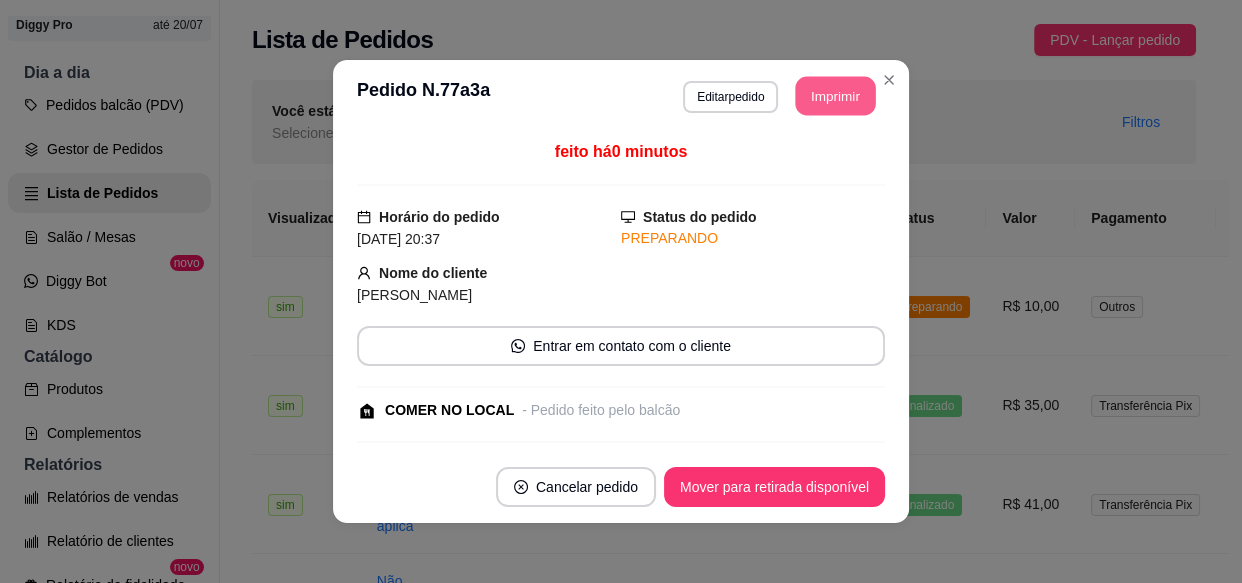 click on "Imprimir" at bounding box center [836, 96] 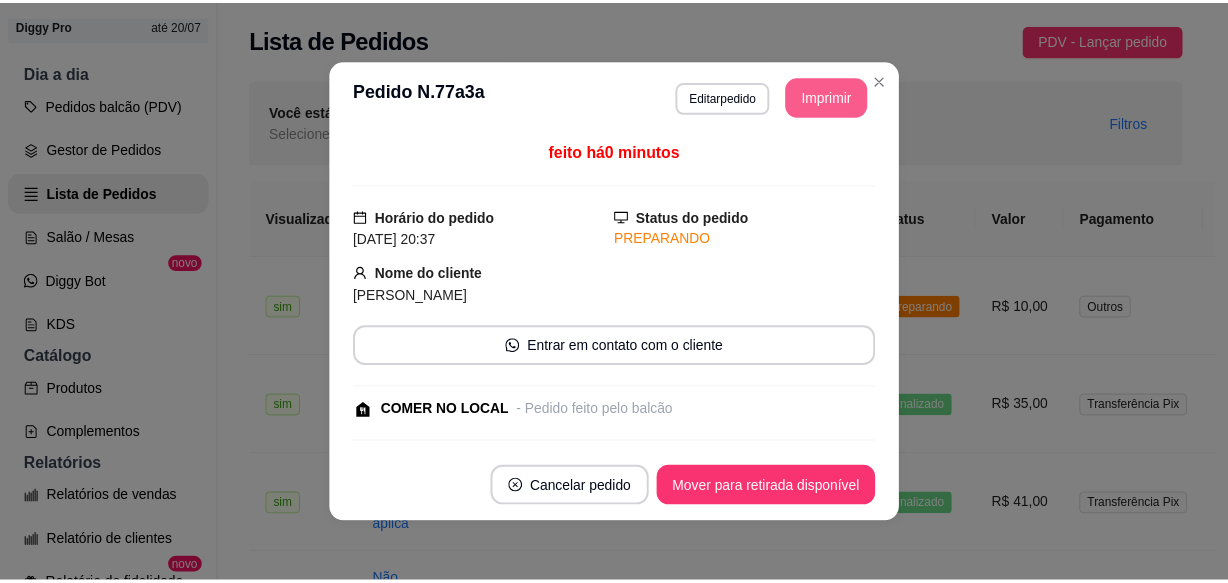 scroll, scrollTop: 0, scrollLeft: 0, axis: both 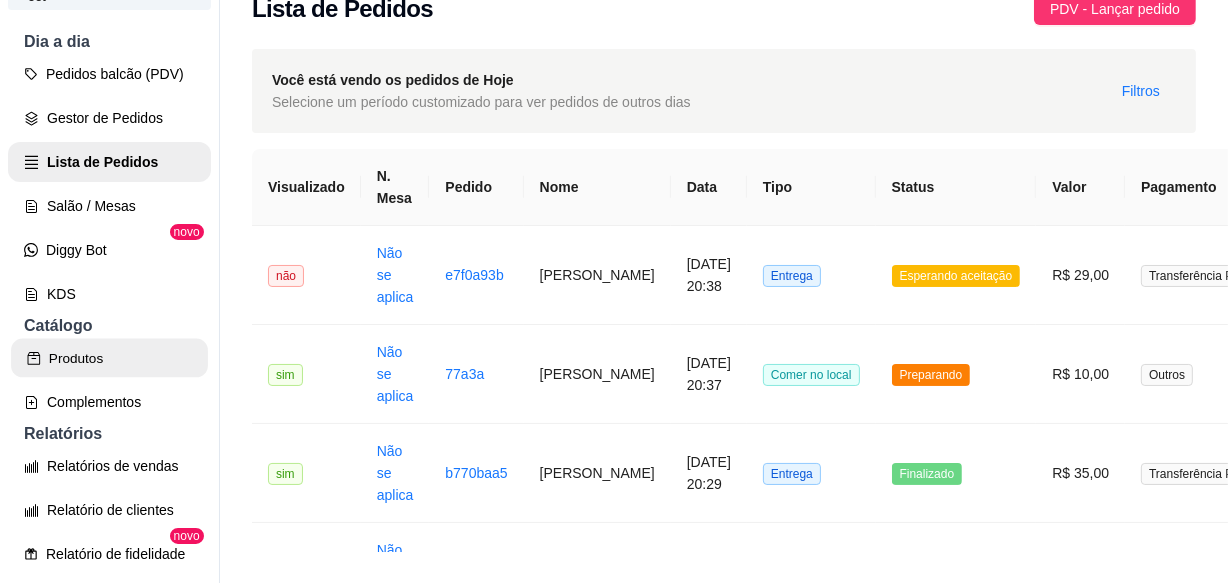 click on "Produtos" at bounding box center [109, 358] 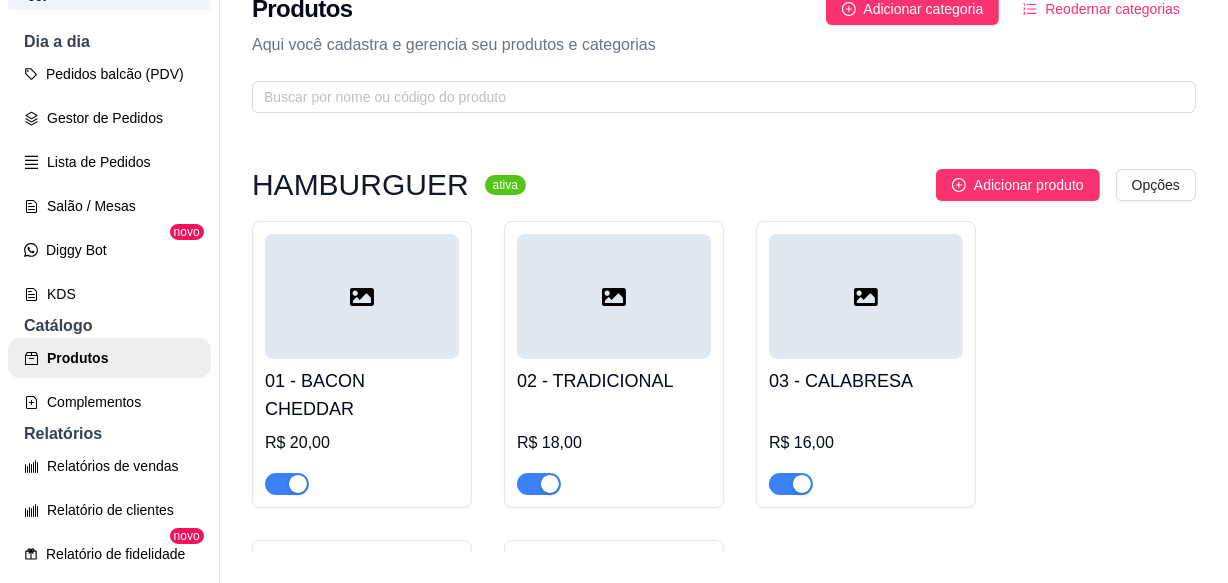 scroll, scrollTop: 0, scrollLeft: 0, axis: both 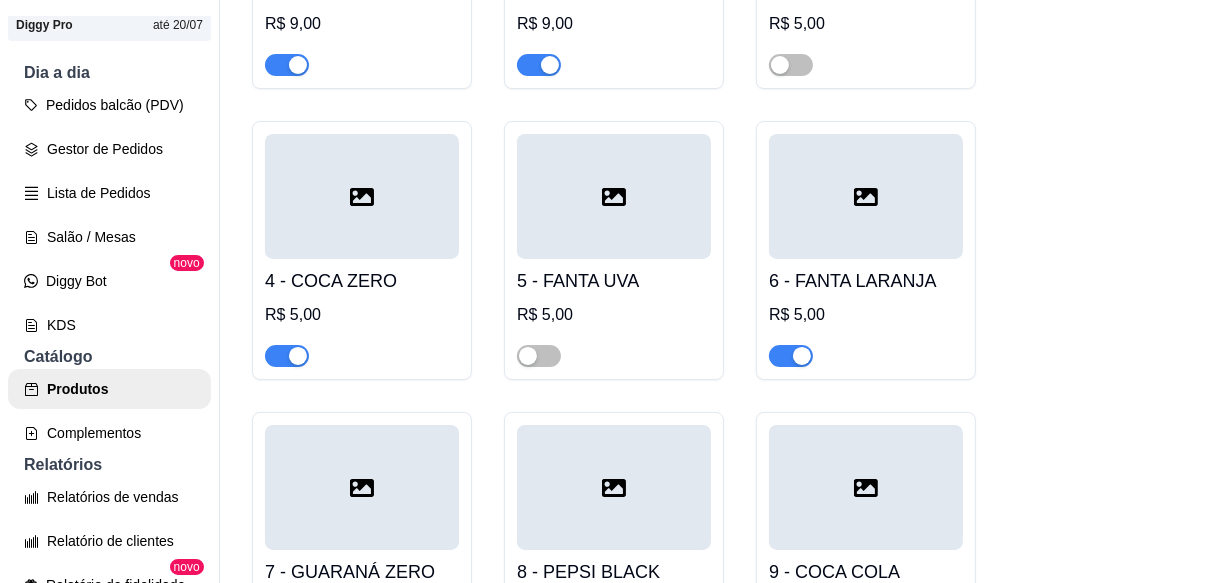 click at bounding box center (287, 356) 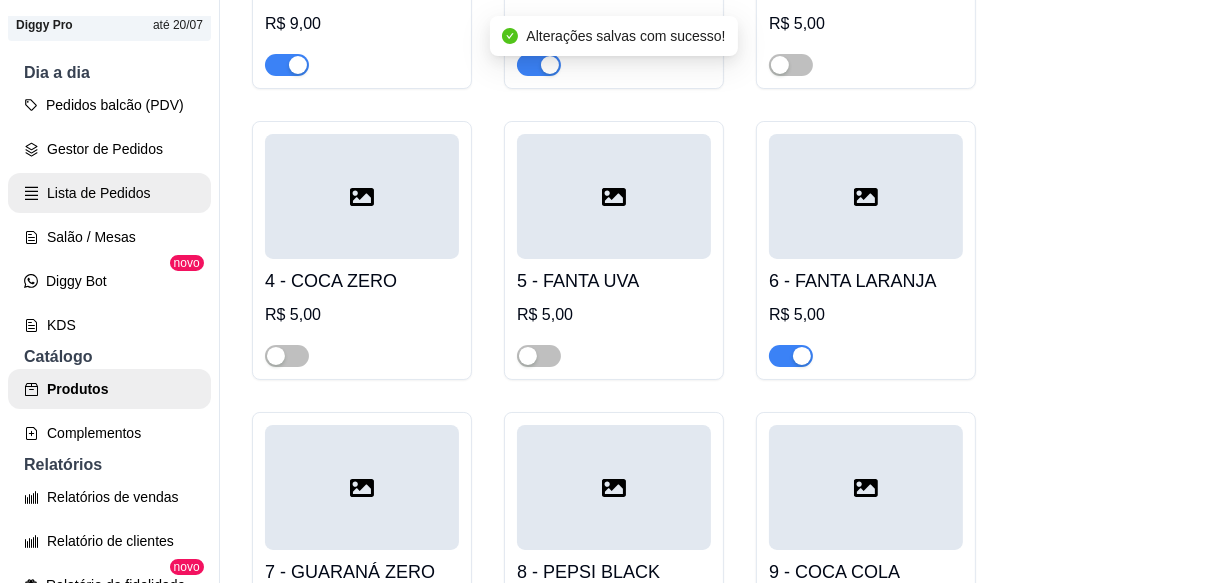 click on "Lista de Pedidos" at bounding box center (109, 193) 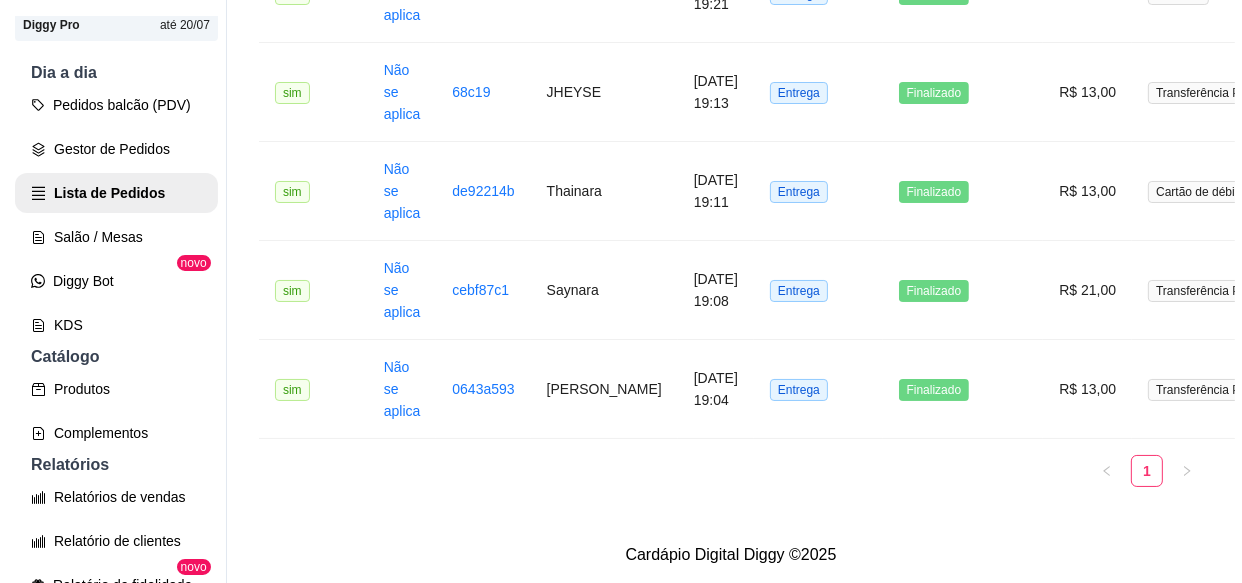 scroll, scrollTop: 0, scrollLeft: 0, axis: both 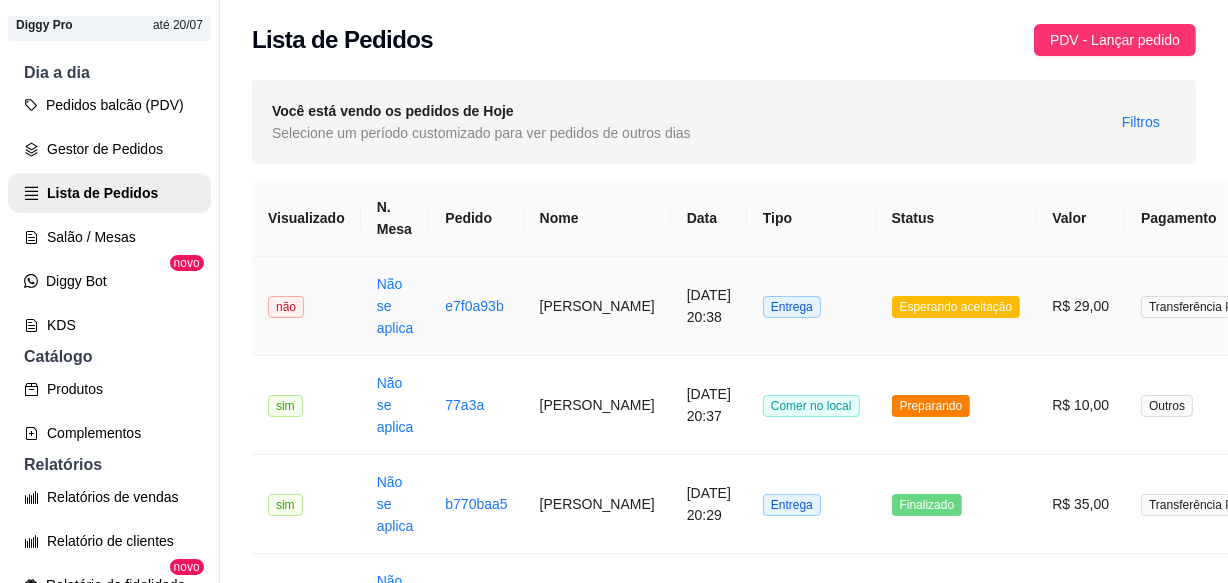 click on "Entrega" at bounding box center (811, 306) 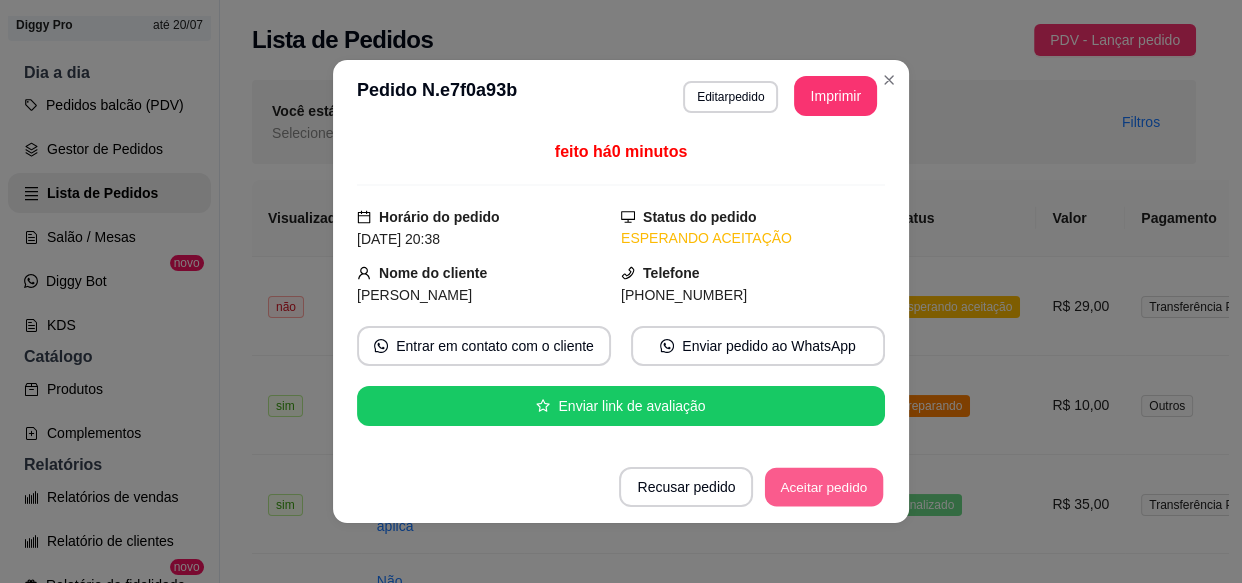 click on "Aceitar pedido" at bounding box center (824, 487) 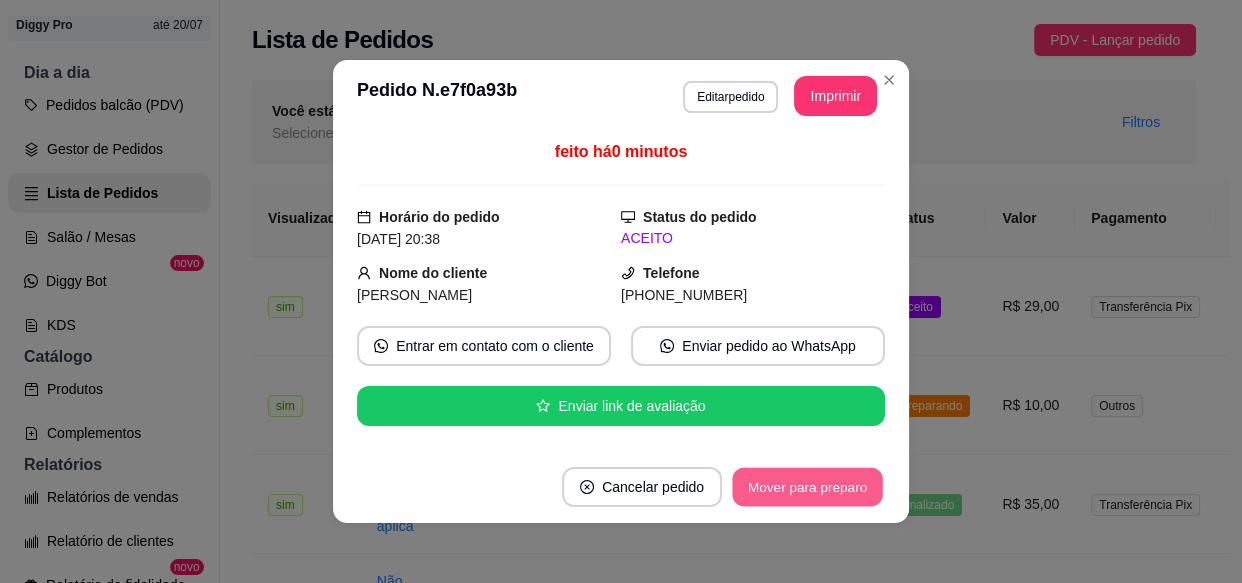 click on "Mover para preparo" at bounding box center (807, 487) 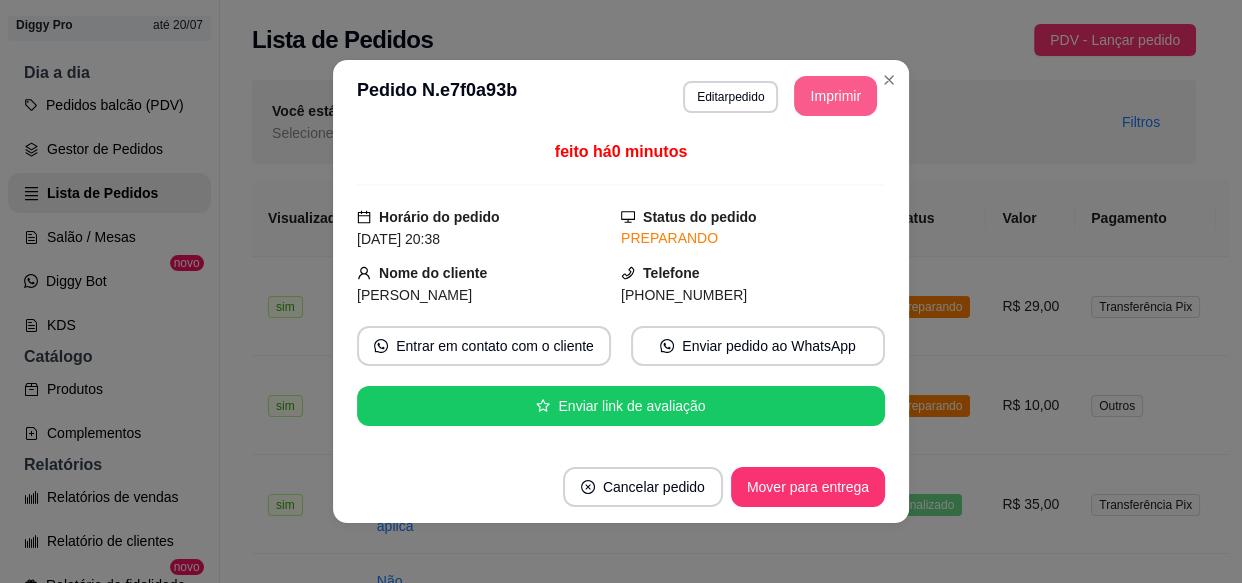 drag, startPoint x: 816, startPoint y: 74, endPoint x: 824, endPoint y: 88, distance: 16.124516 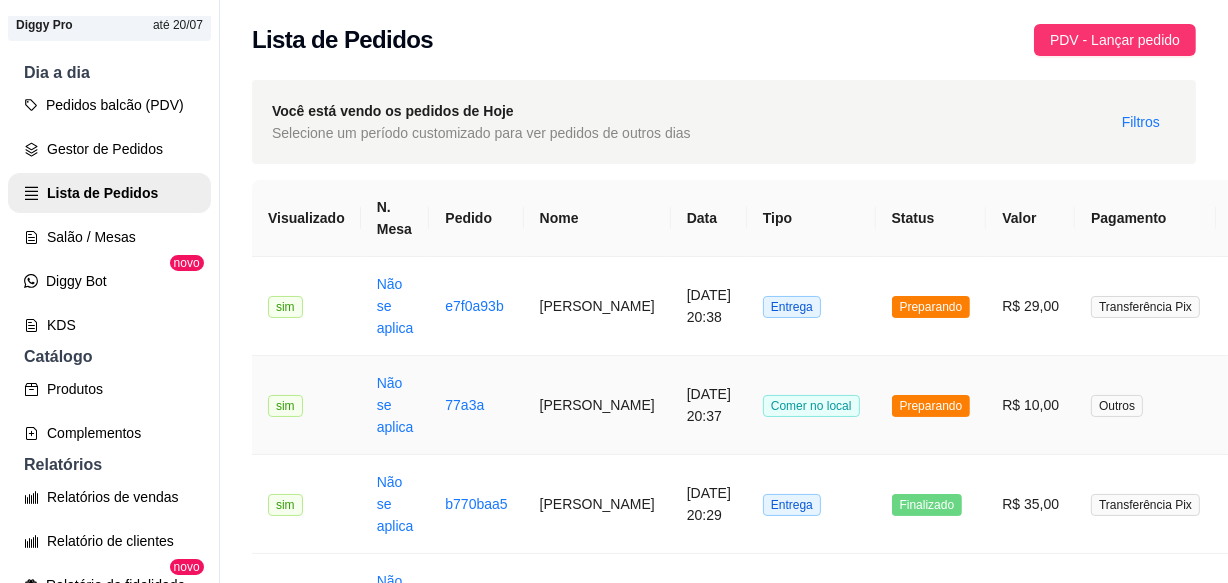 click on "Comer no local" at bounding box center [811, 405] 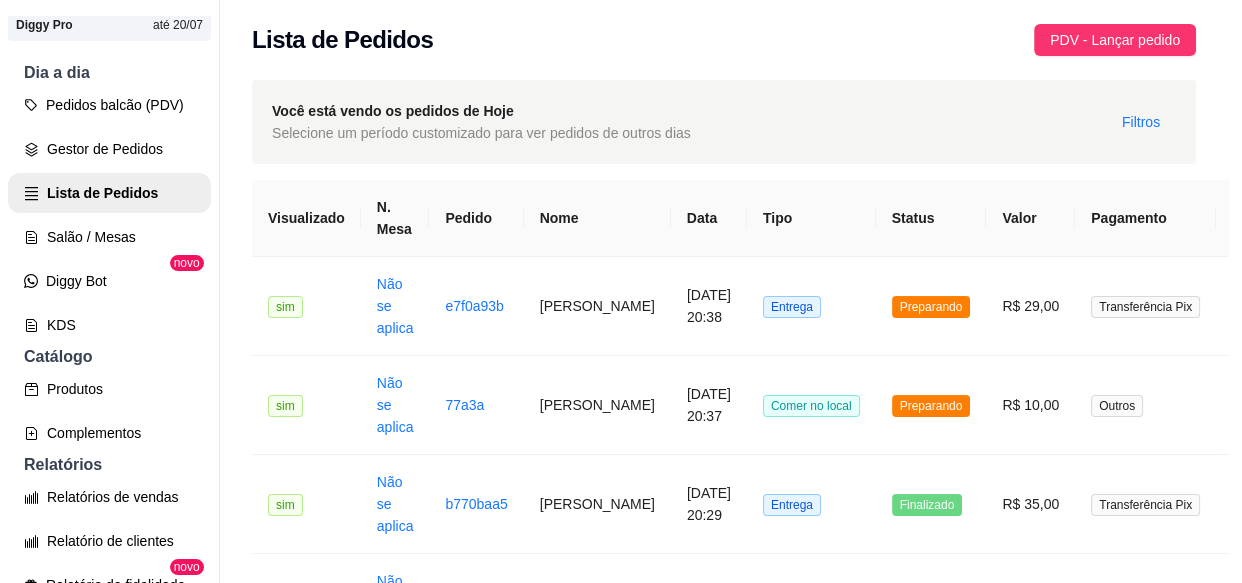 click on "Mover para retirada disponível" at bounding box center (774, 487) 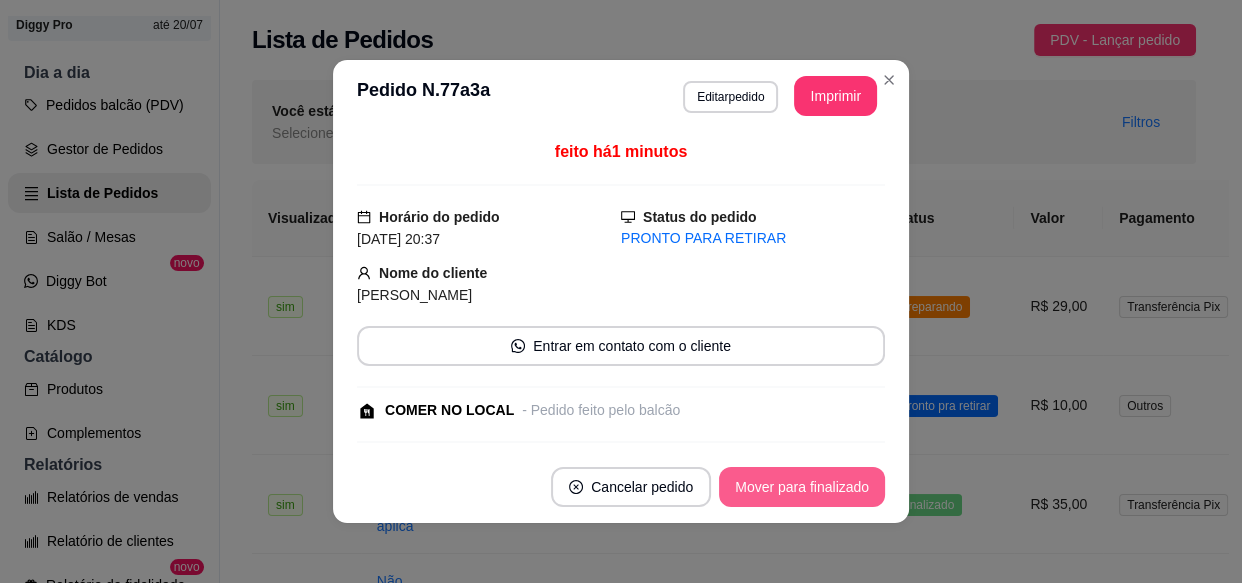 click on "Mover para finalizado" at bounding box center (802, 487) 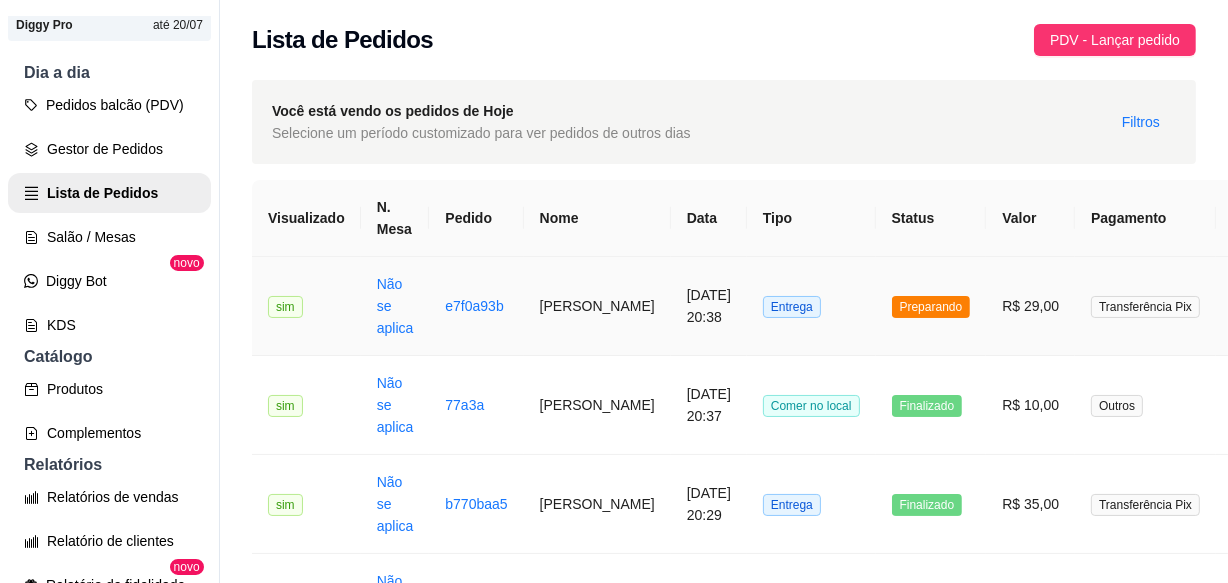 click on "Entrega" at bounding box center [811, 306] 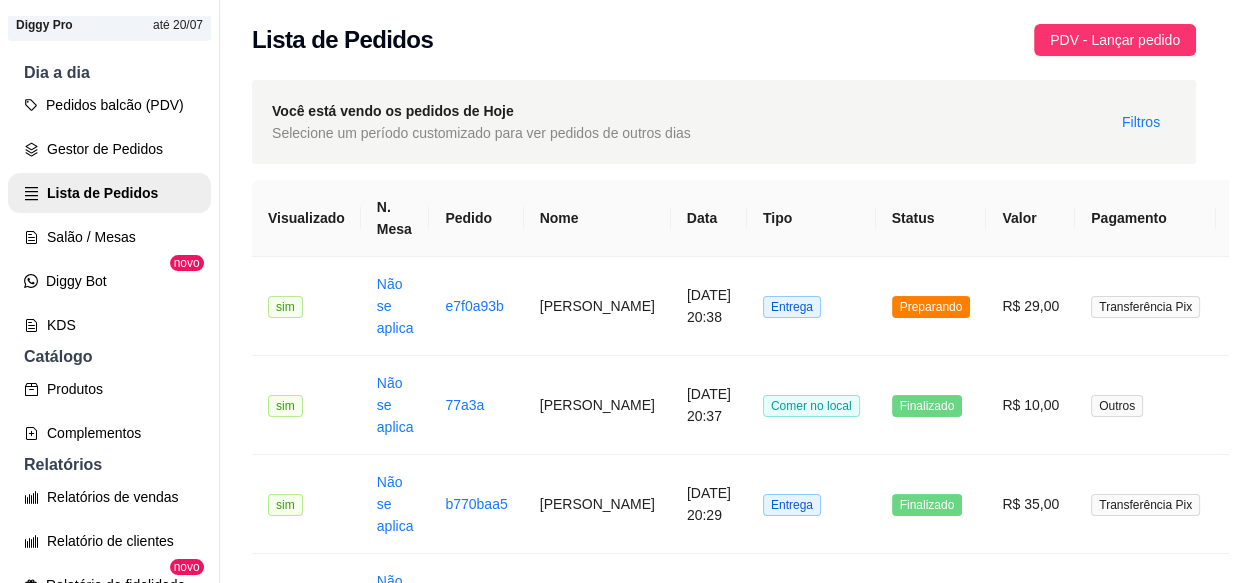 click on "Mover para entrega" at bounding box center (808, 487) 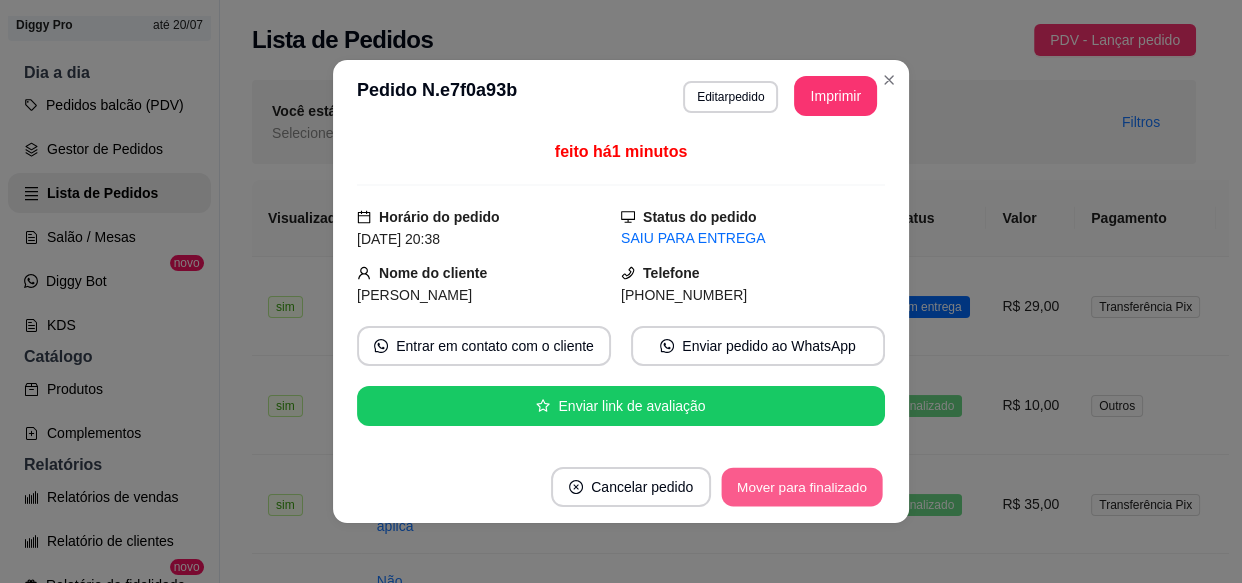 click on "Mover para finalizado" at bounding box center (802, 487) 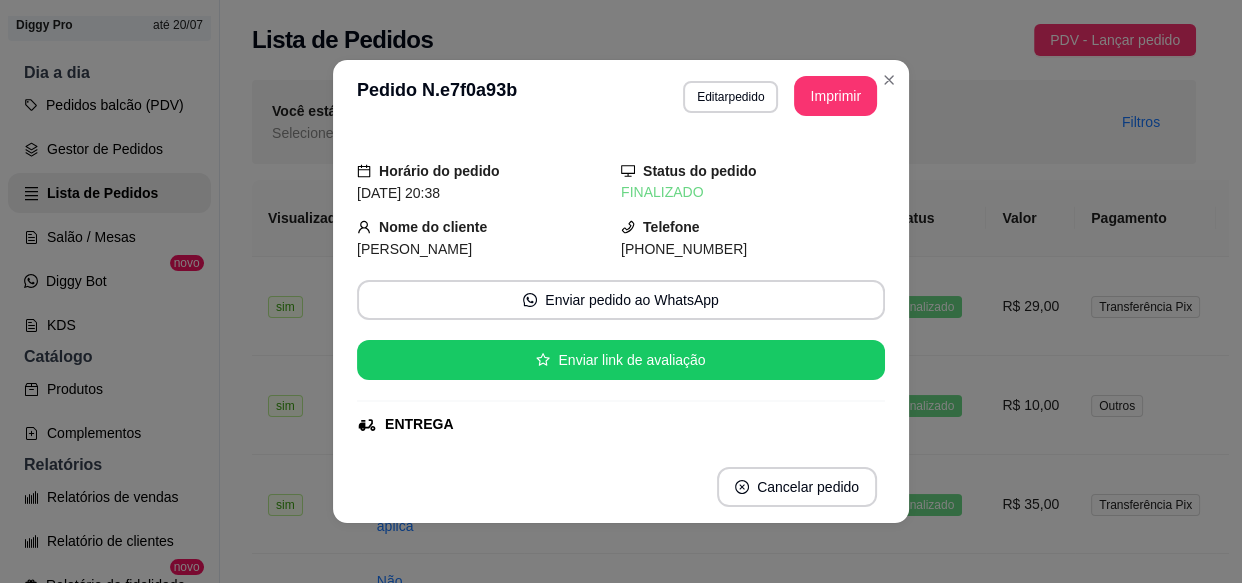 click on "**********" at bounding box center (621, 96) 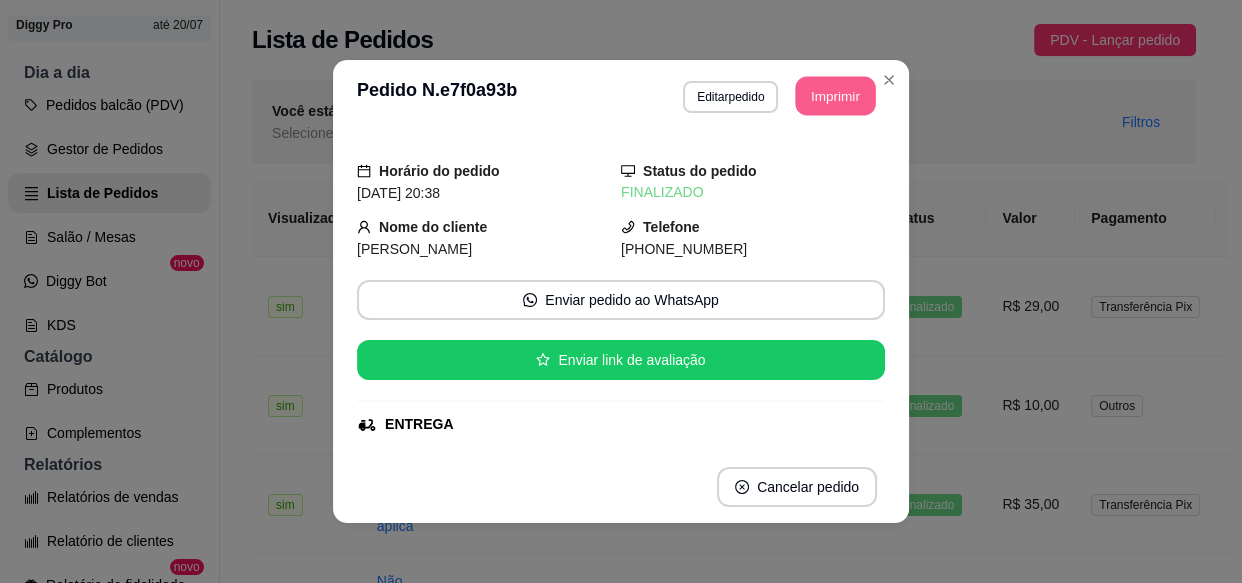 click on "Imprimir" at bounding box center [836, 96] 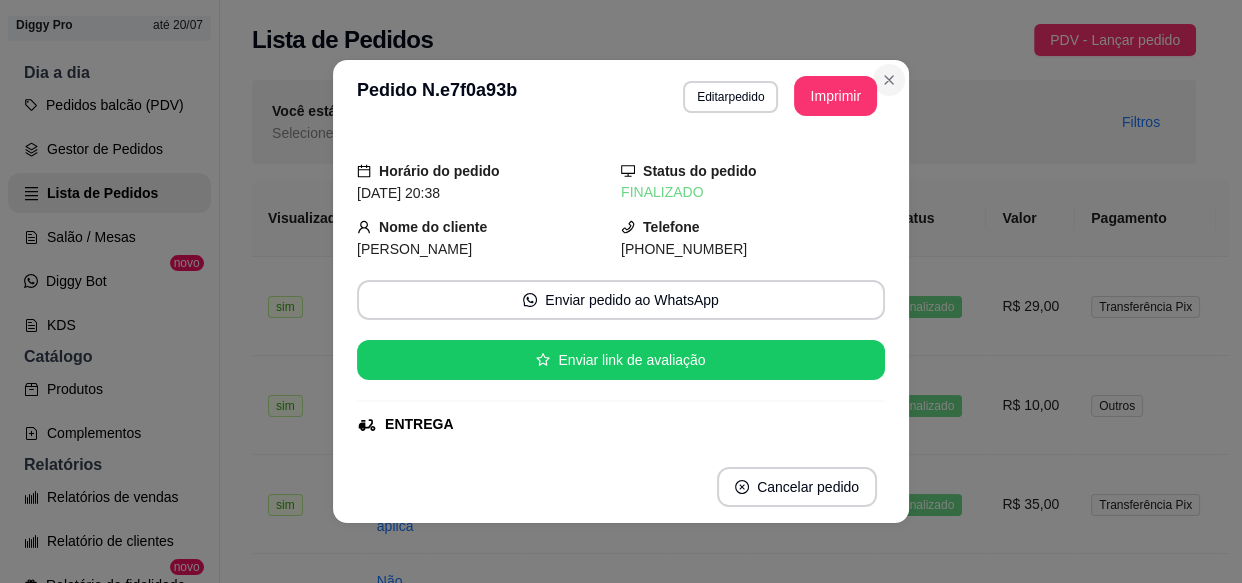 scroll, scrollTop: 0, scrollLeft: 0, axis: both 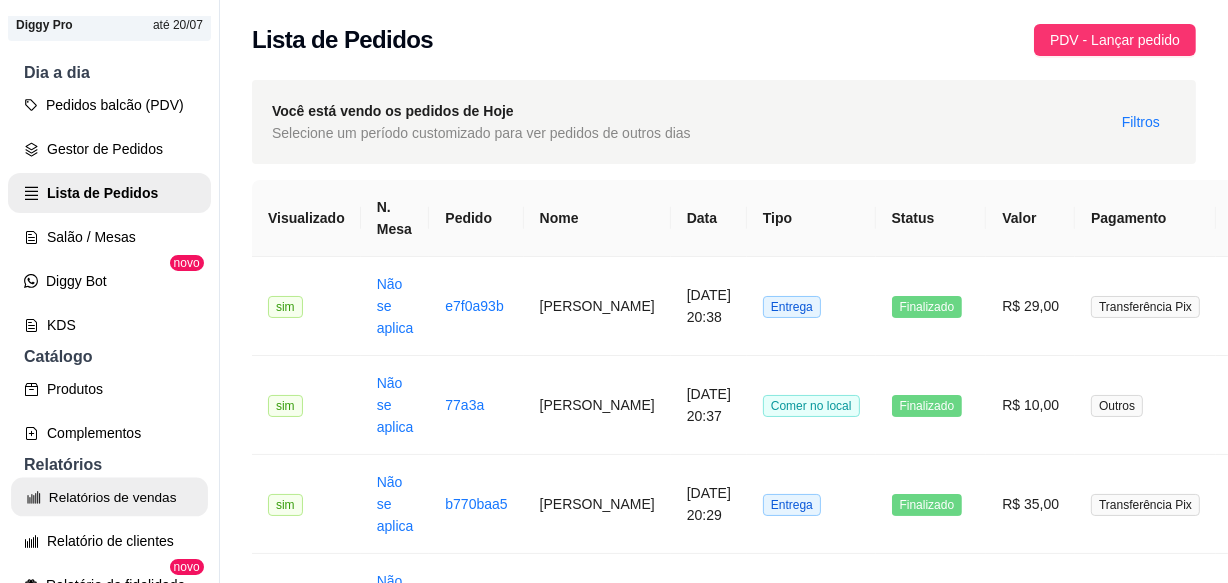 click on "Relatórios de vendas" at bounding box center (109, 497) 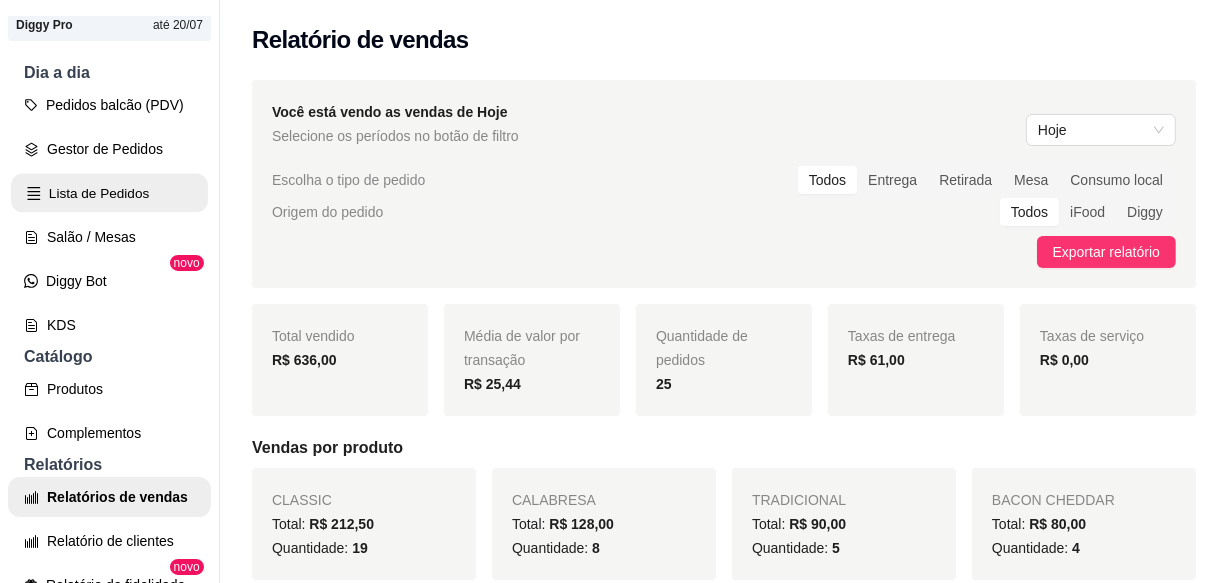 click on "Lista de Pedidos" at bounding box center [109, 193] 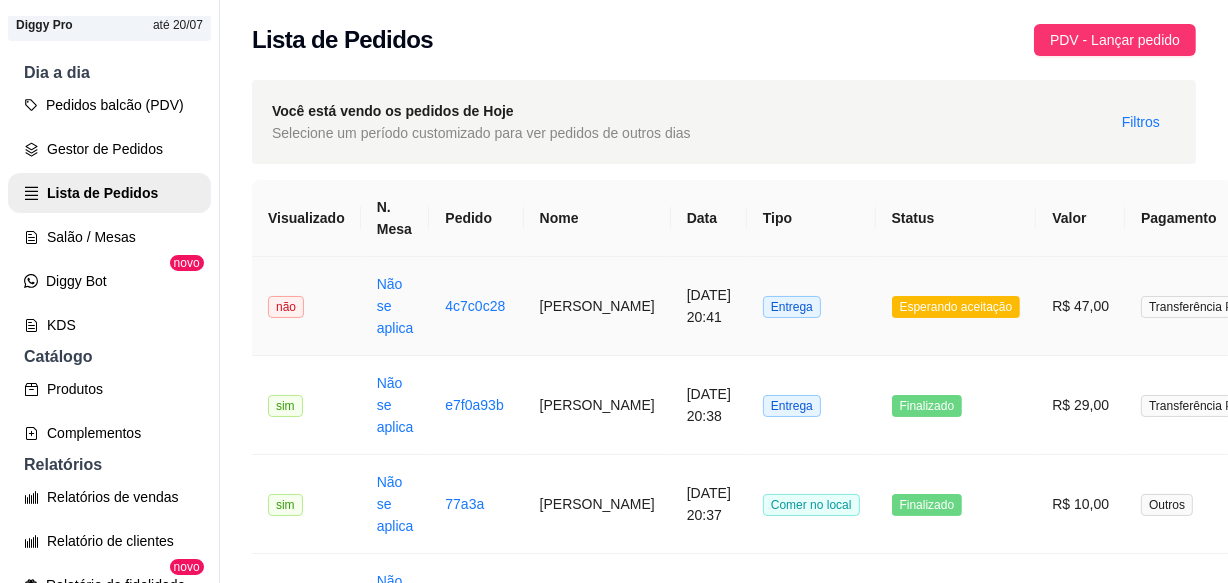 drag, startPoint x: 838, startPoint y: 308, endPoint x: 835, endPoint y: 271, distance: 37.12142 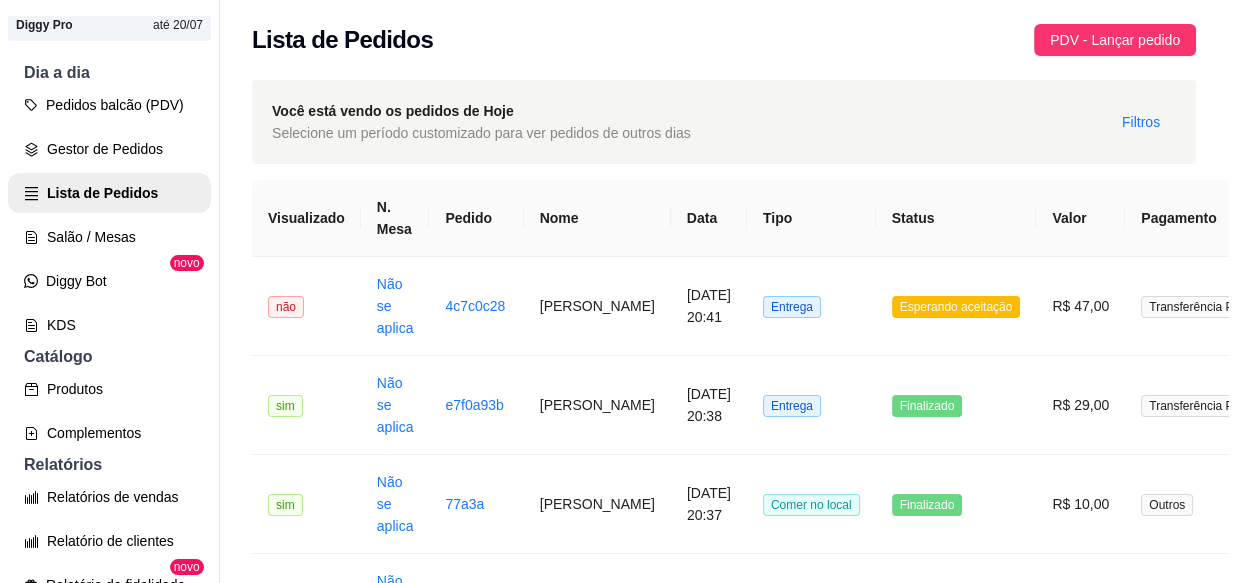click on "Imprimir" at bounding box center (836, 96) 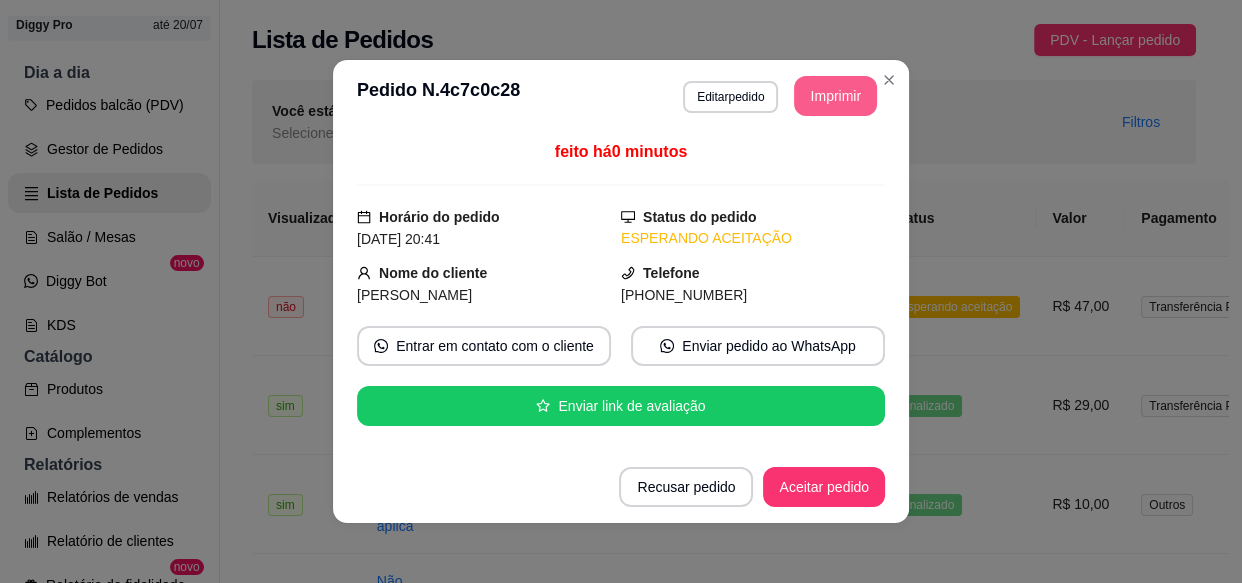 scroll, scrollTop: 0, scrollLeft: 0, axis: both 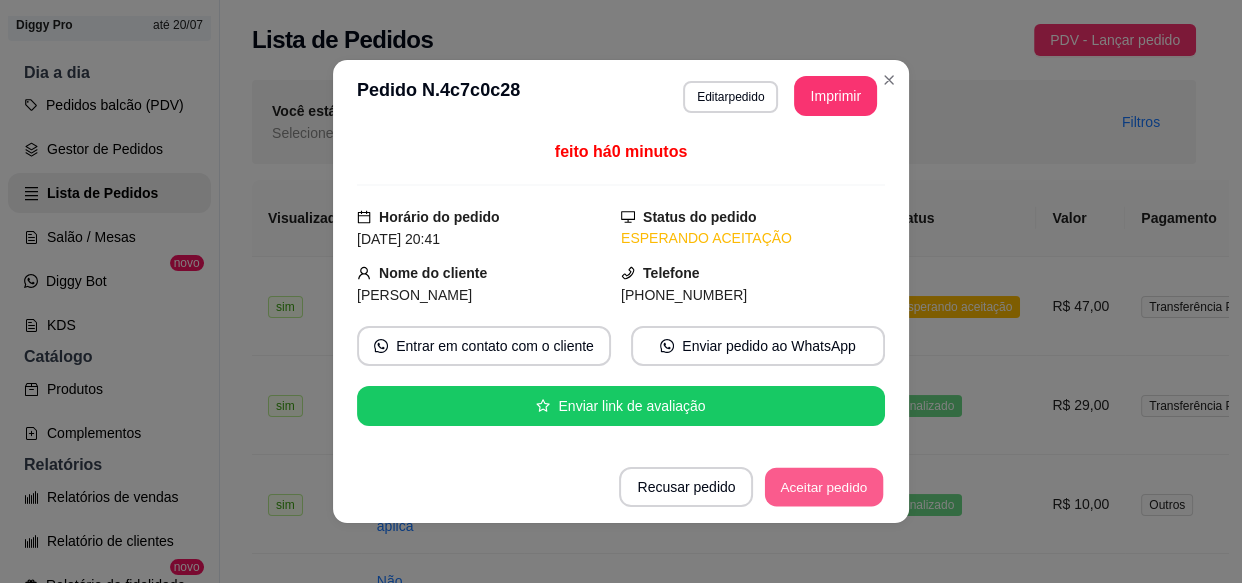 click on "Aceitar pedido" at bounding box center [824, 487] 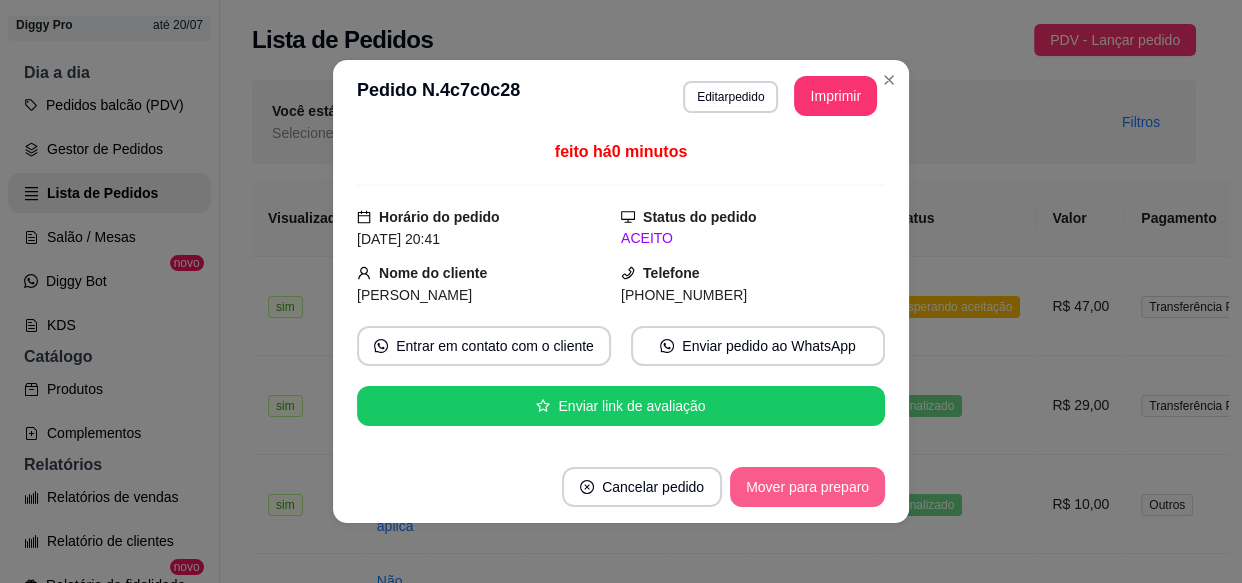 click on "Mover para preparo" at bounding box center [807, 487] 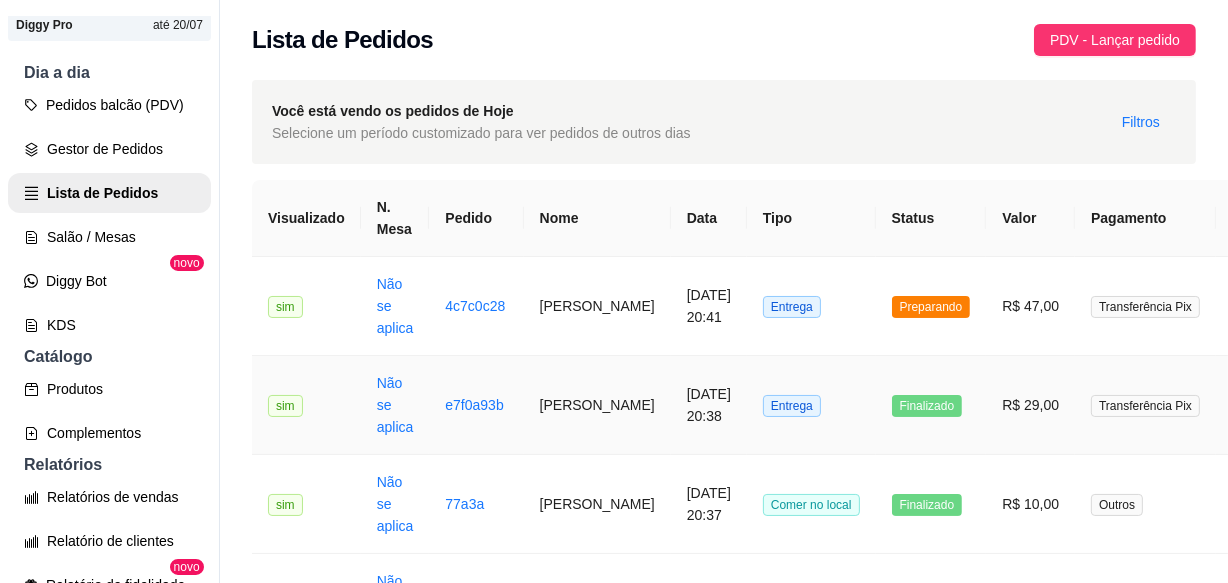click on "Entrega" at bounding box center (811, 405) 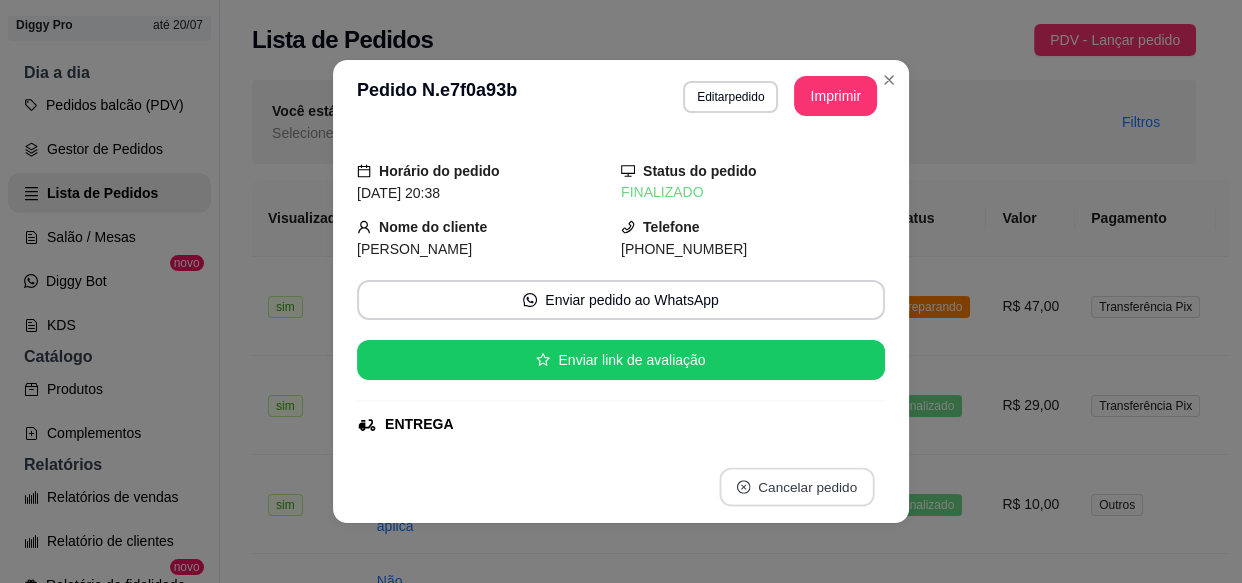 click on "Cancelar pedido" at bounding box center (796, 487) 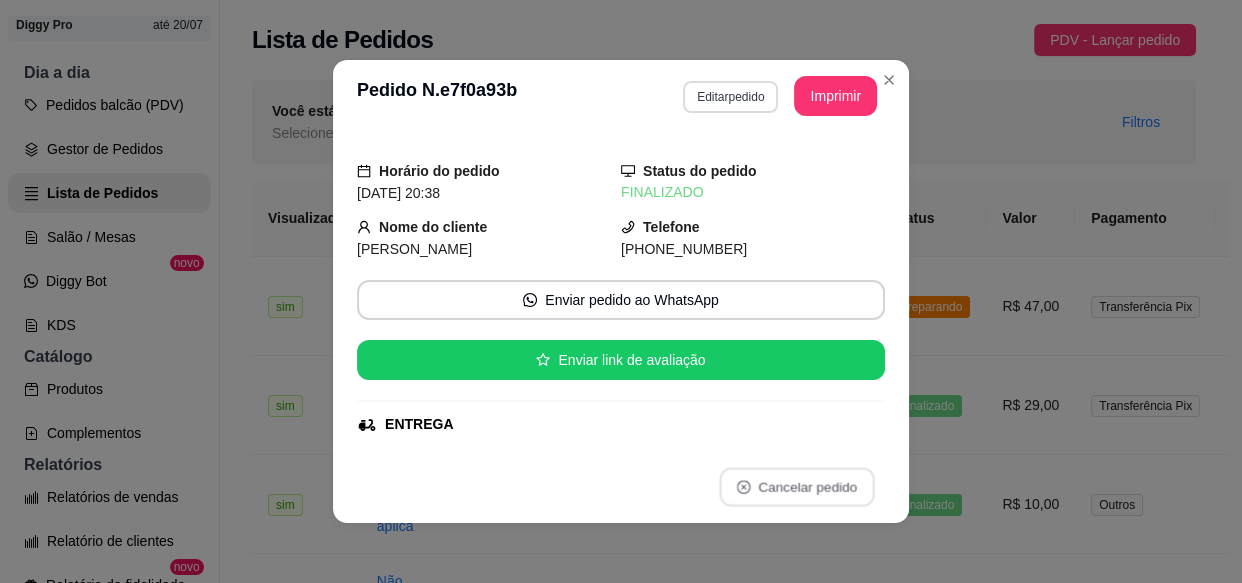 click on "Editar  pedido" at bounding box center (730, 97) 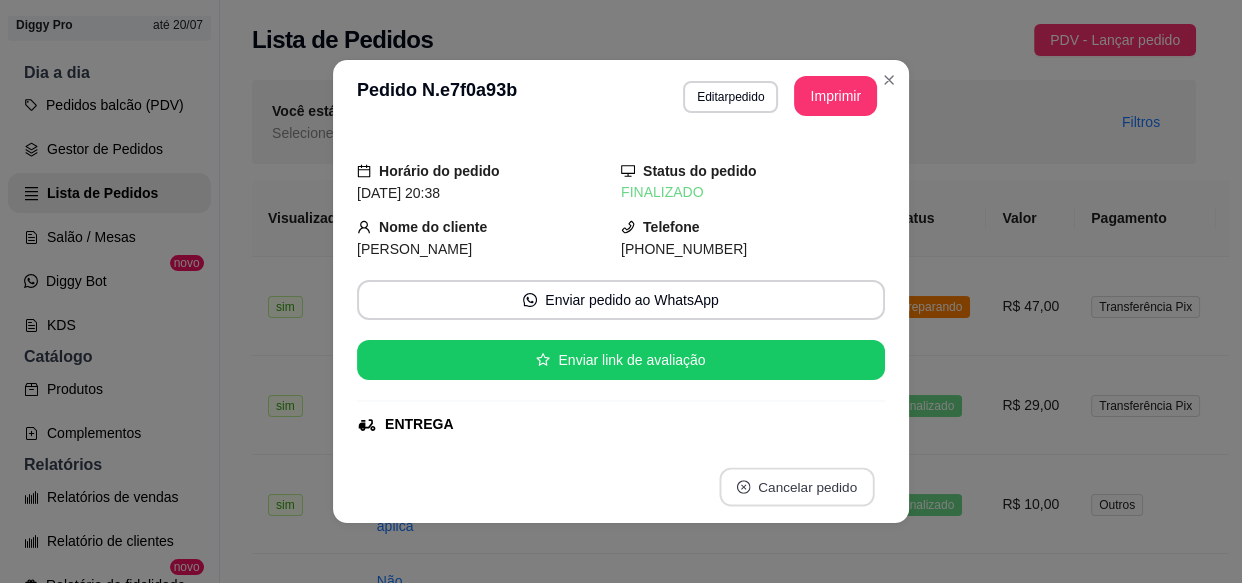 click on "Cancelar pedido" at bounding box center (796, 487) 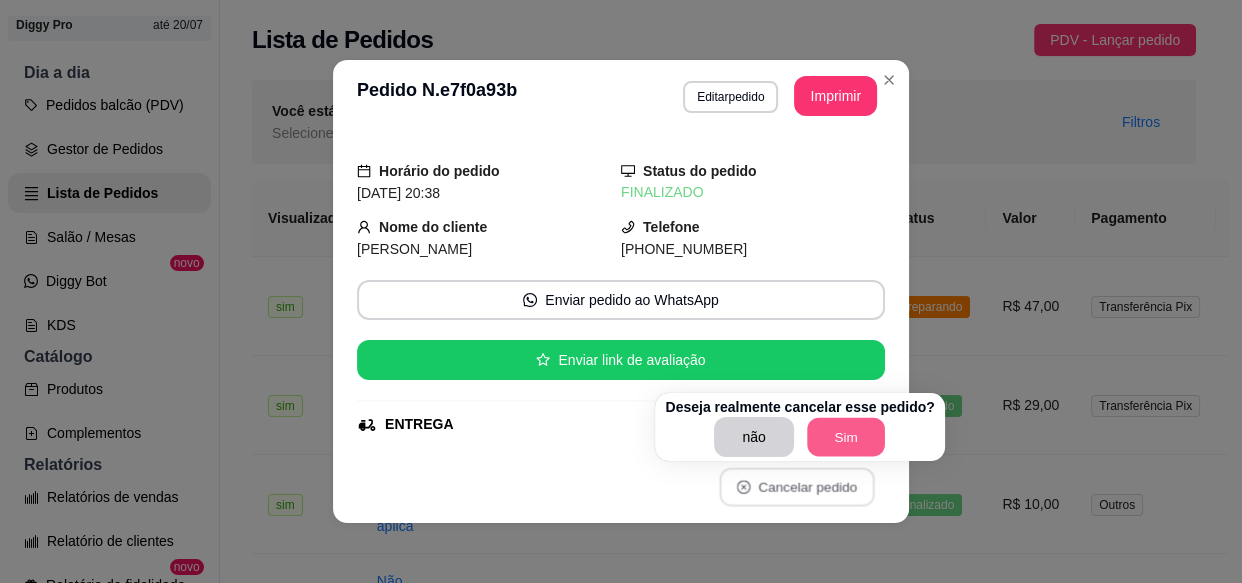 click on "Sim" at bounding box center [846, 437] 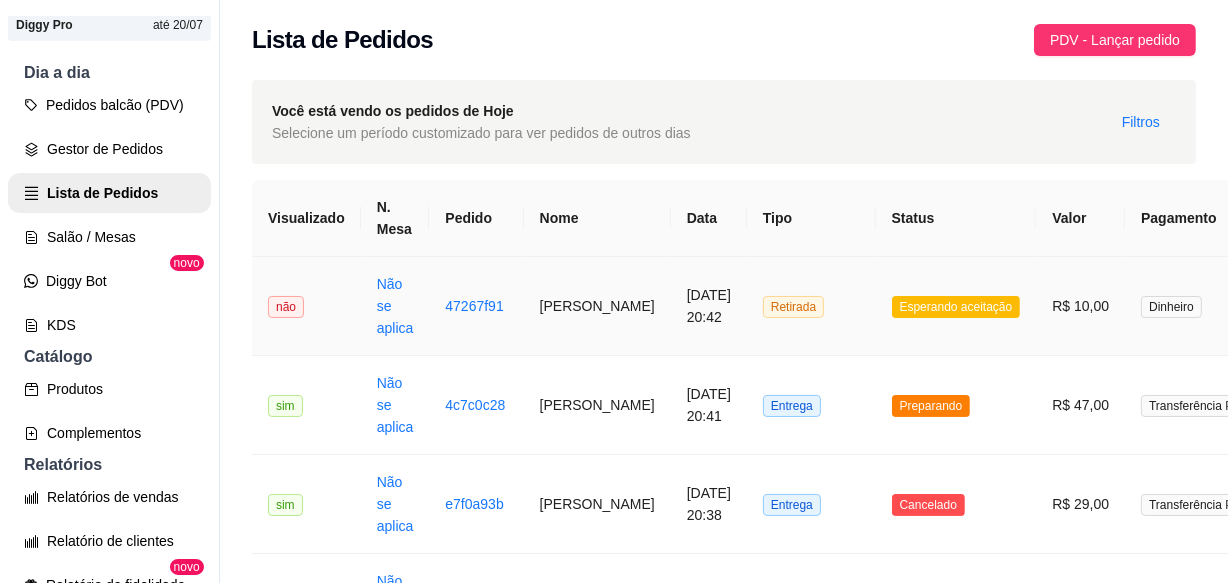 click on "Retirada" at bounding box center [811, 306] 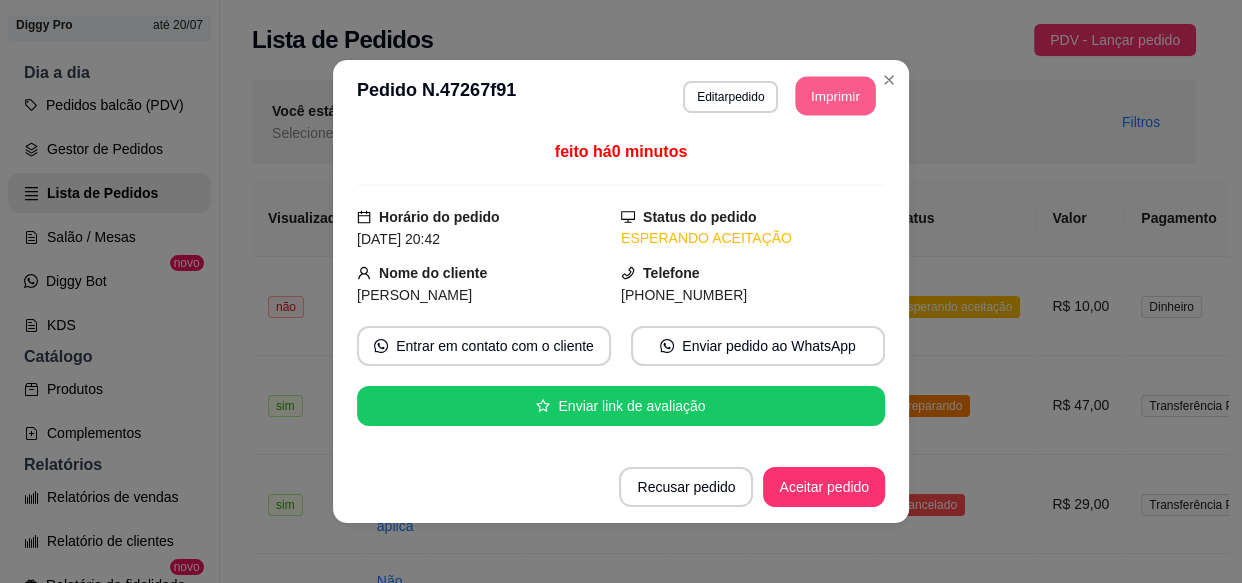 click on "Imprimir" at bounding box center [836, 96] 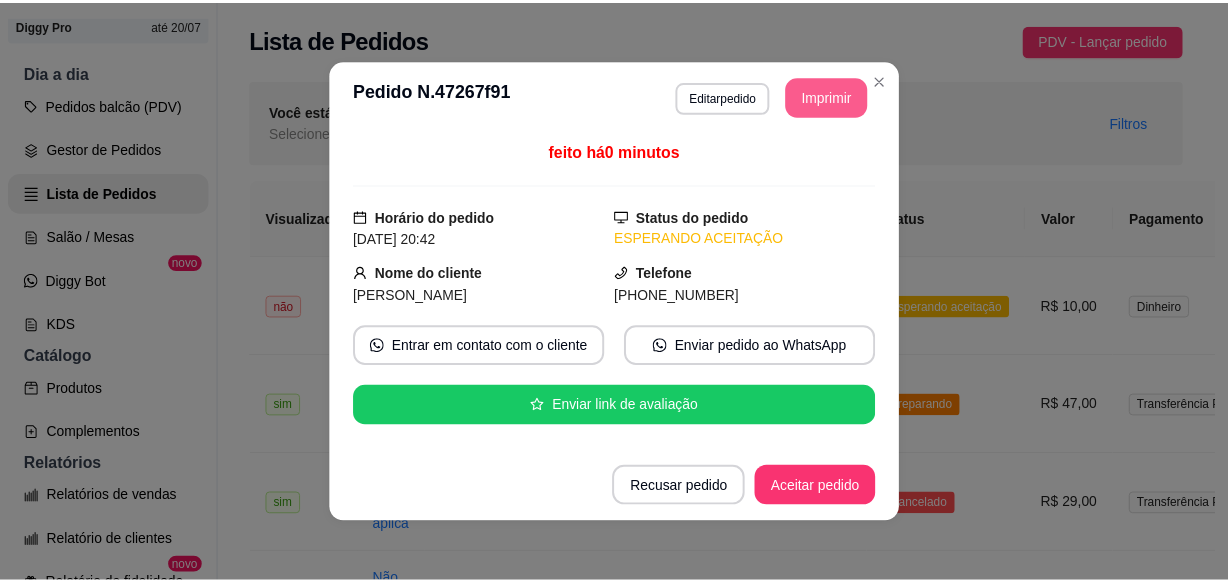 scroll, scrollTop: 0, scrollLeft: 0, axis: both 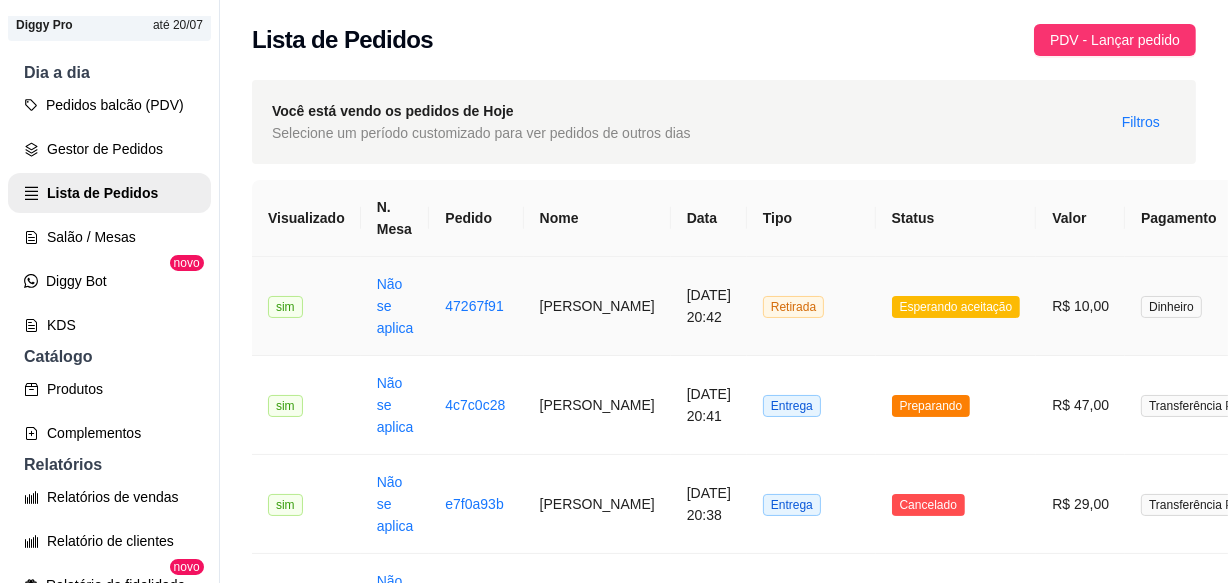 click on "Retirada" at bounding box center [811, 306] 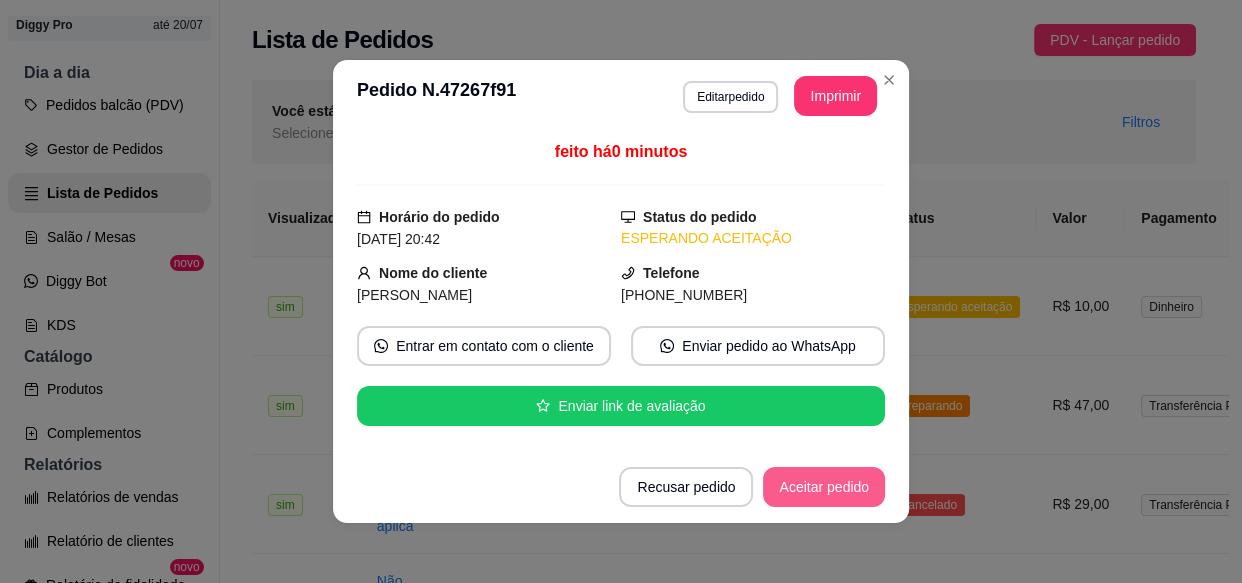 click on "Aceitar pedido" at bounding box center (824, 487) 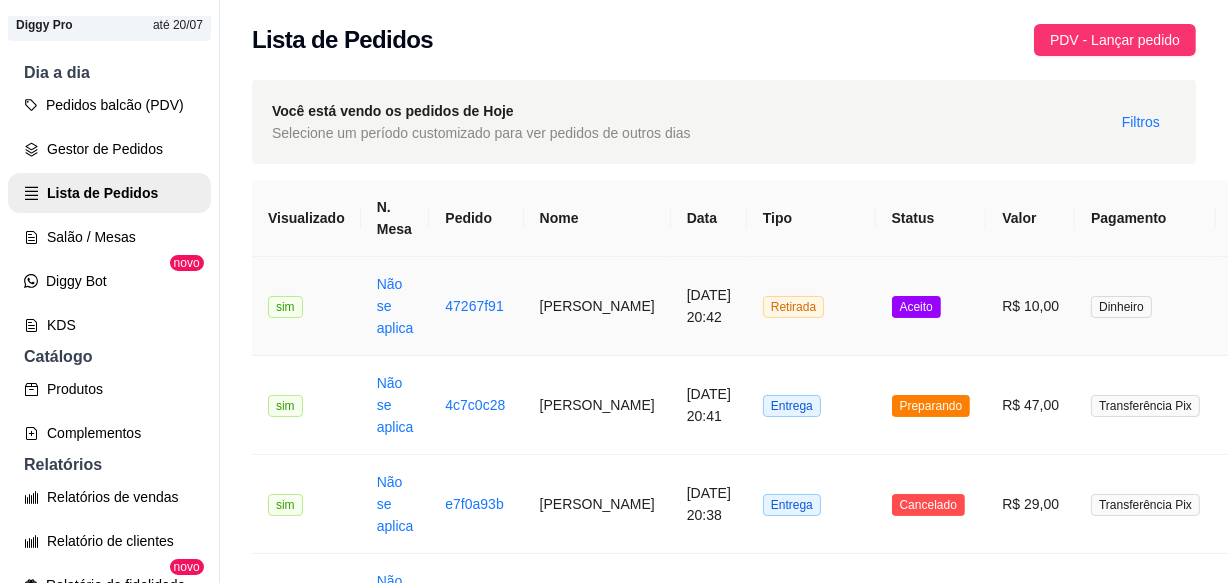 click on "Retirada" at bounding box center (811, 306) 